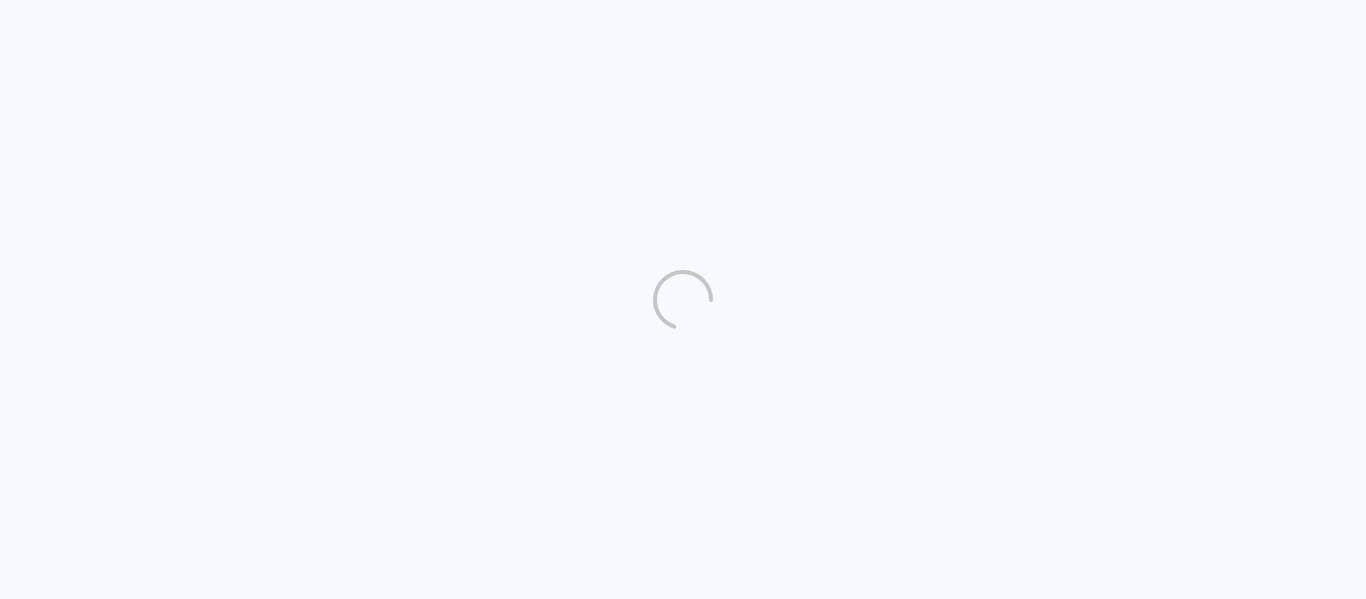scroll, scrollTop: 0, scrollLeft: 0, axis: both 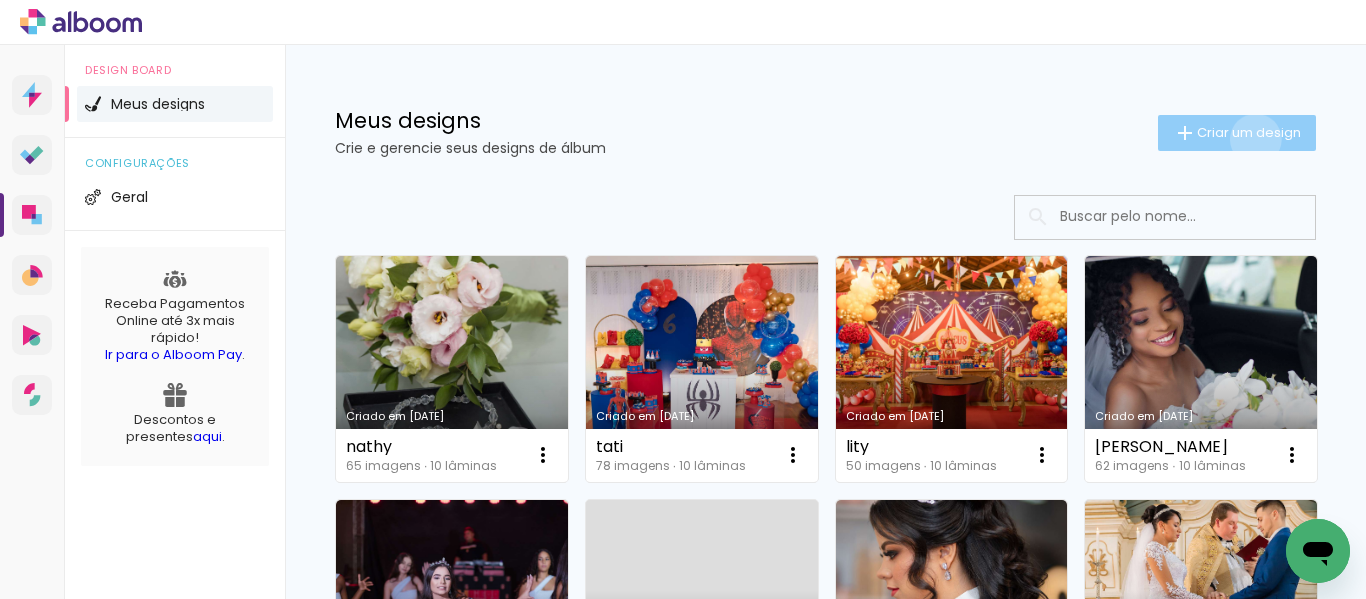 click on "Criar um design" 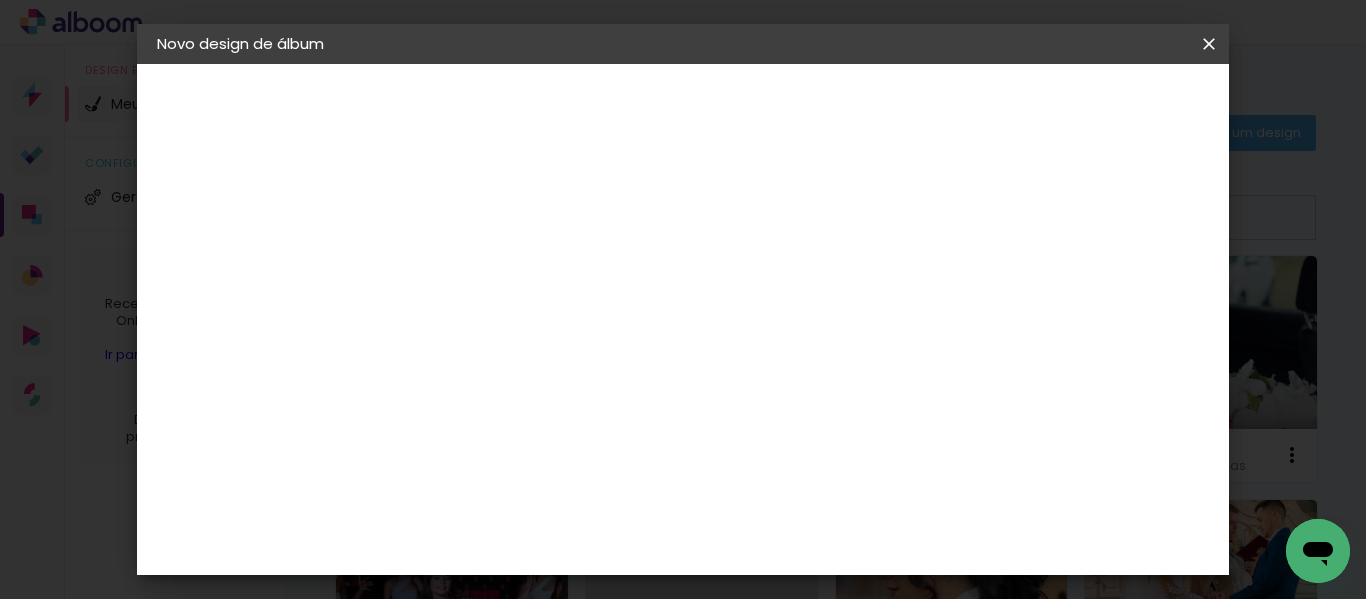 click on "Título do álbum" at bounding box center [0, 0] 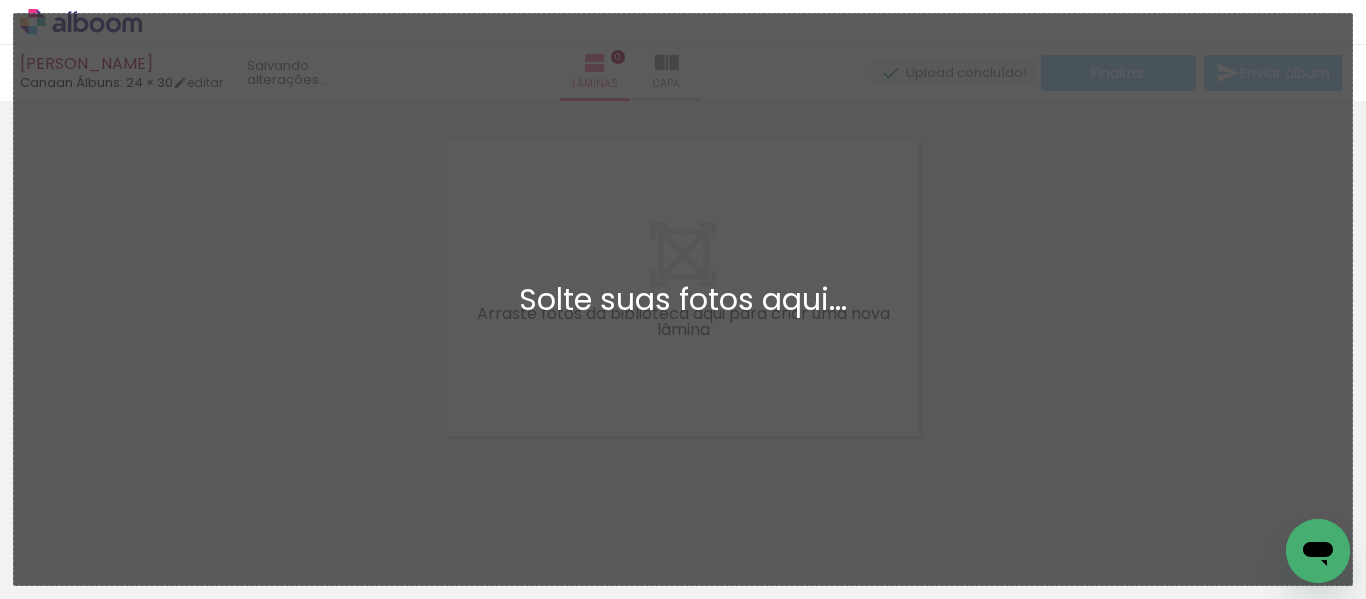 scroll, scrollTop: 26, scrollLeft: 0, axis: vertical 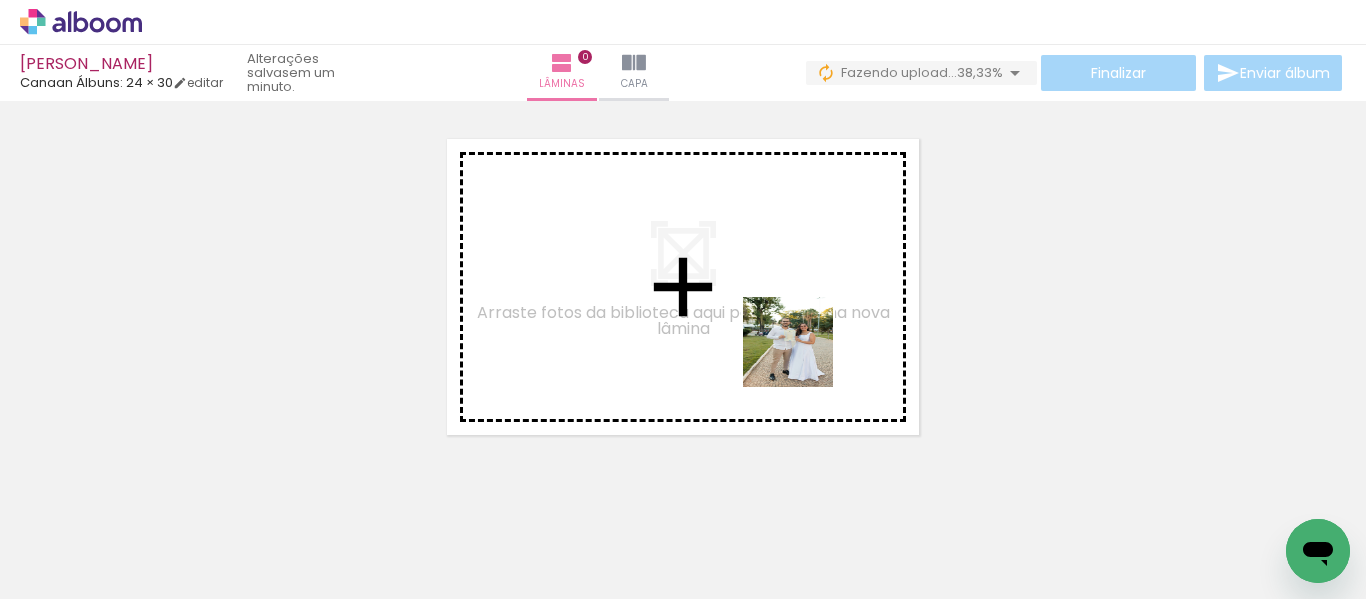 drag, startPoint x: 803, startPoint y: 388, endPoint x: 796, endPoint y: 435, distance: 47.518417 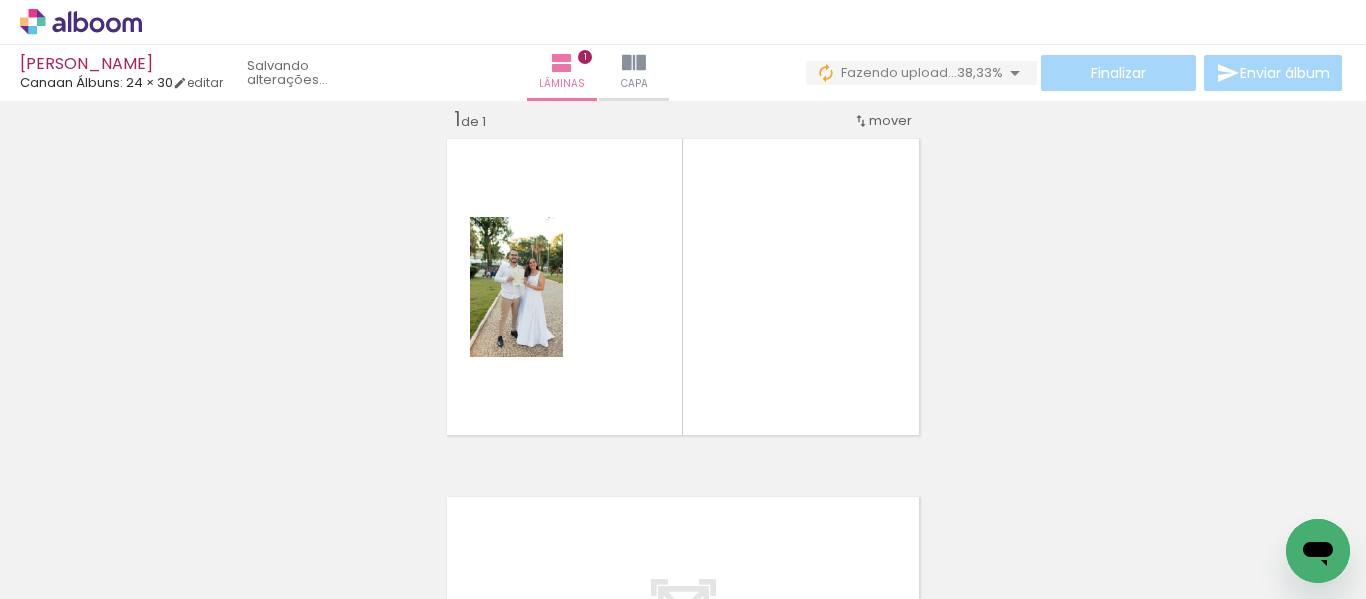 scroll, scrollTop: 26, scrollLeft: 0, axis: vertical 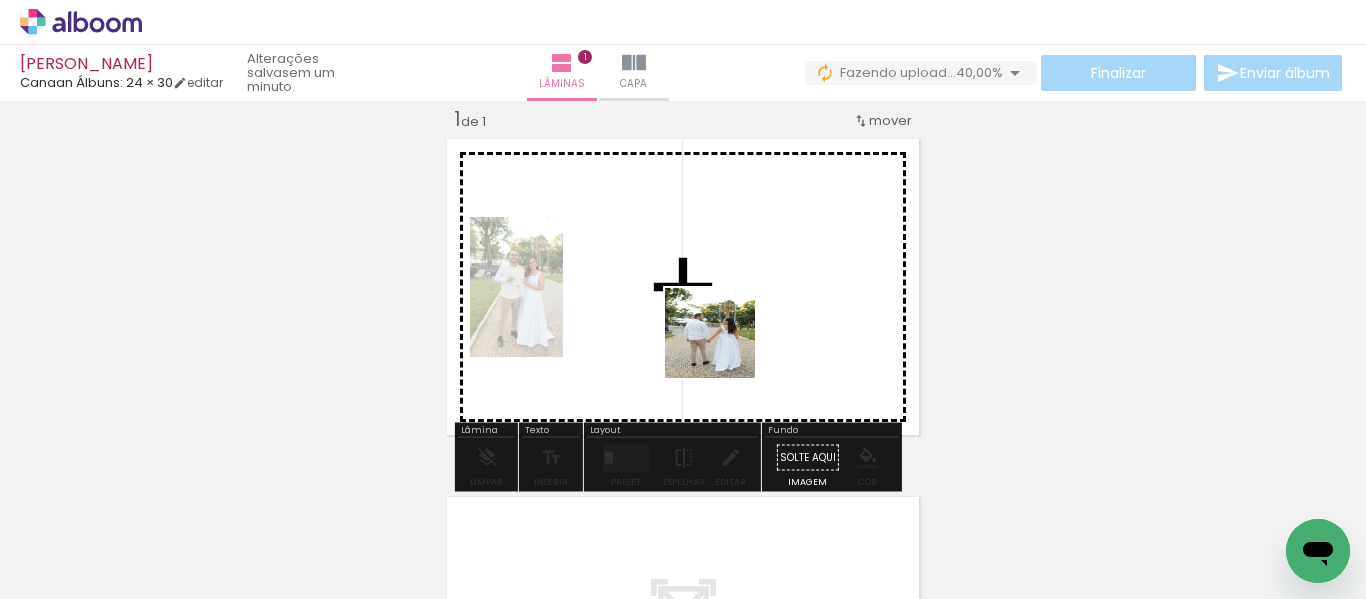 drag, startPoint x: 686, startPoint y: 541, endPoint x: 695, endPoint y: 455, distance: 86.46965 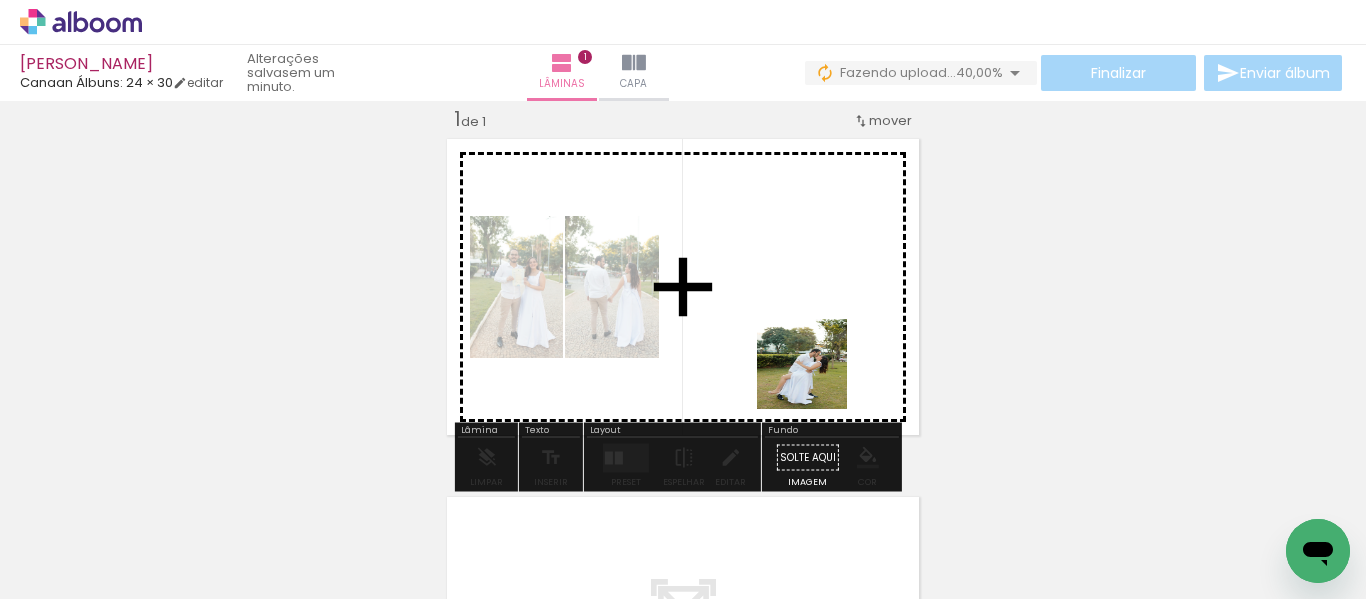 drag, startPoint x: 566, startPoint y: 554, endPoint x: 820, endPoint y: 298, distance: 360.62723 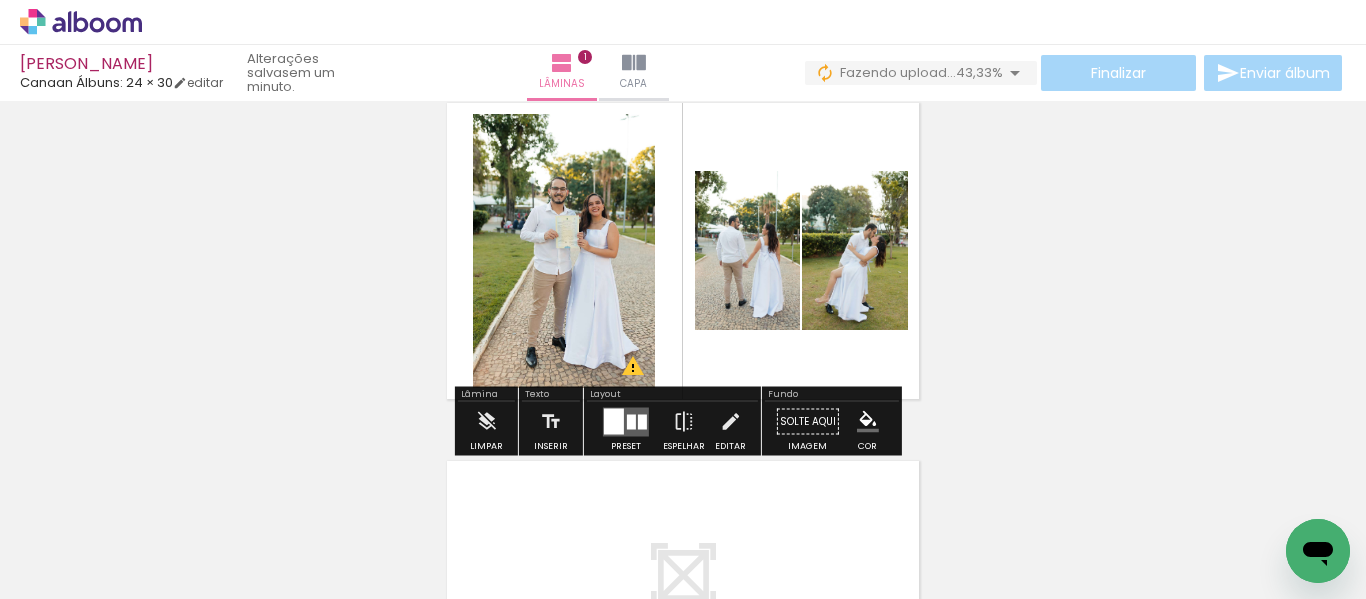 scroll, scrollTop: 126, scrollLeft: 0, axis: vertical 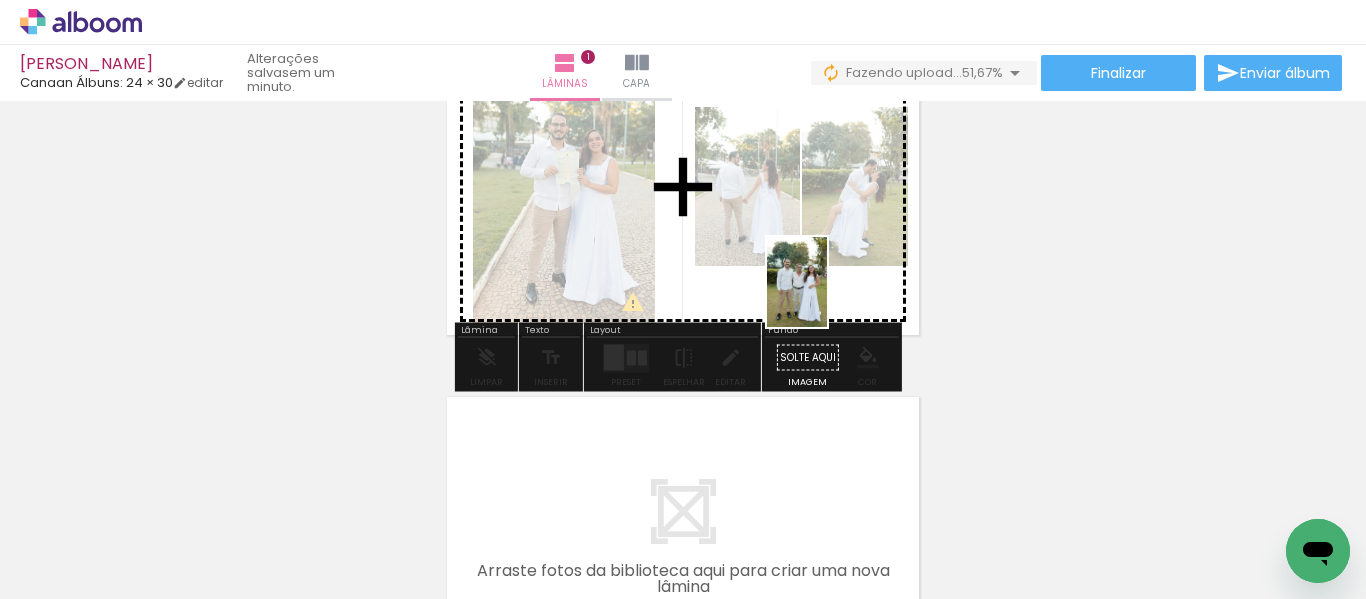 drag, startPoint x: 826, startPoint y: 539, endPoint x: 826, endPoint y: 294, distance: 245 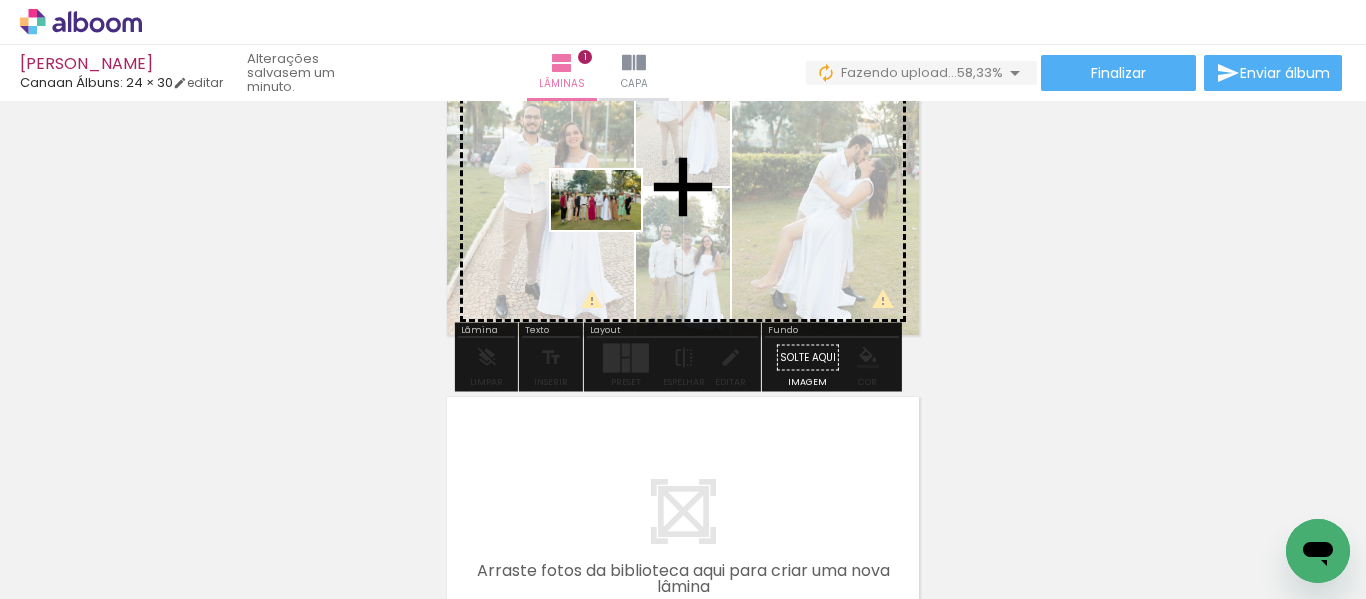 drag, startPoint x: 375, startPoint y: 553, endPoint x: 612, endPoint y: 222, distance: 407.0995 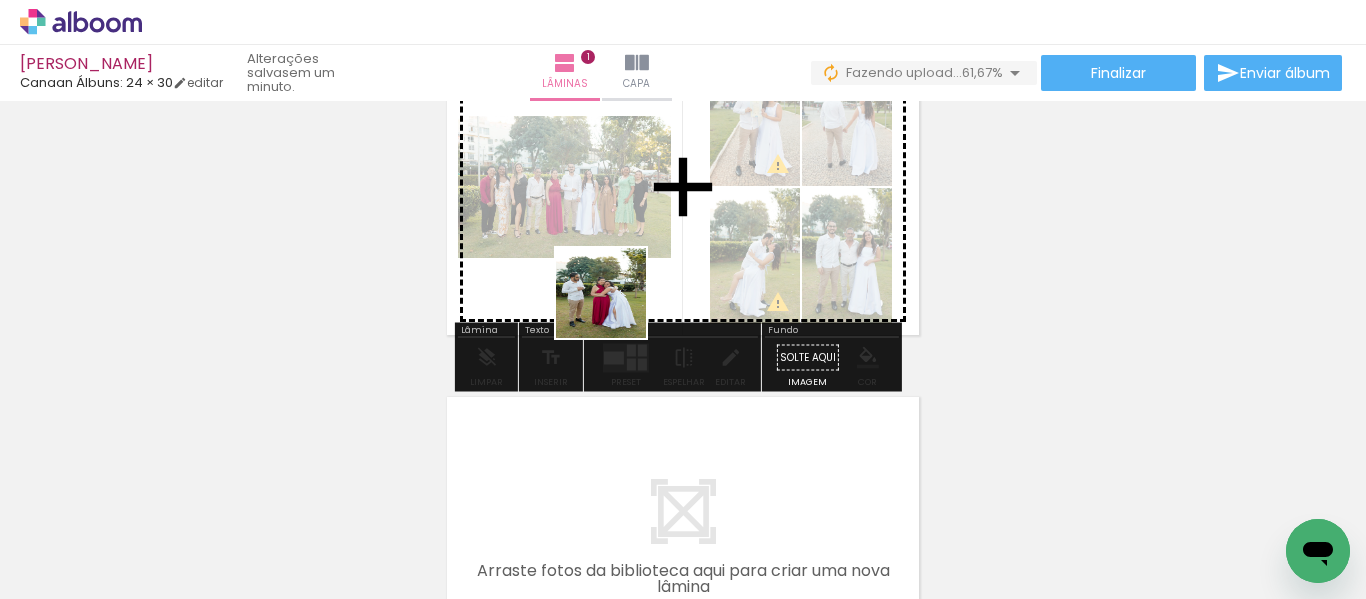 drag, startPoint x: 605, startPoint y: 535, endPoint x: 605, endPoint y: 273, distance: 262 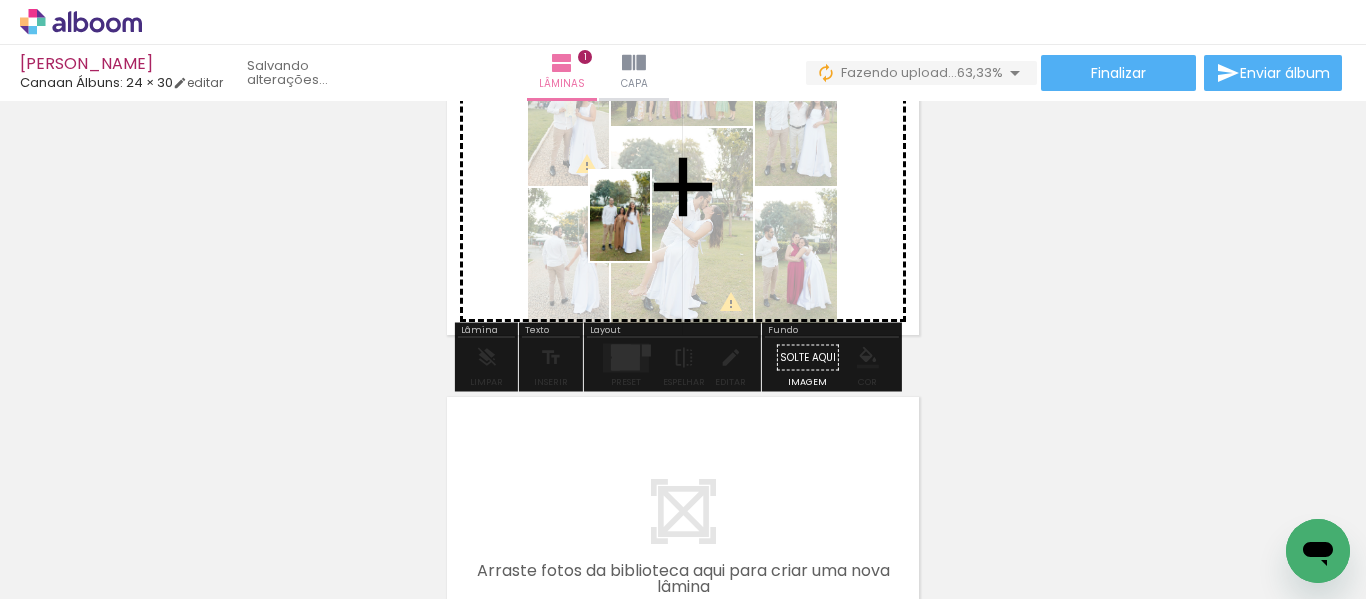 drag, startPoint x: 491, startPoint y: 540, endPoint x: 667, endPoint y: 288, distance: 307.37598 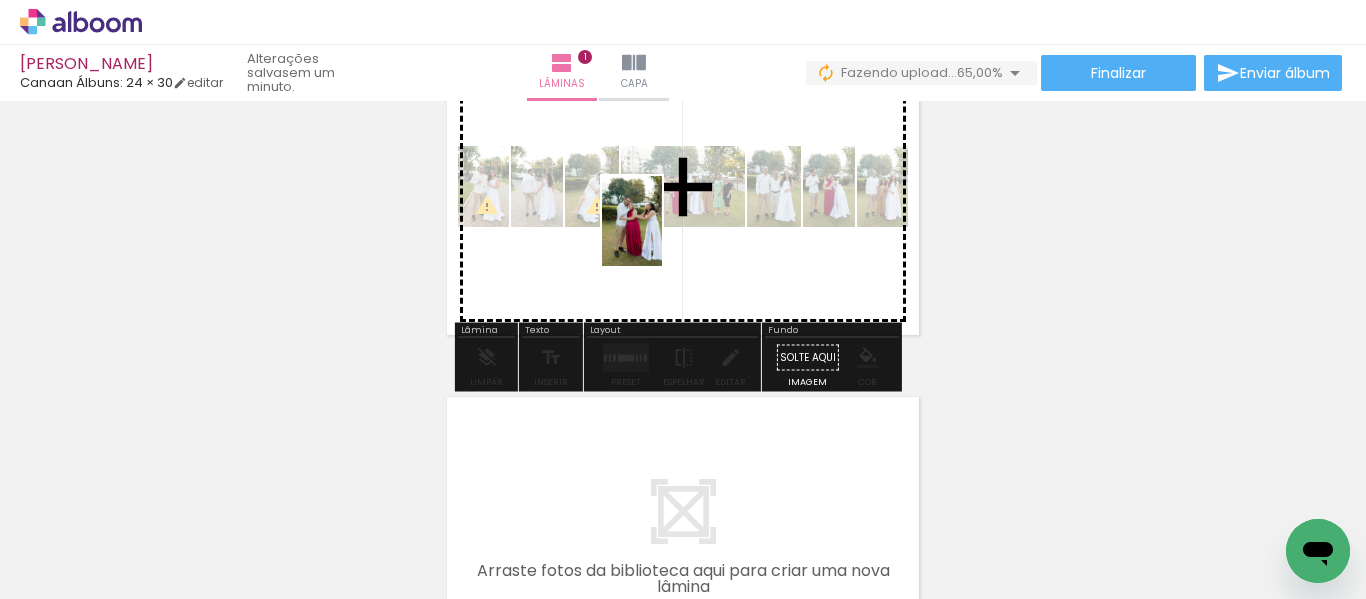 drag, startPoint x: 699, startPoint y: 556, endPoint x: 662, endPoint y: 236, distance: 322.13196 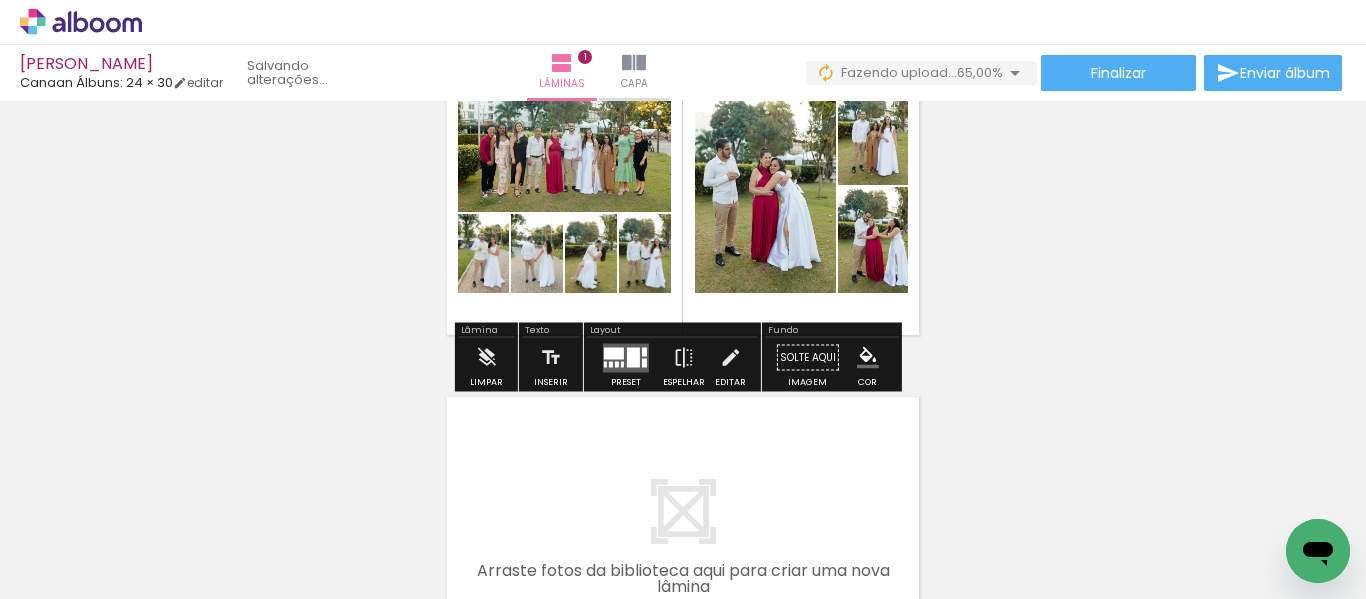click on "Inserir lâmina 1  de 1" at bounding box center [683, 340] 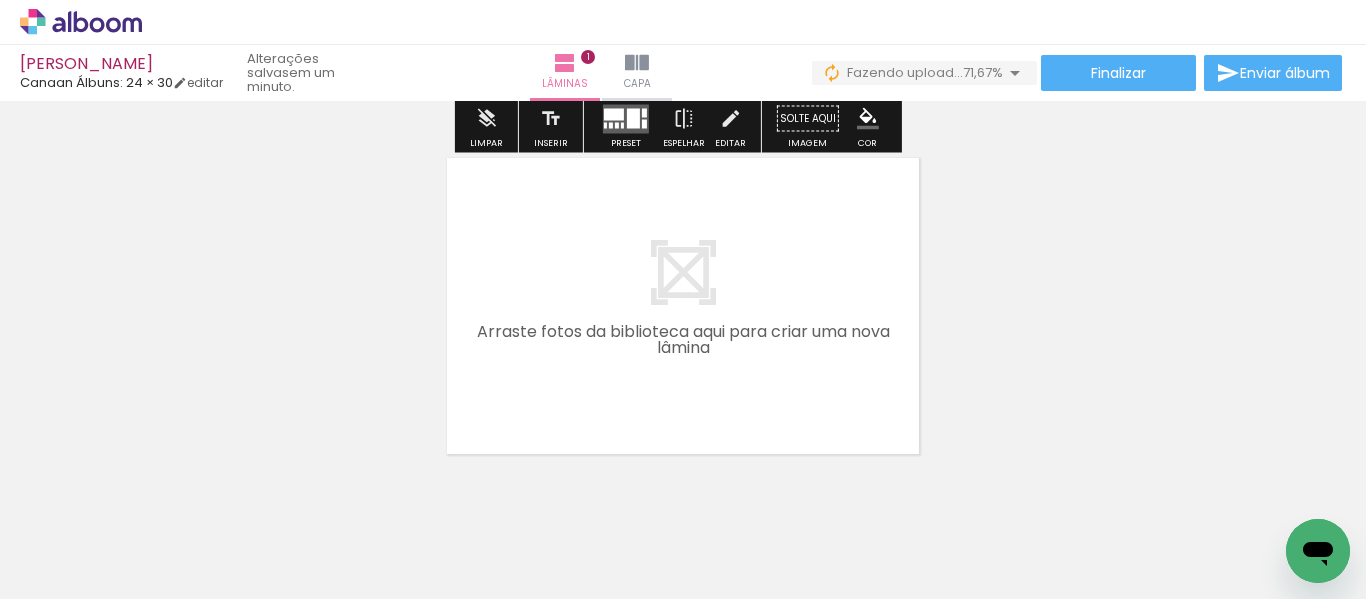 scroll, scrollTop: 400, scrollLeft: 0, axis: vertical 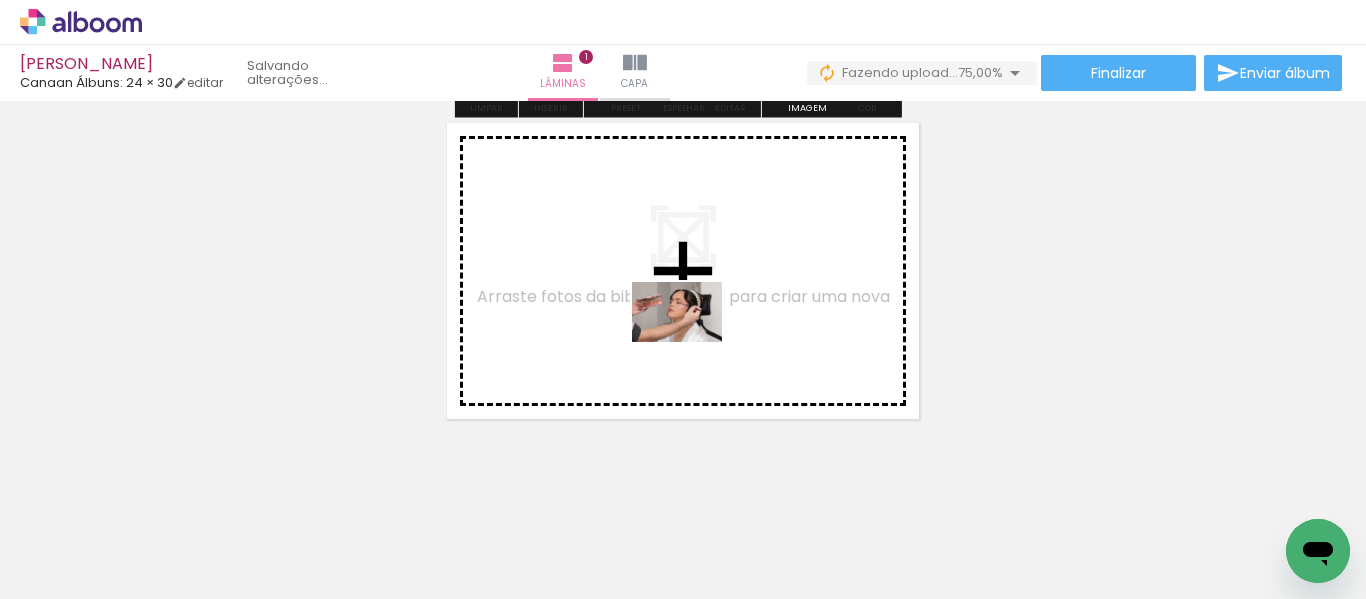 drag, startPoint x: 257, startPoint y: 536, endPoint x: 692, endPoint y: 342, distance: 476.2993 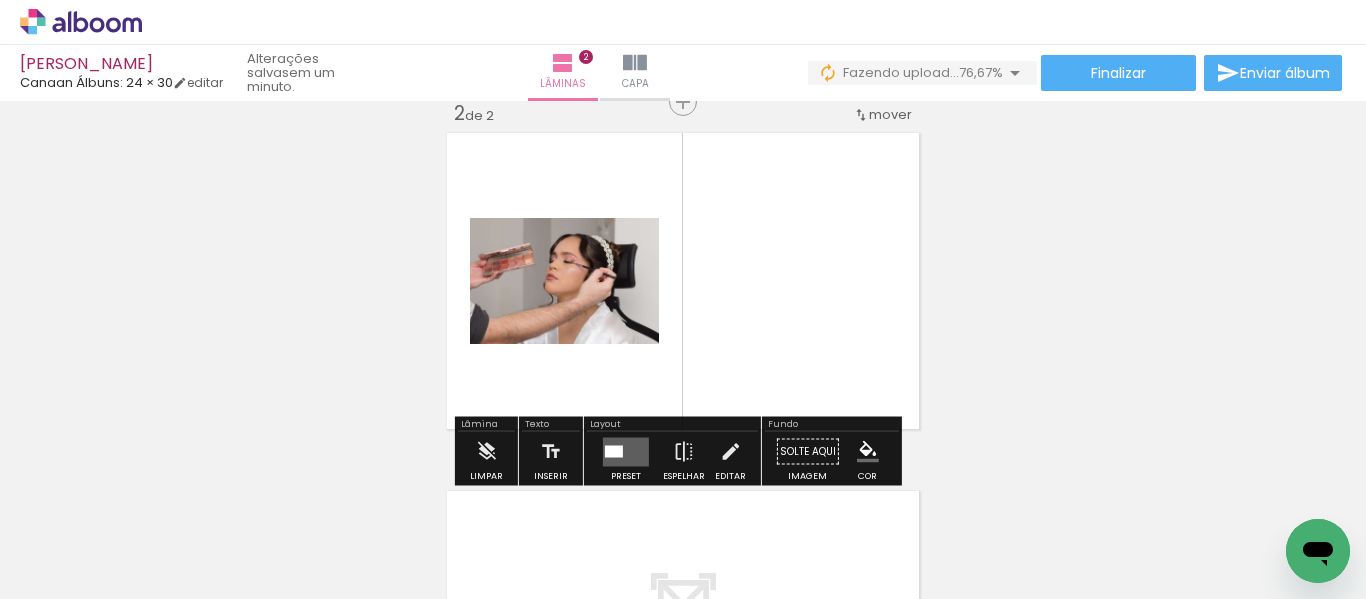scroll, scrollTop: 384, scrollLeft: 0, axis: vertical 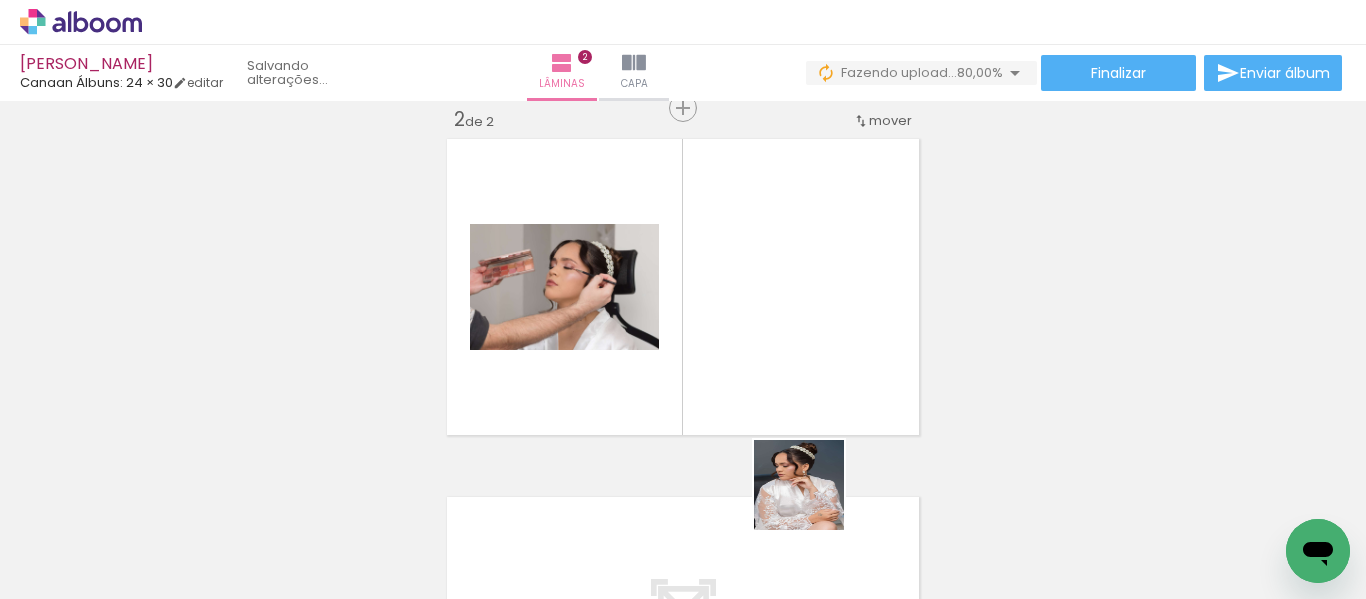 drag, startPoint x: 812, startPoint y: 546, endPoint x: 783, endPoint y: 305, distance: 242.73854 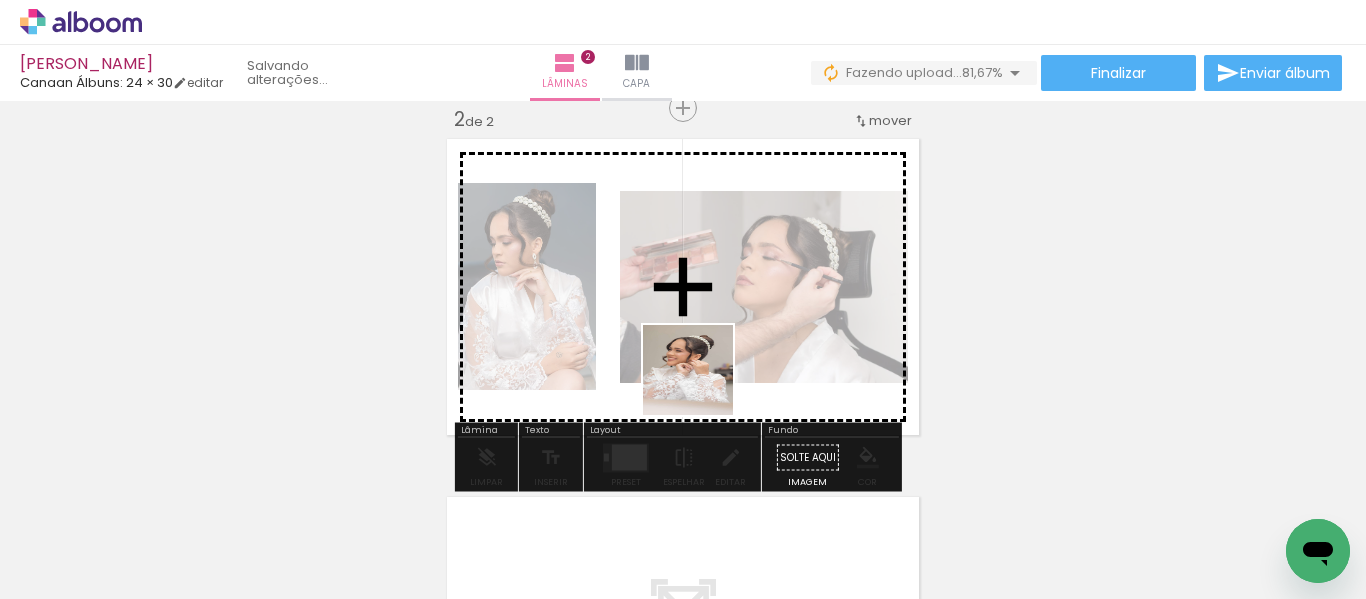 drag, startPoint x: 704, startPoint y: 504, endPoint x: 695, endPoint y: 305, distance: 199.20341 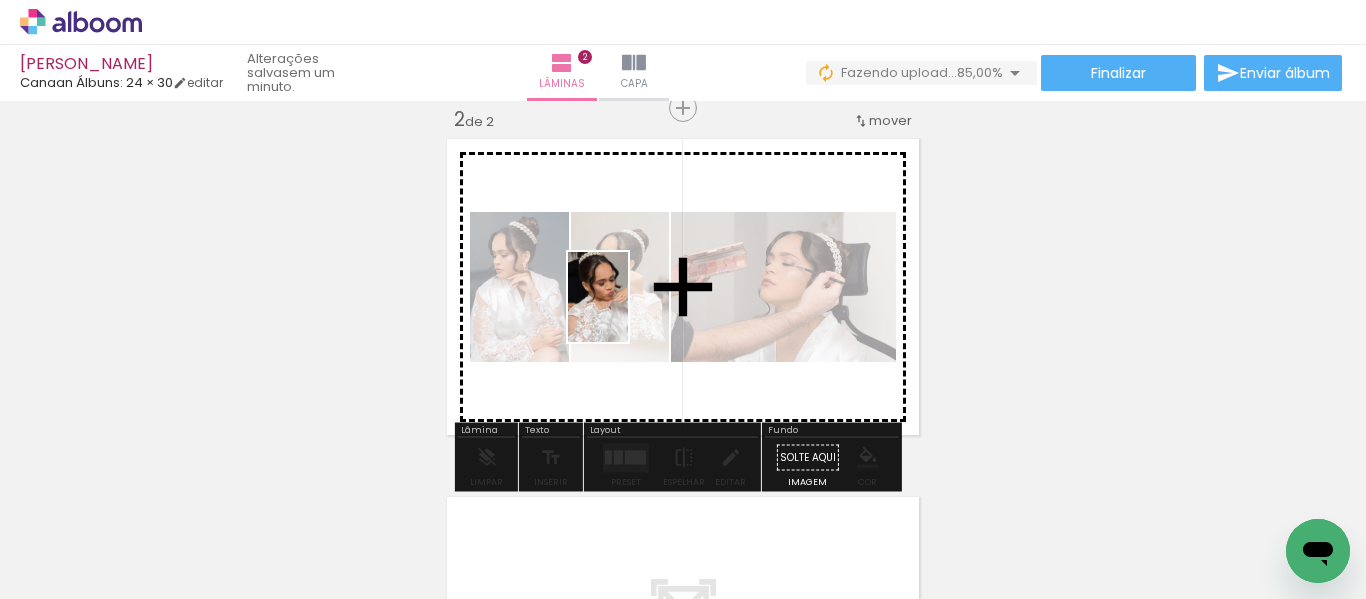 drag, startPoint x: 595, startPoint y: 537, endPoint x: 628, endPoint y: 312, distance: 227.40712 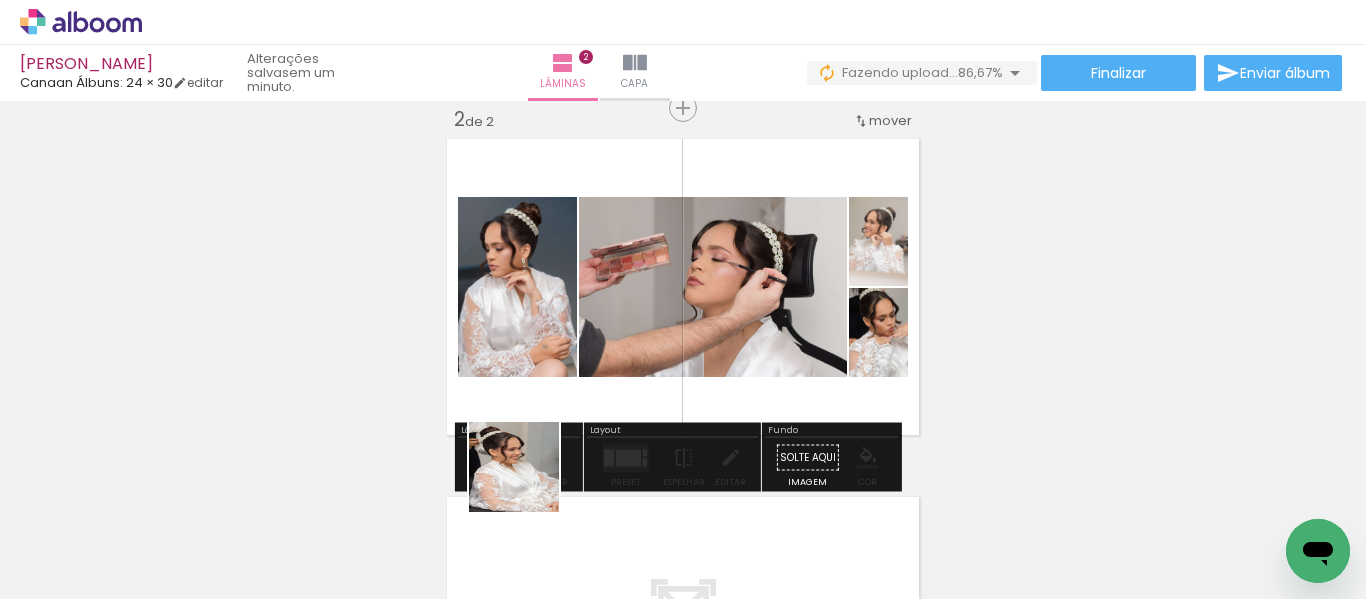 drag, startPoint x: 487, startPoint y: 516, endPoint x: 621, endPoint y: 335, distance: 225.20435 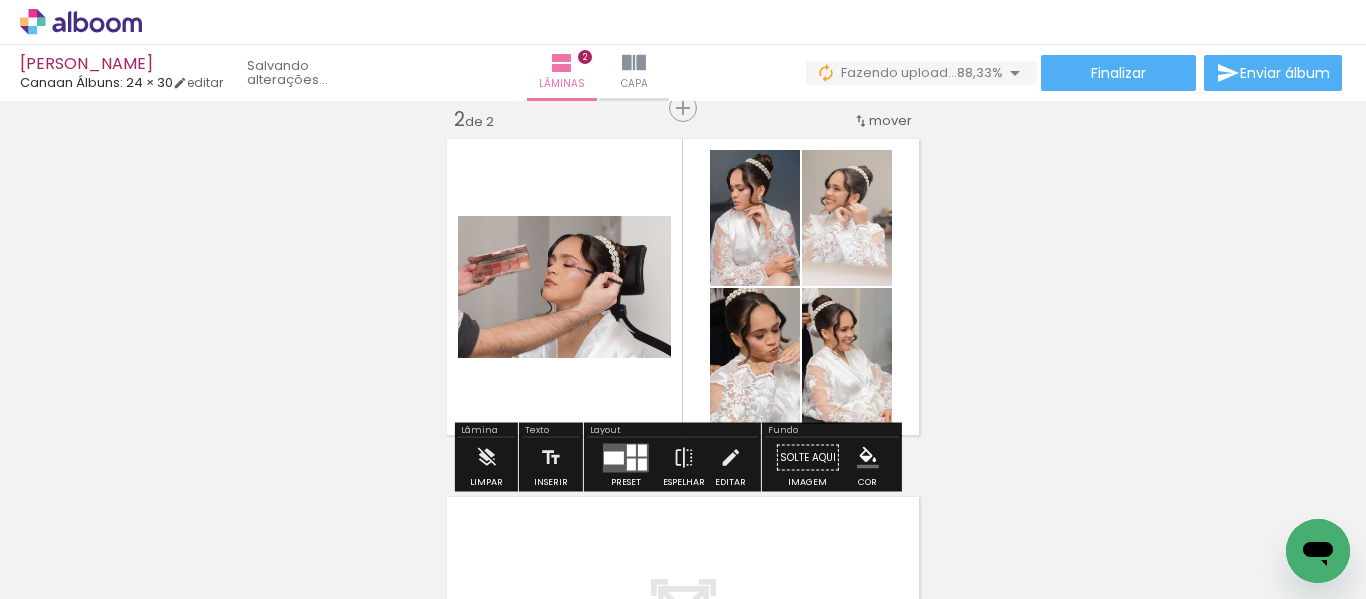 click on "Inserir lâmina 1  de 2  Inserir lâmina 2  de 2" at bounding box center [683, 261] 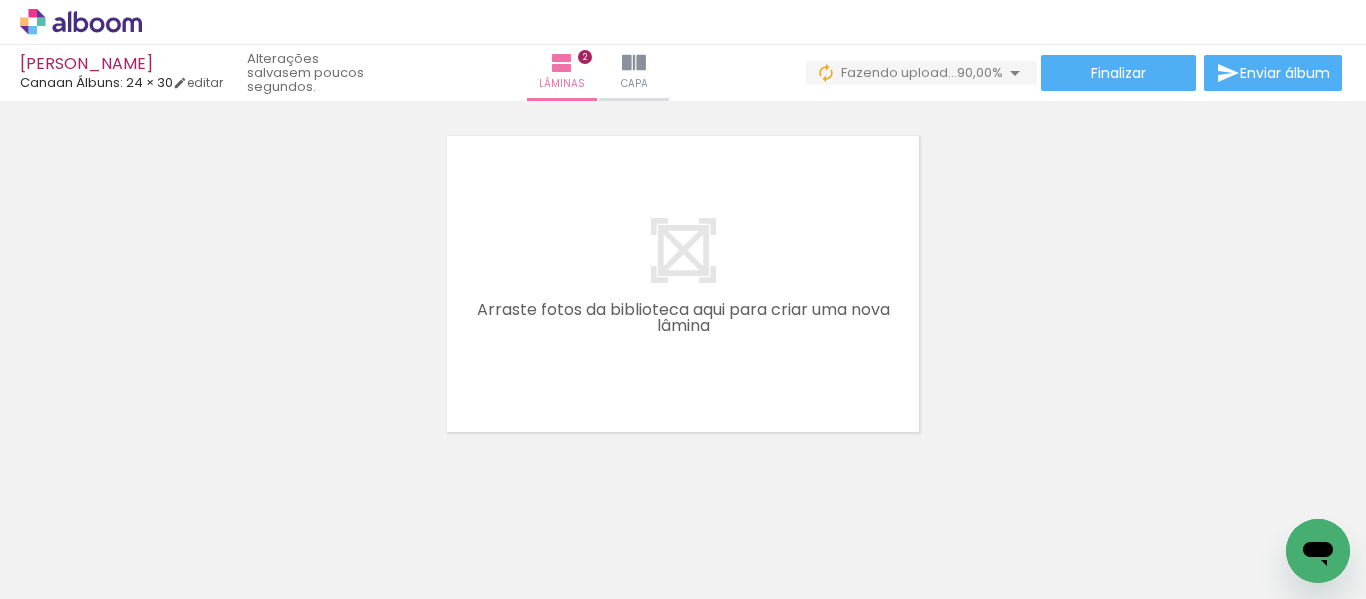 scroll, scrollTop: 779, scrollLeft: 0, axis: vertical 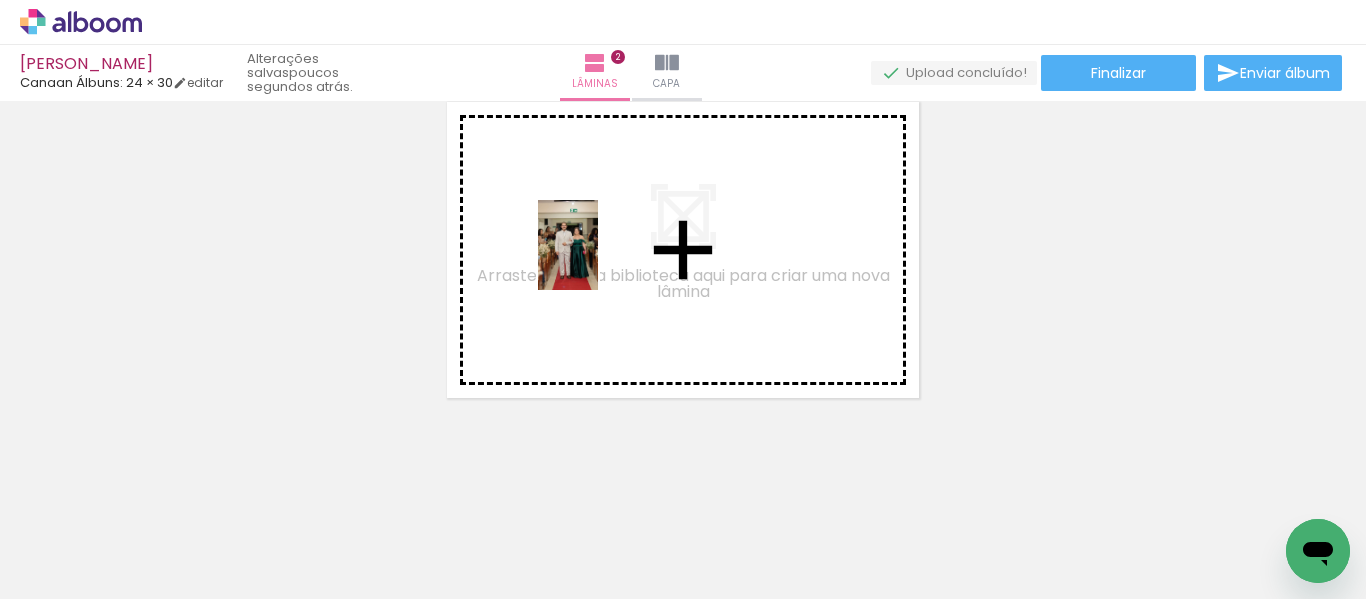 drag, startPoint x: 562, startPoint y: 529, endPoint x: 596, endPoint y: 272, distance: 259.23926 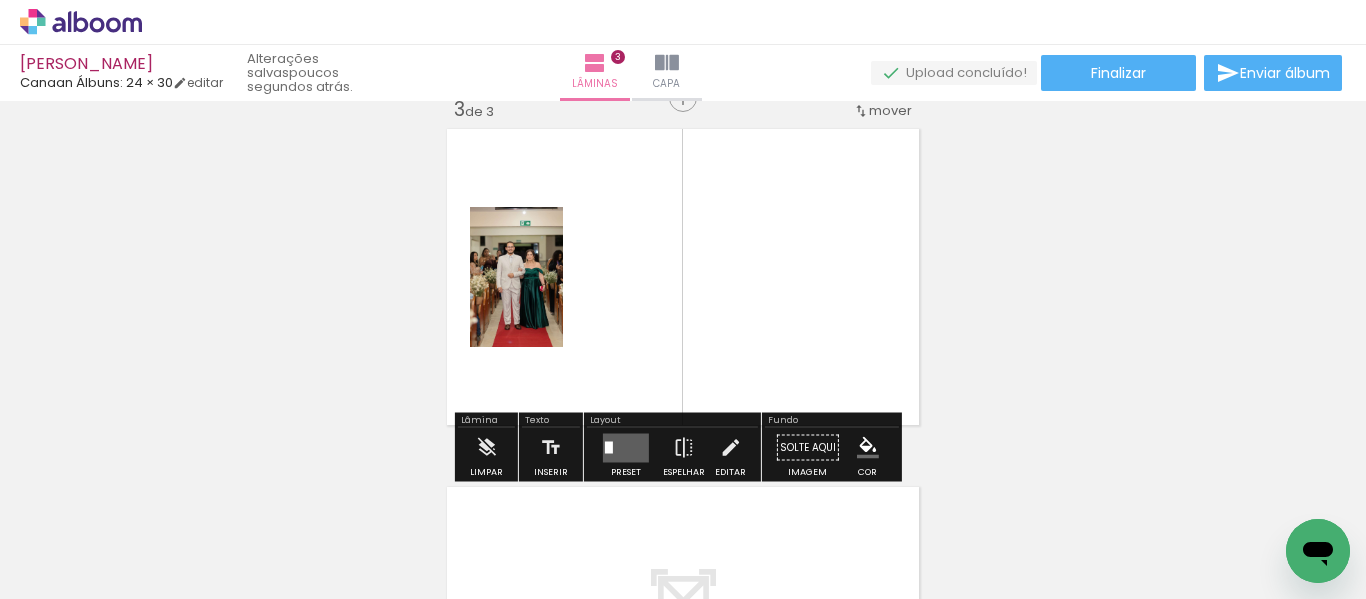 scroll, scrollTop: 742, scrollLeft: 0, axis: vertical 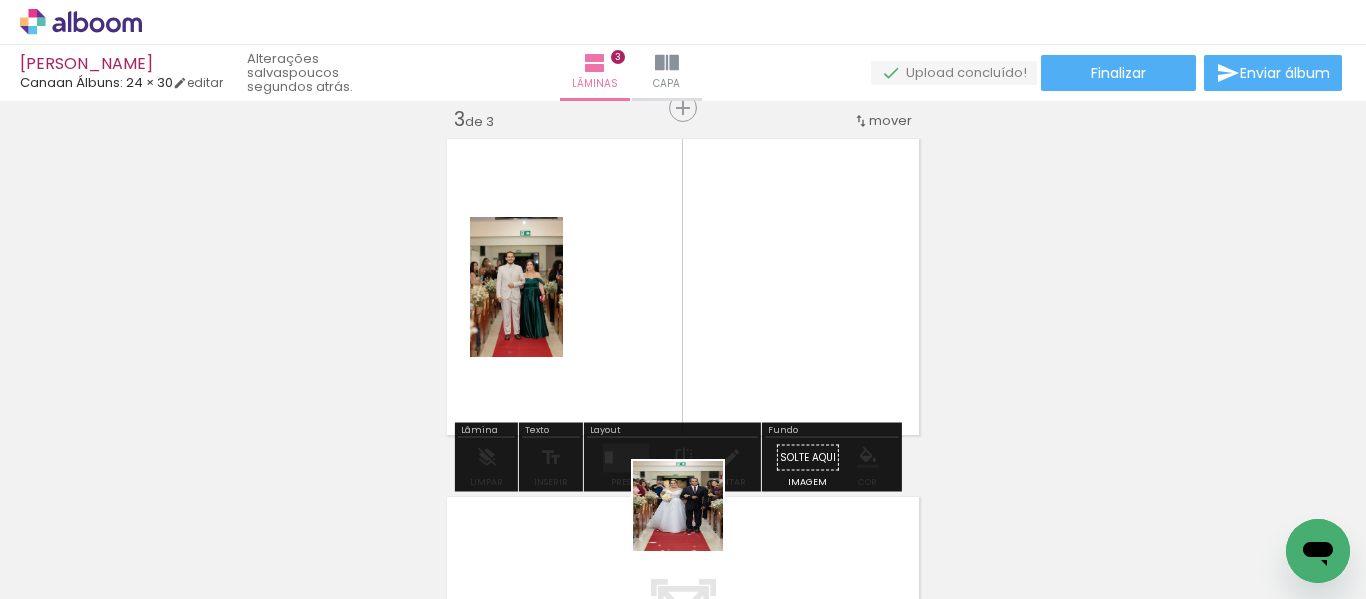 drag, startPoint x: 692, startPoint y: 535, endPoint x: 670, endPoint y: 335, distance: 201.20636 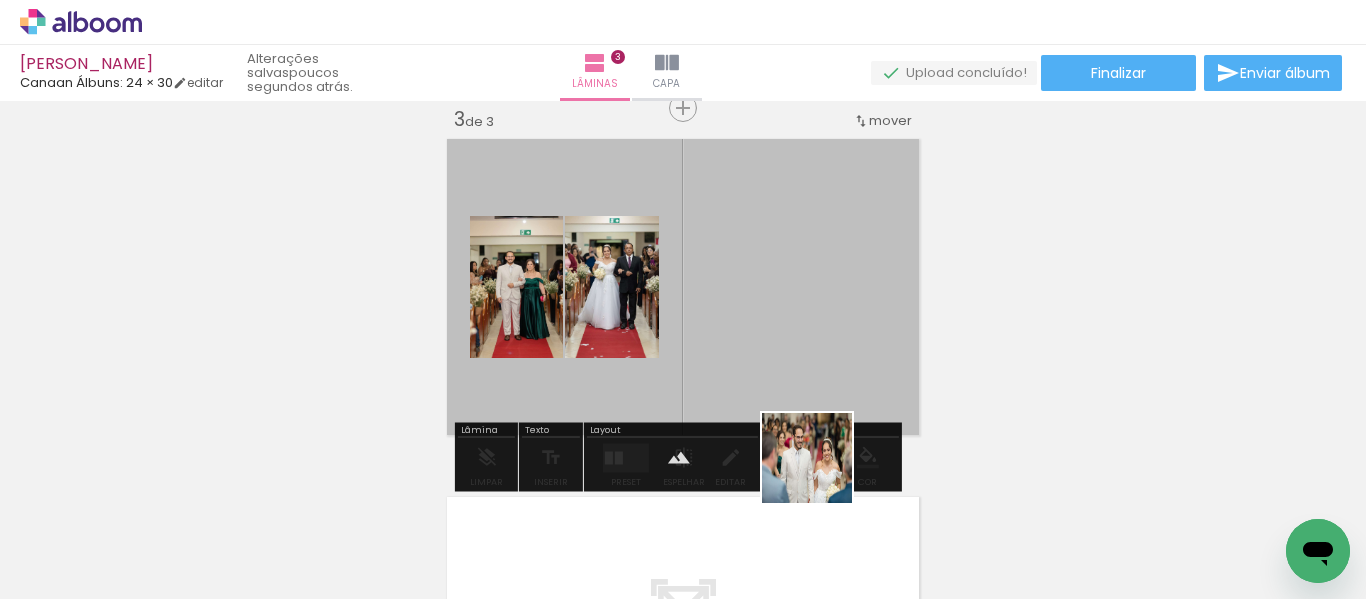 drag, startPoint x: 821, startPoint y: 546, endPoint x: 817, endPoint y: 355, distance: 191.04189 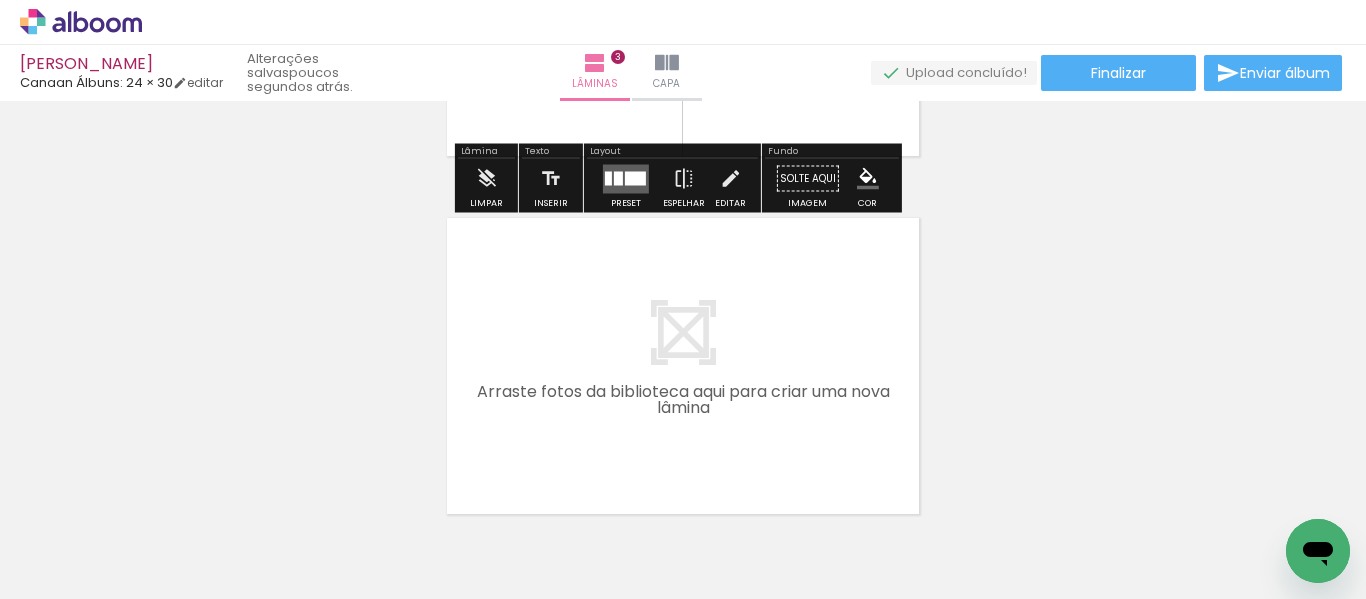 scroll, scrollTop: 1042, scrollLeft: 0, axis: vertical 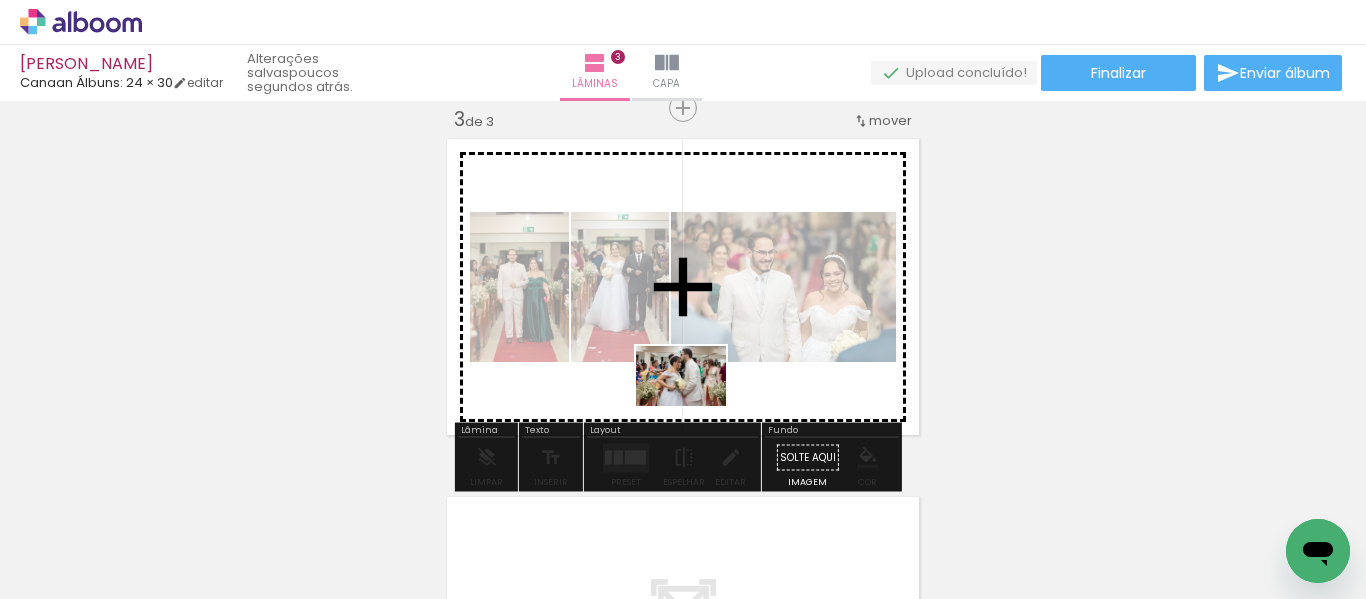 drag, startPoint x: 204, startPoint y: 537, endPoint x: 696, endPoint y: 406, distance: 509.14145 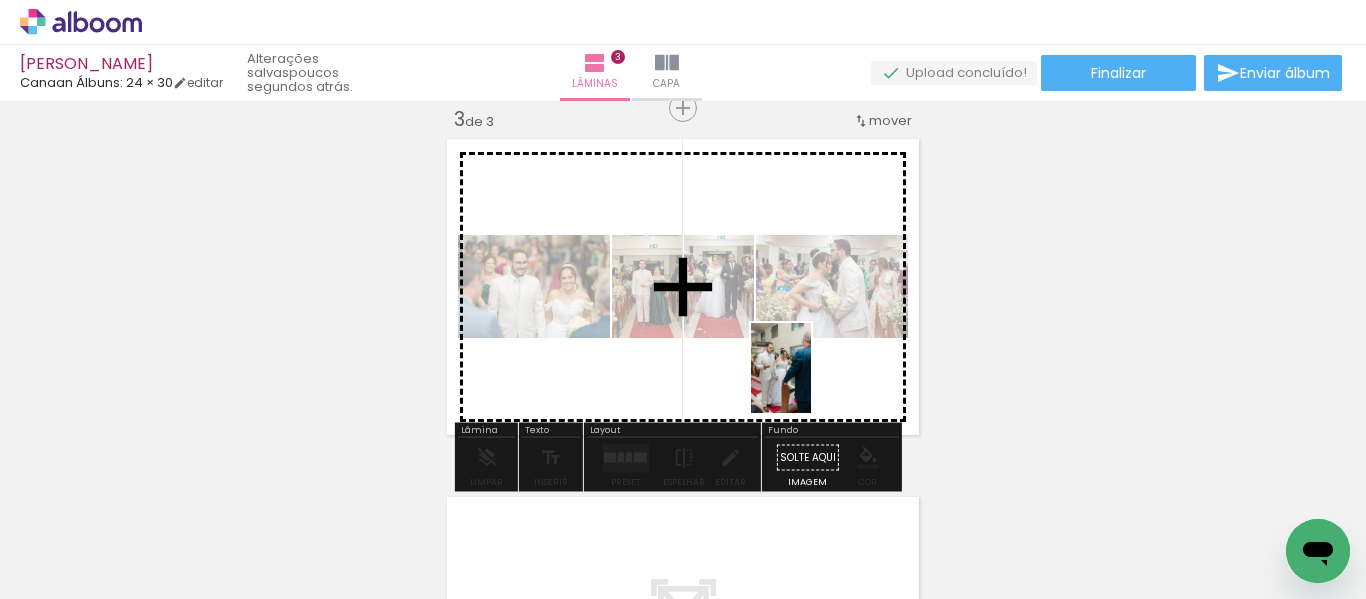 drag, startPoint x: 316, startPoint y: 559, endPoint x: 811, endPoint y: 383, distance: 525.358 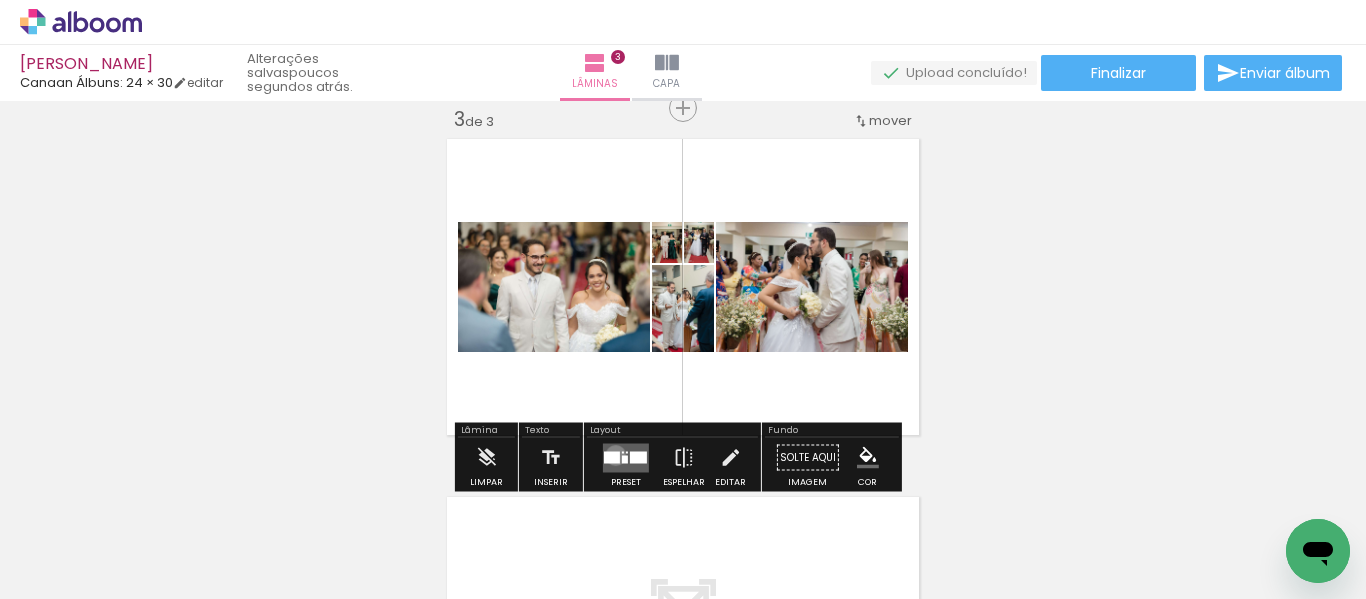 click at bounding box center [612, 457] 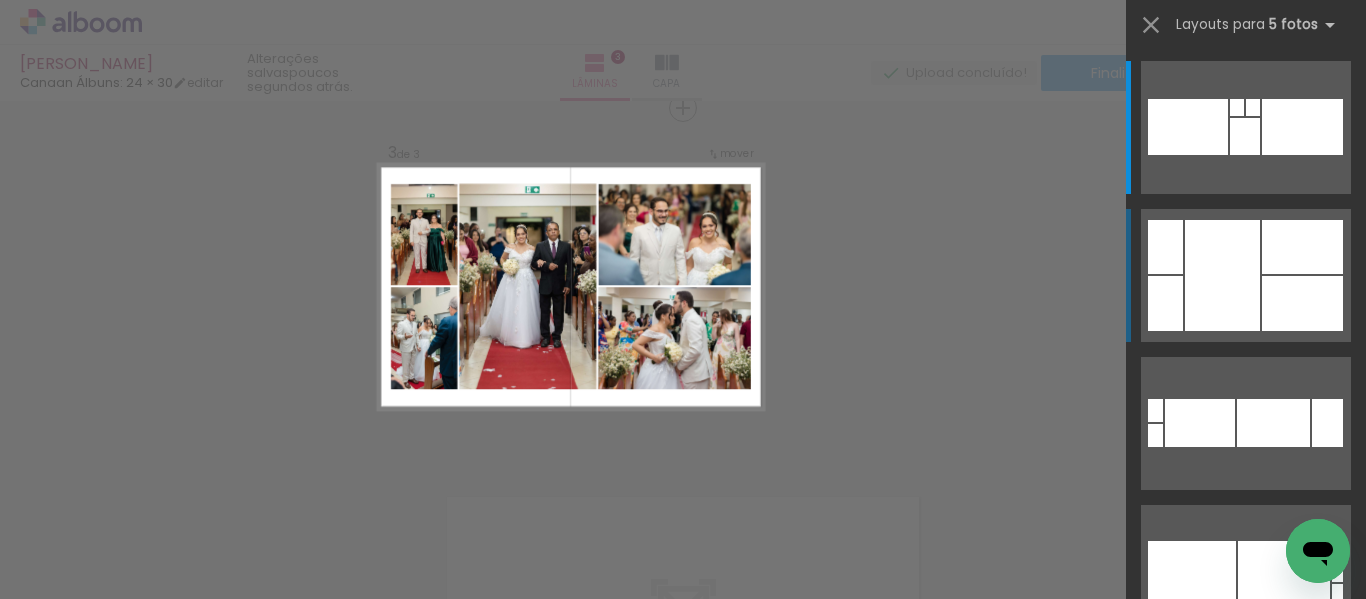 click at bounding box center [1222, 275] 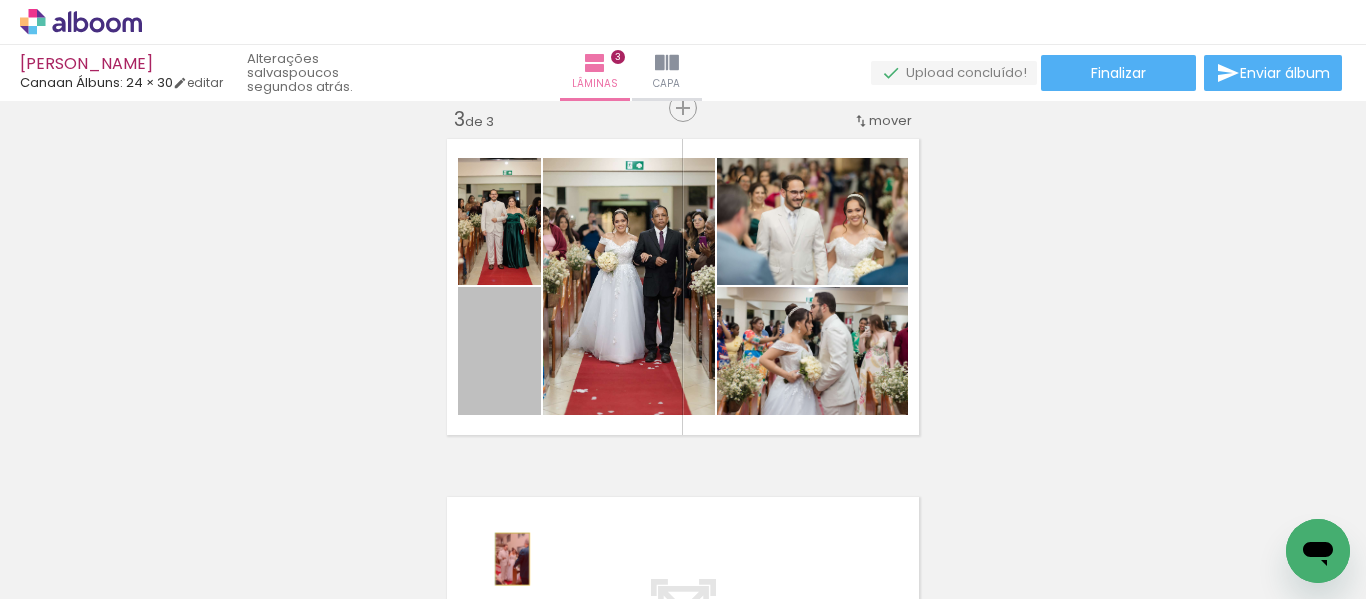 drag, startPoint x: 509, startPoint y: 375, endPoint x: 505, endPoint y: 559, distance: 184.04347 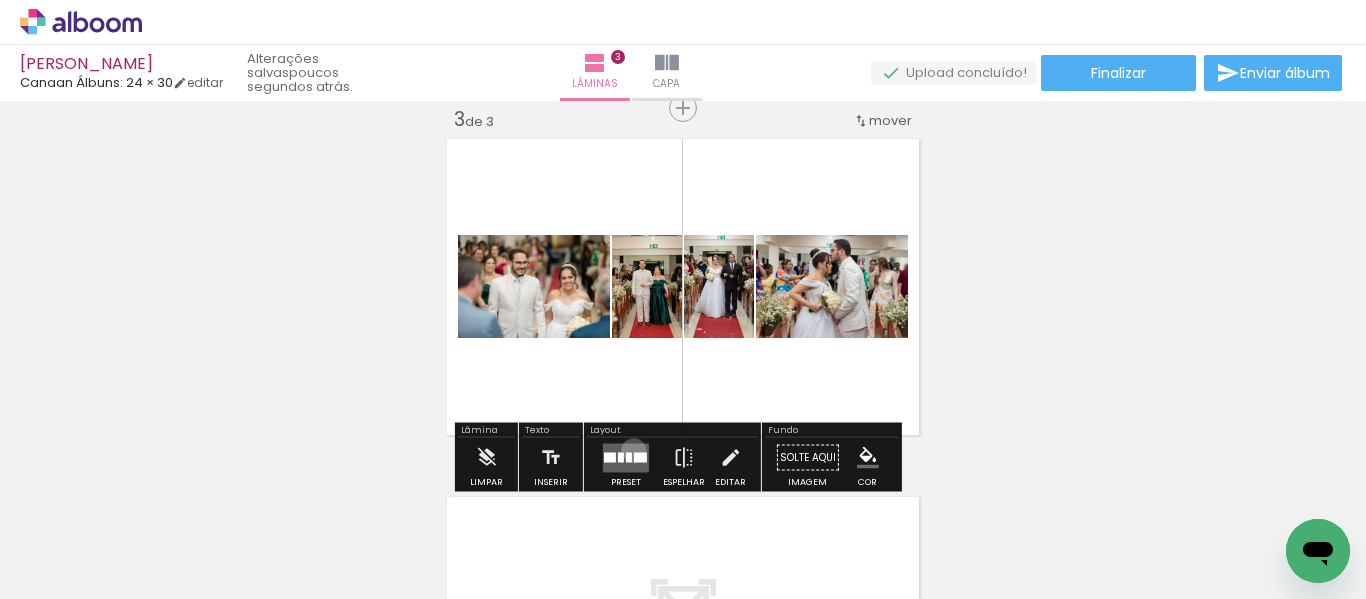 click at bounding box center (626, 457) 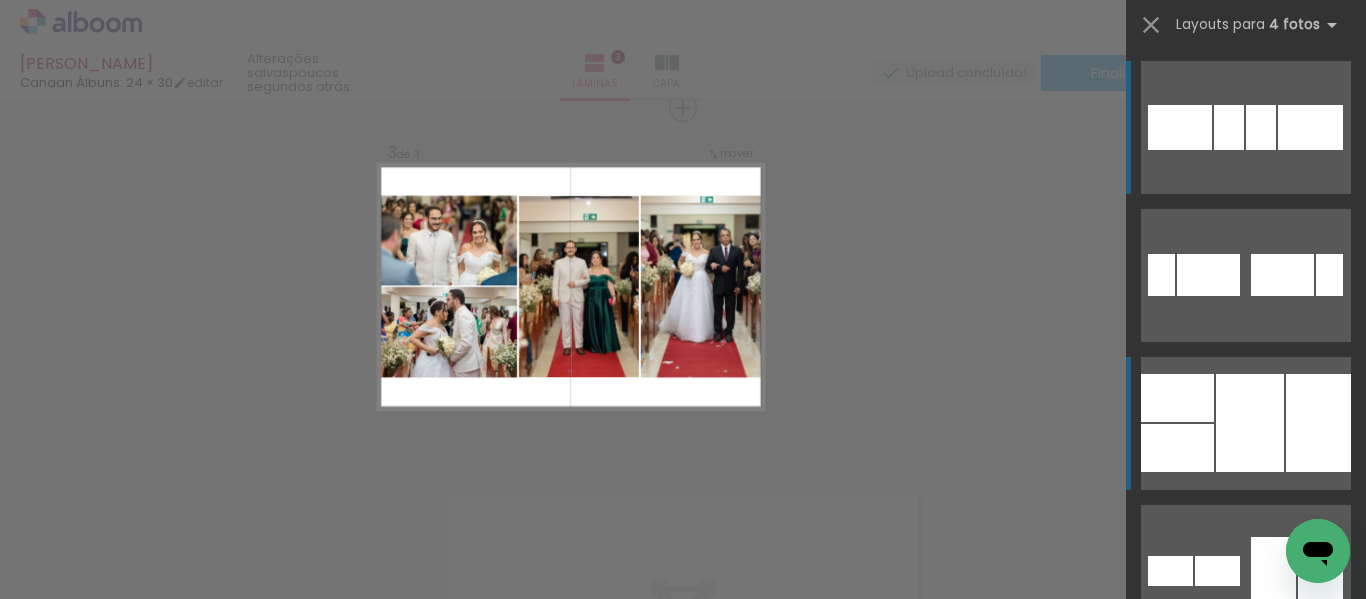click at bounding box center (1177, 448) 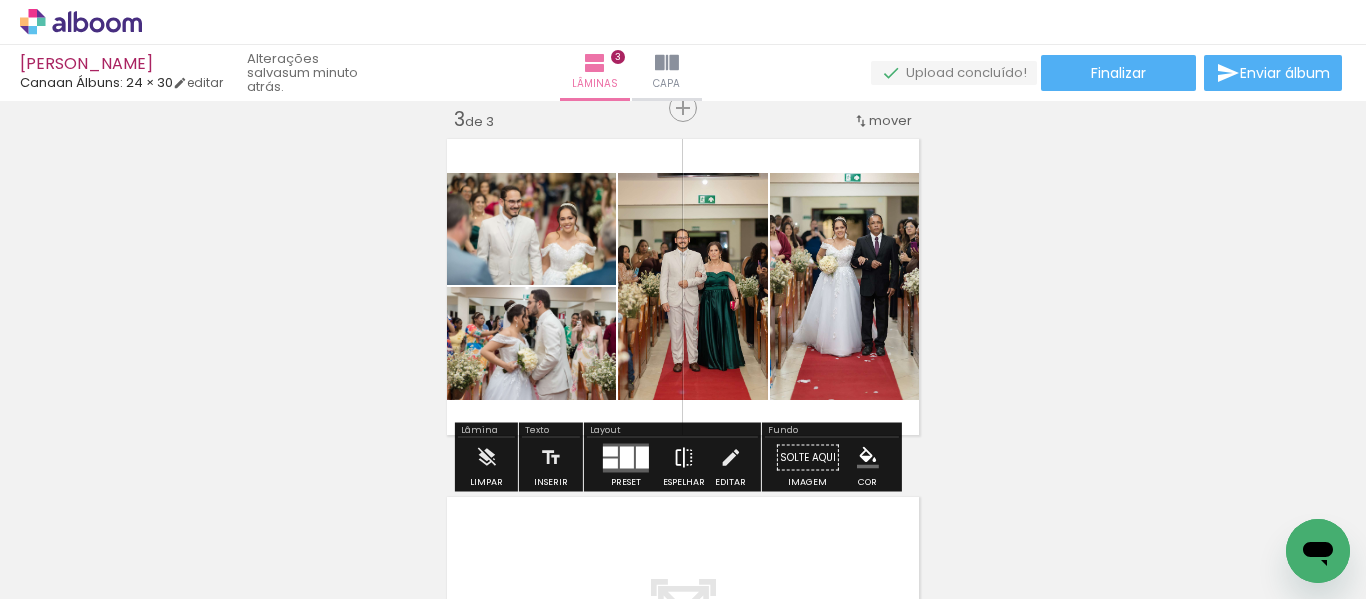 click at bounding box center (684, 458) 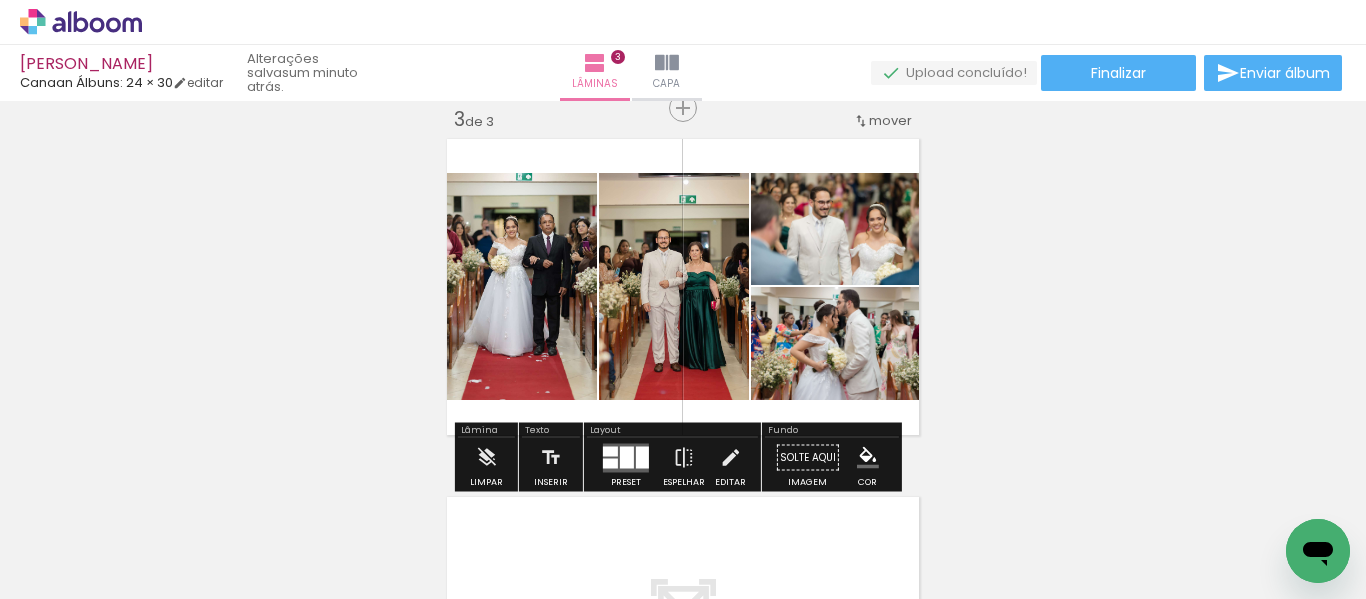 click on "Inserir lâmina 1  de 3  Inserir lâmina 2  de 3  Inserir lâmina 3  de 3" at bounding box center (683, 82) 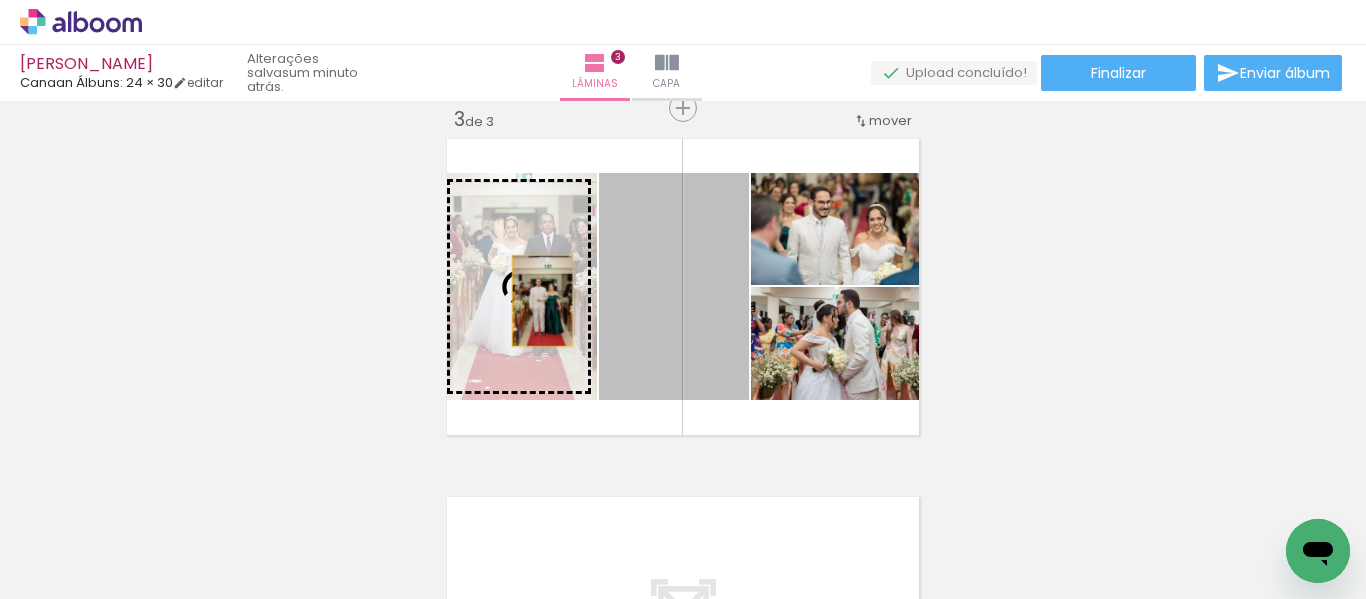 drag, startPoint x: 695, startPoint y: 335, endPoint x: 535, endPoint y: 301, distance: 163.57262 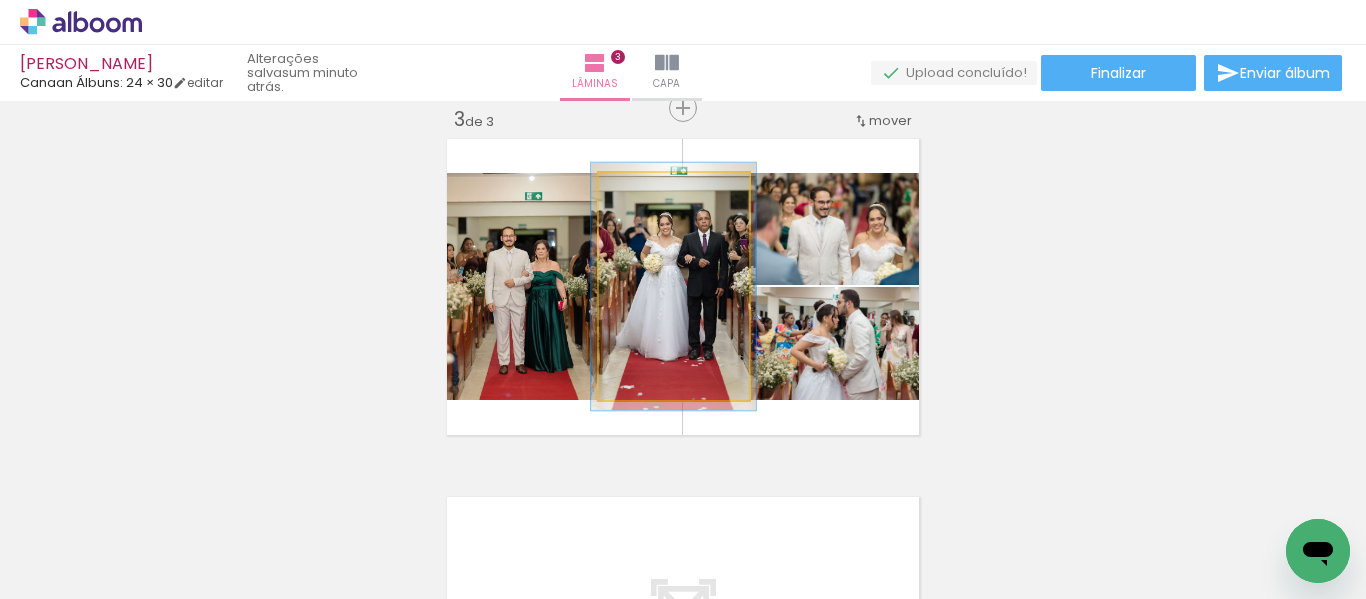 type on "109" 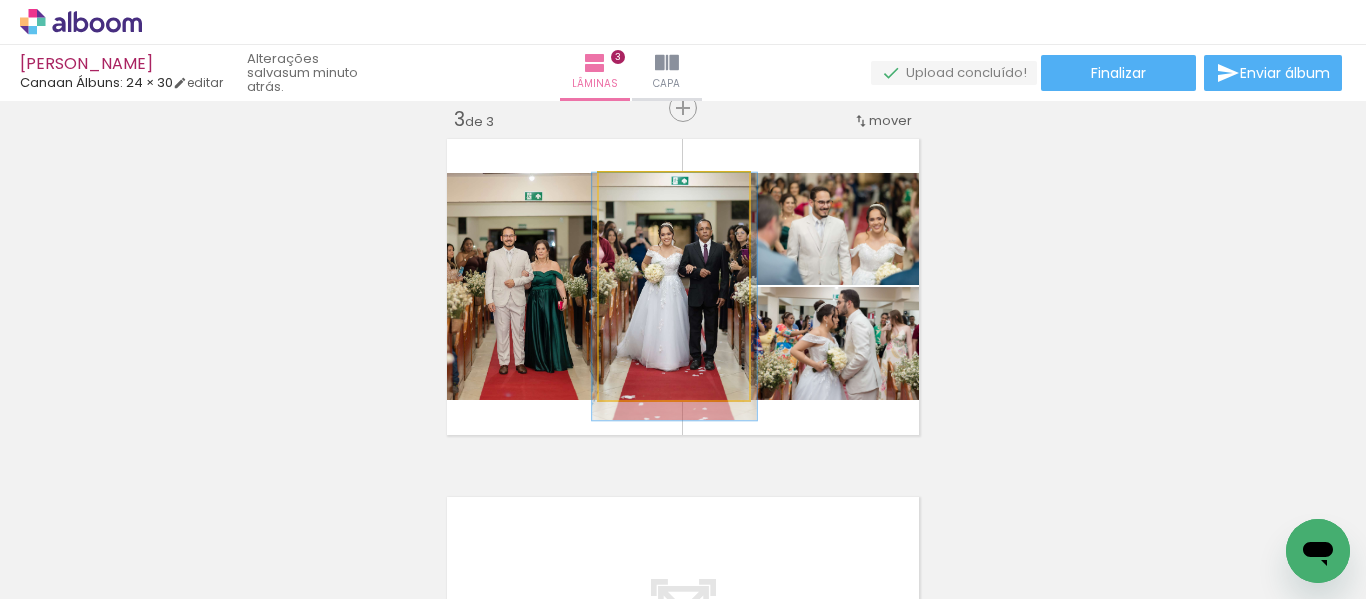 drag, startPoint x: 701, startPoint y: 331, endPoint x: 702, endPoint y: 344, distance: 13.038404 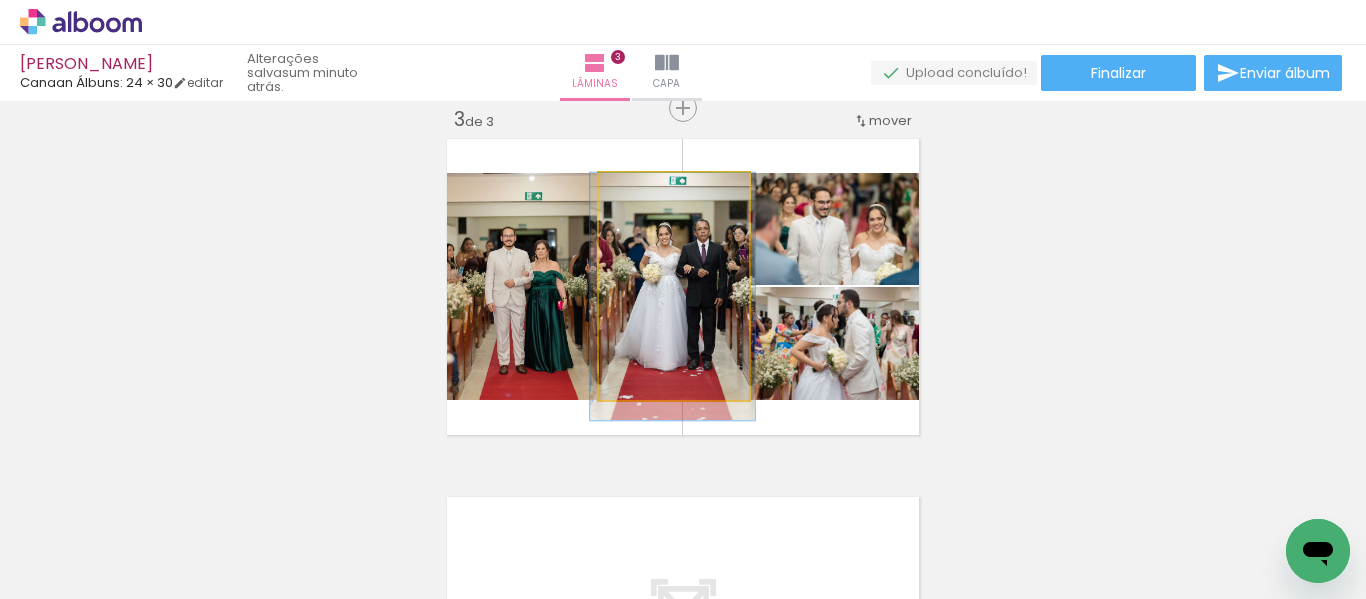 drag, startPoint x: 682, startPoint y: 327, endPoint x: 680, endPoint y: 346, distance: 19.104973 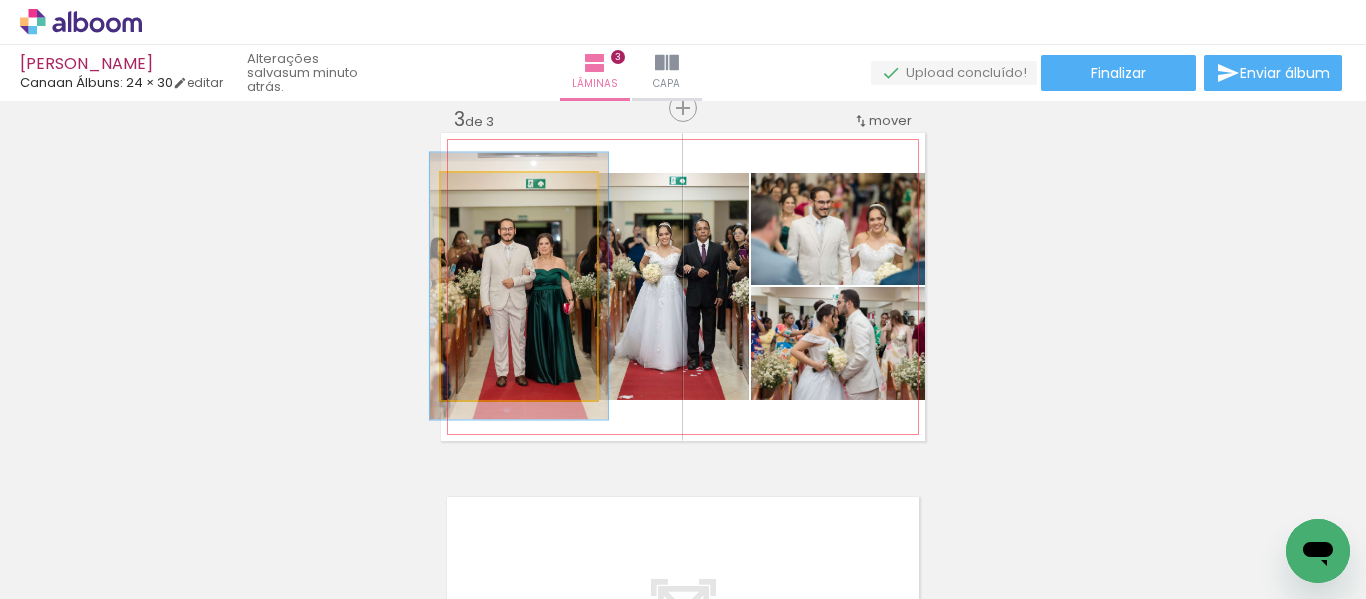 drag, startPoint x: 491, startPoint y: 199, endPoint x: 501, endPoint y: 201, distance: 10.198039 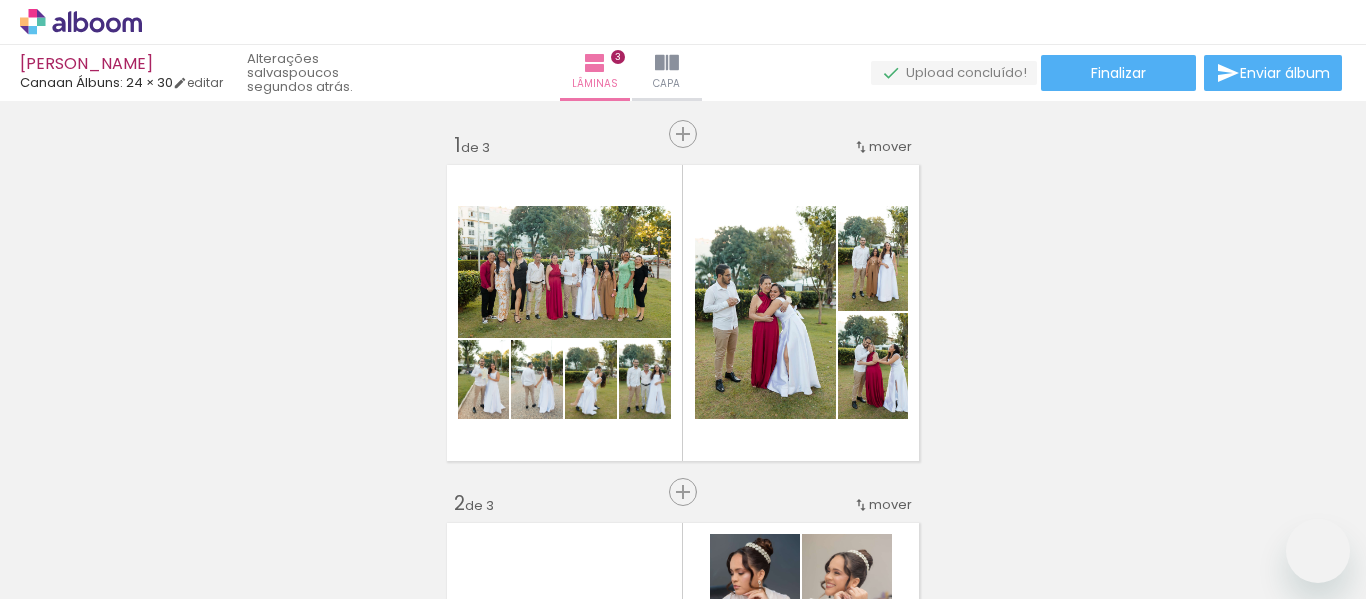 scroll, scrollTop: 0, scrollLeft: 0, axis: both 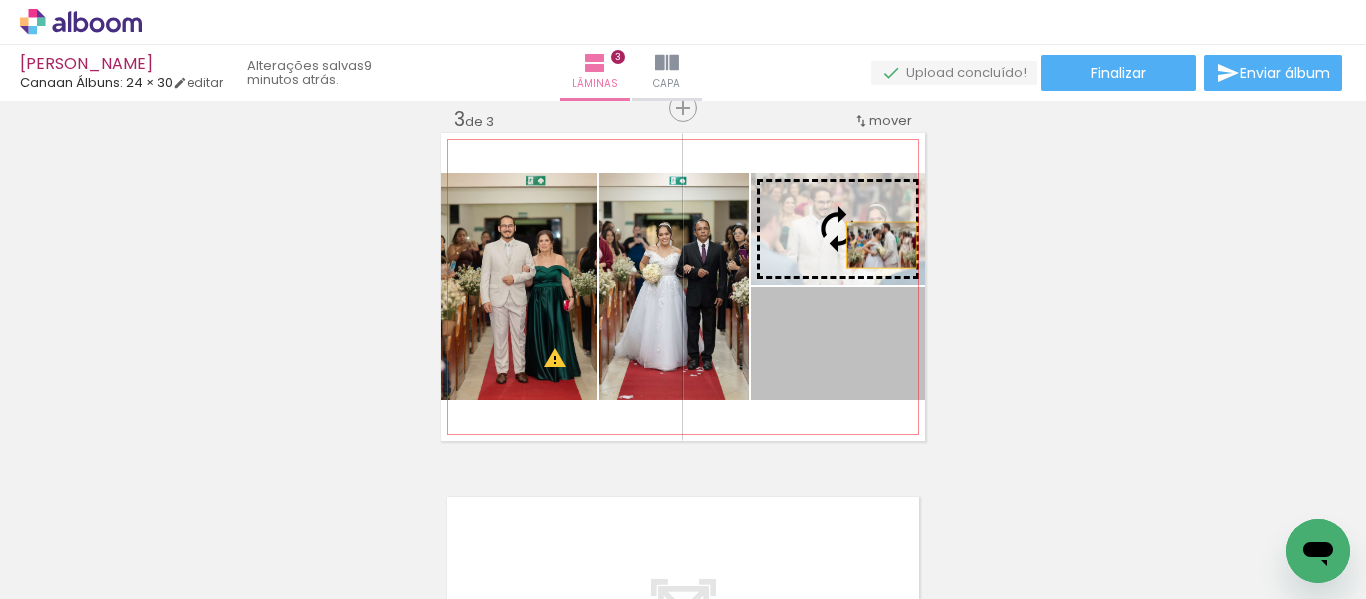 drag, startPoint x: 883, startPoint y: 375, endPoint x: 874, endPoint y: 245, distance: 130.31117 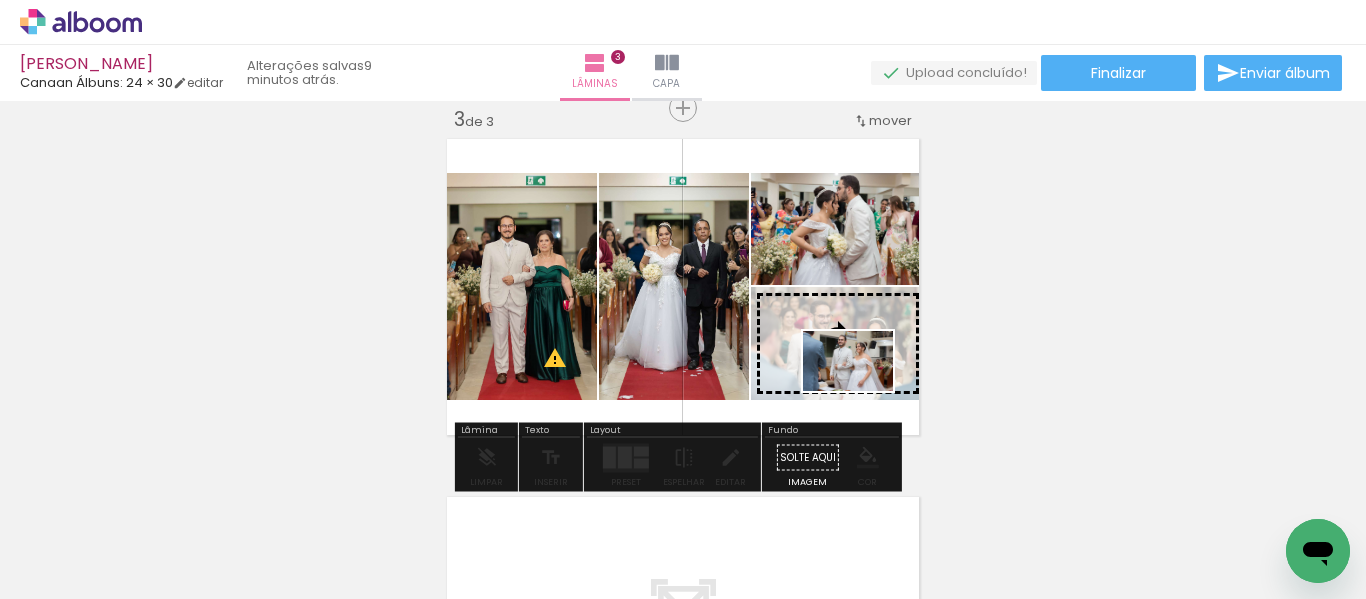 drag, startPoint x: 543, startPoint y: 544, endPoint x: 863, endPoint y: 391, distance: 354.69565 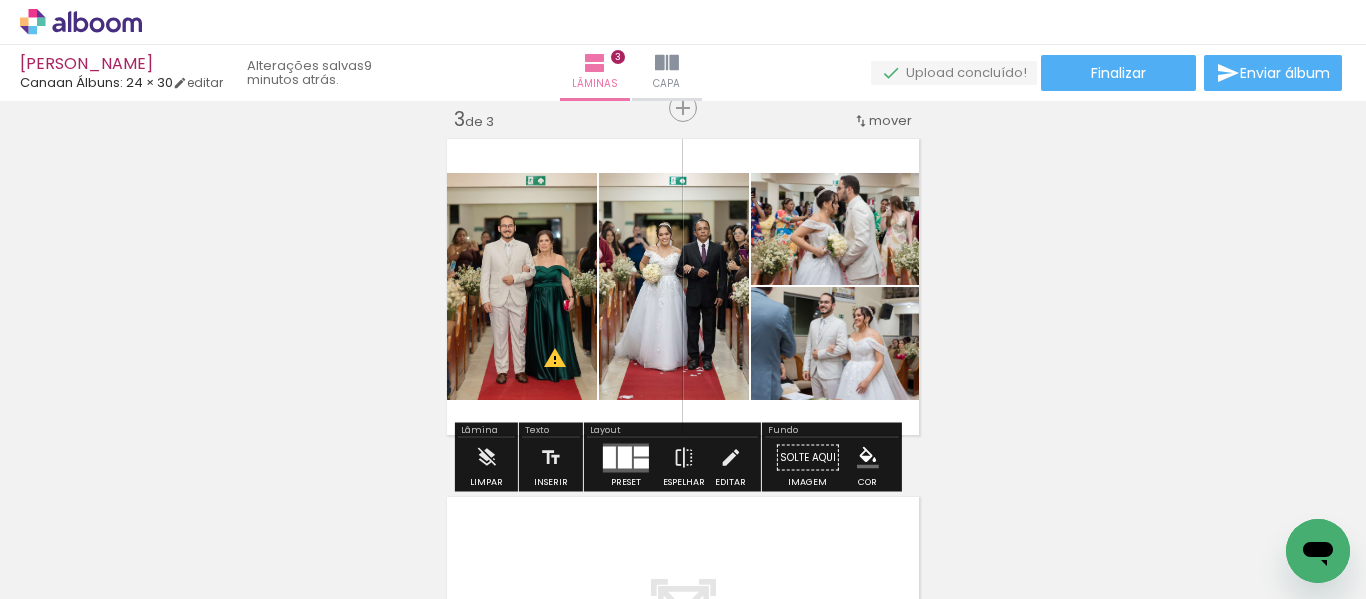 click on "Inserir lâmina 1  de 3  Inserir lâmina 2  de 3  Inserir lâmina 3  de 3 O Designbox precisará aumentar a sua imagem em 162% para exportar para impressão." at bounding box center (683, 82) 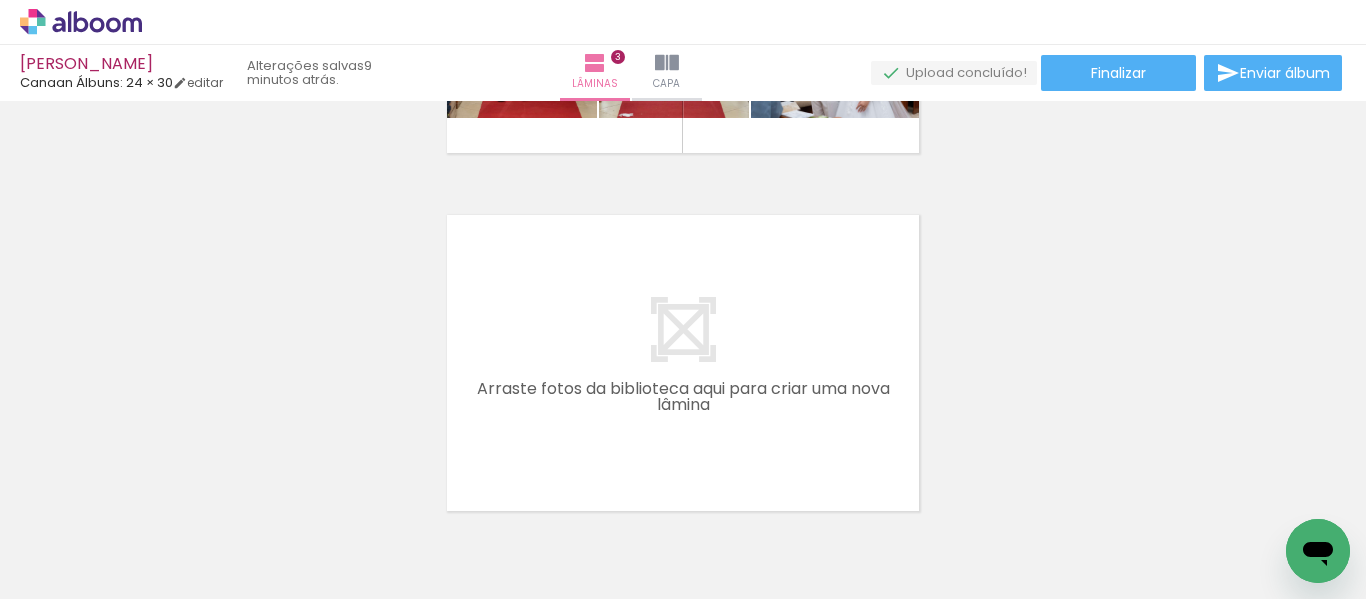 scroll, scrollTop: 1042, scrollLeft: 0, axis: vertical 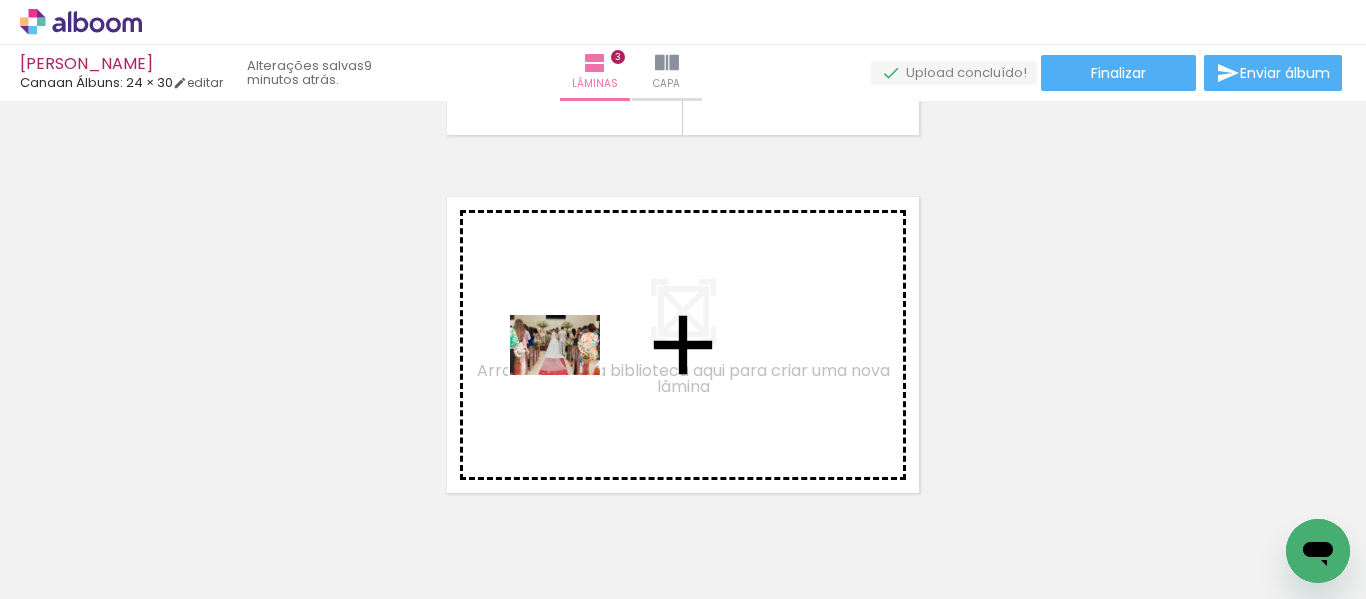 drag, startPoint x: 446, startPoint y: 546, endPoint x: 465, endPoint y: 518, distance: 33.83785 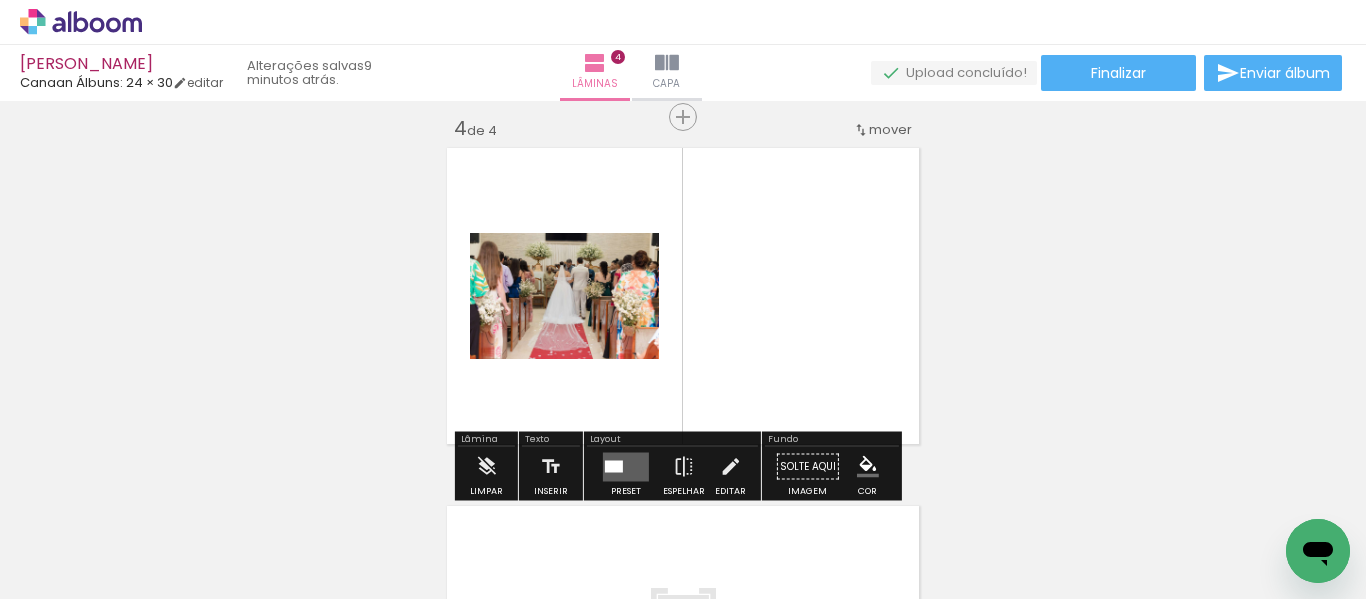 scroll, scrollTop: 1100, scrollLeft: 0, axis: vertical 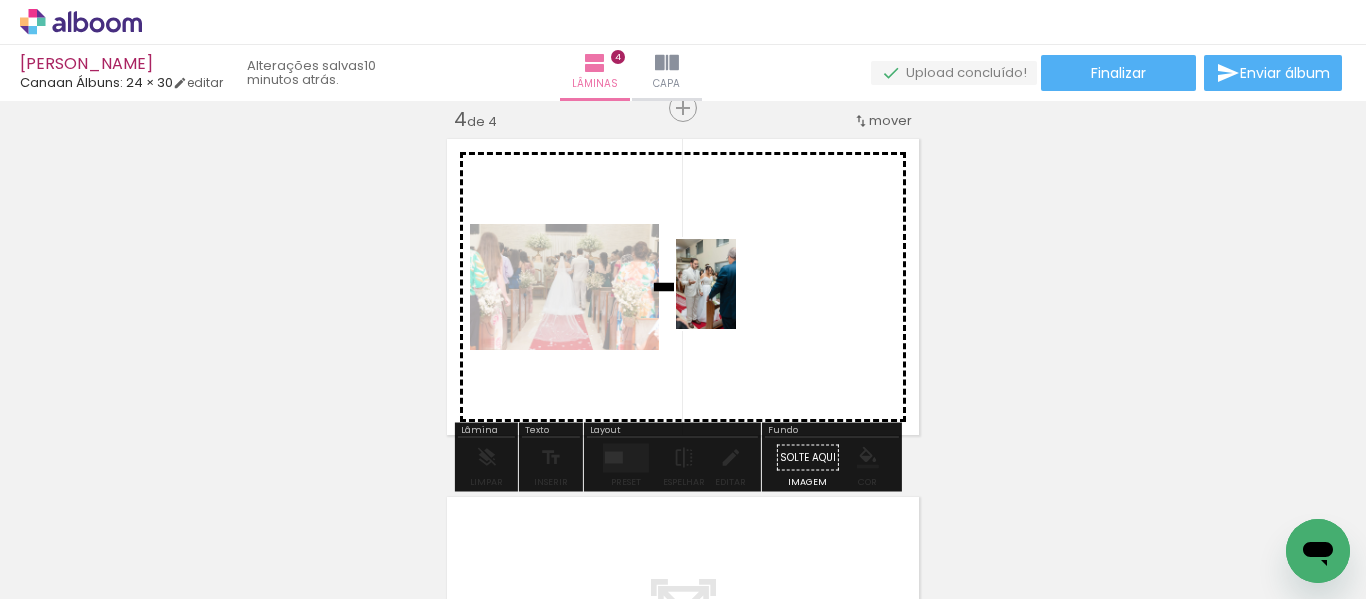 drag, startPoint x: 310, startPoint y: 536, endPoint x: 741, endPoint y: 299, distance: 491.8638 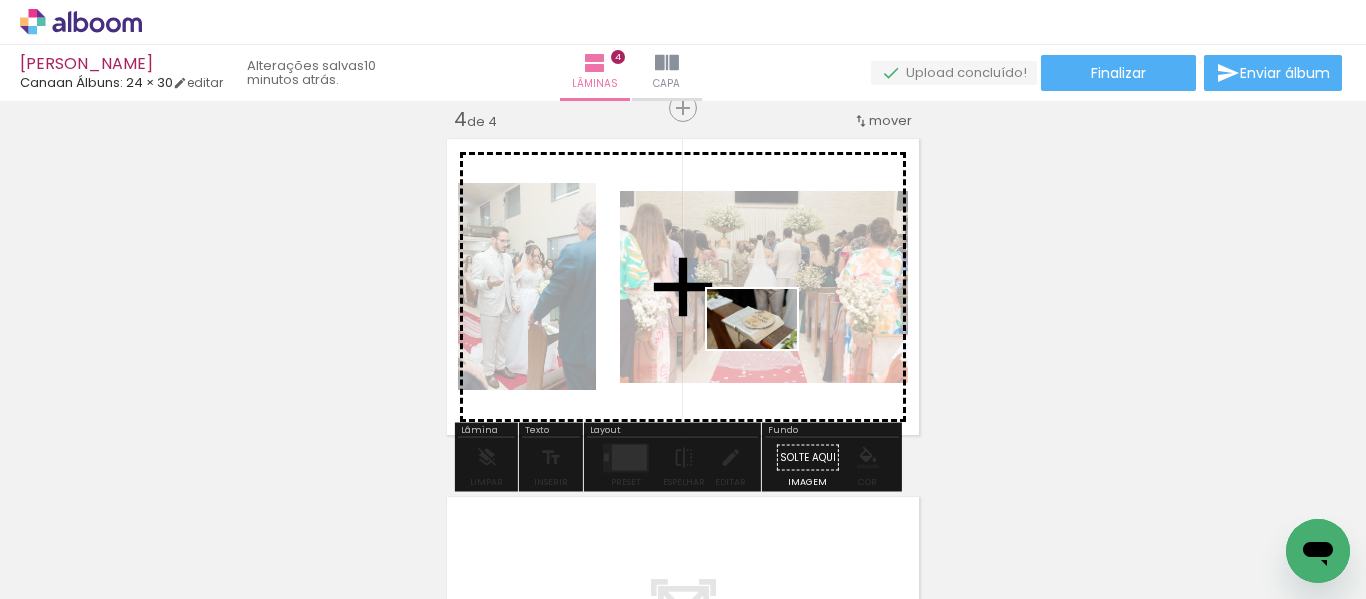 drag, startPoint x: 670, startPoint y: 547, endPoint x: 767, endPoint y: 349, distance: 220.48357 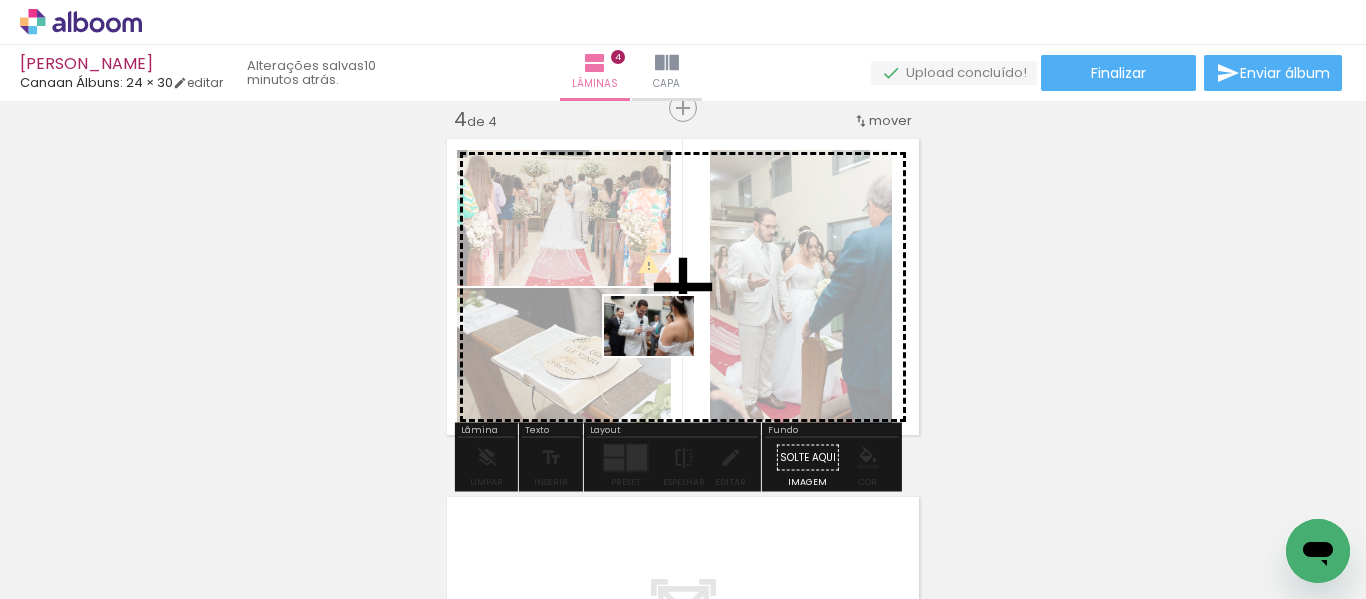 drag, startPoint x: 791, startPoint y: 551, endPoint x: 653, endPoint y: 372, distance: 226.01991 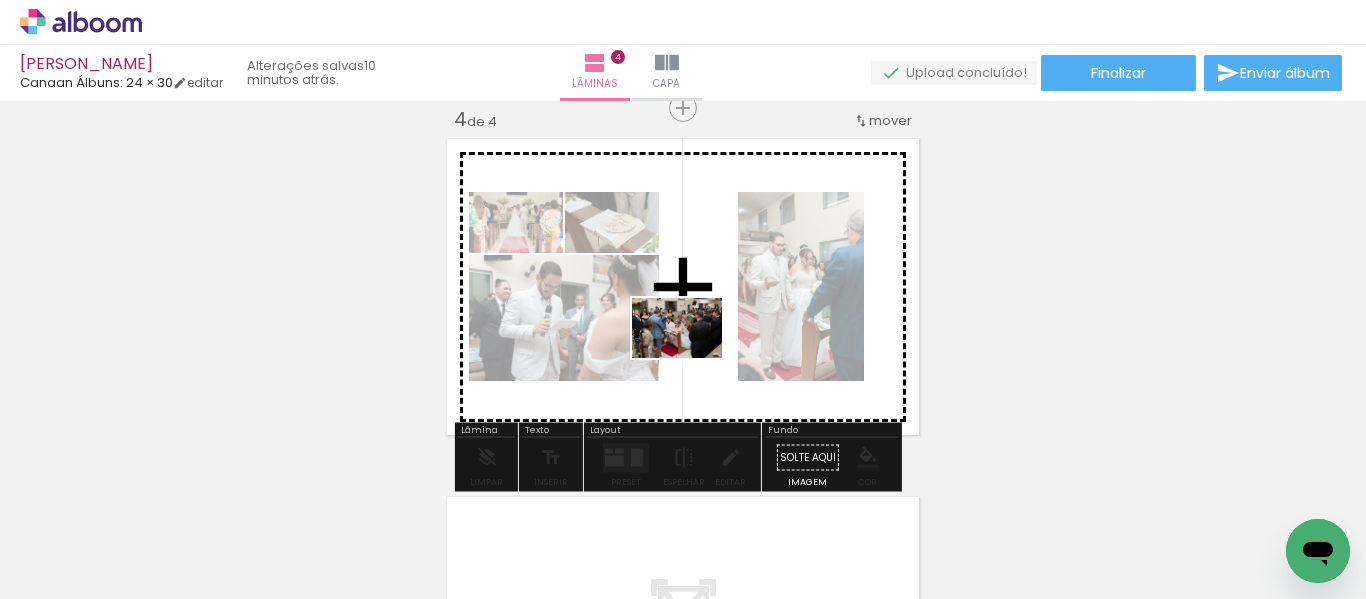 drag, startPoint x: 900, startPoint y: 533, endPoint x: 692, endPoint y: 358, distance: 271.82532 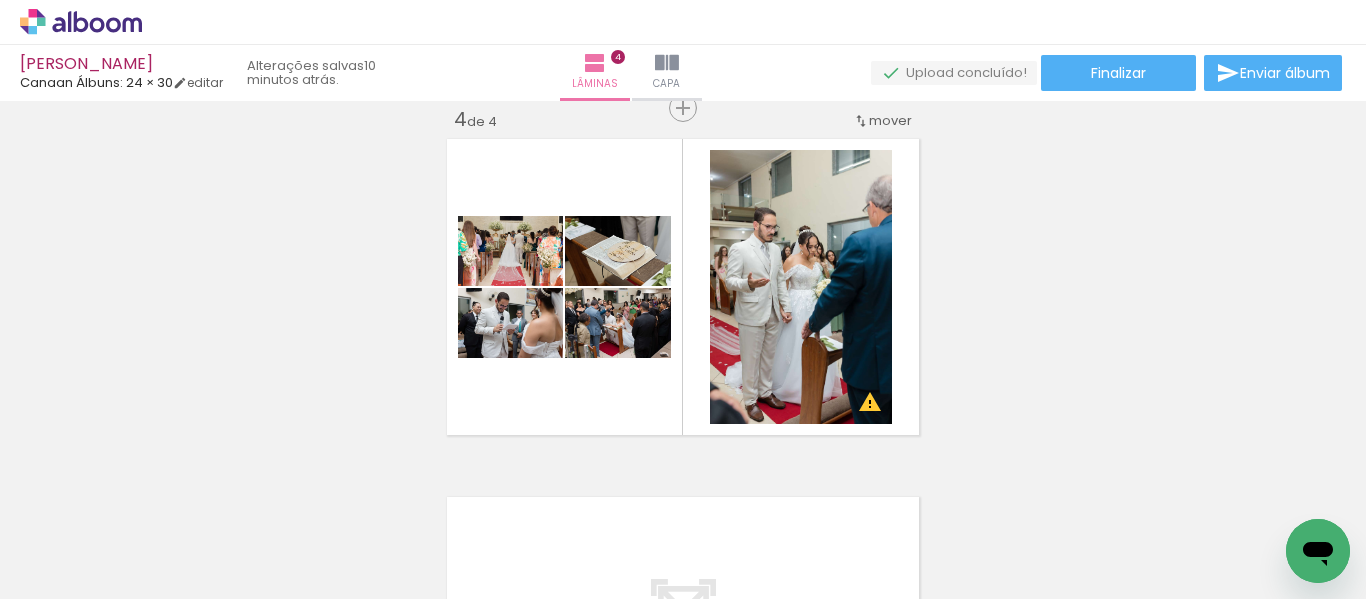 scroll, scrollTop: 0, scrollLeft: 3131, axis: horizontal 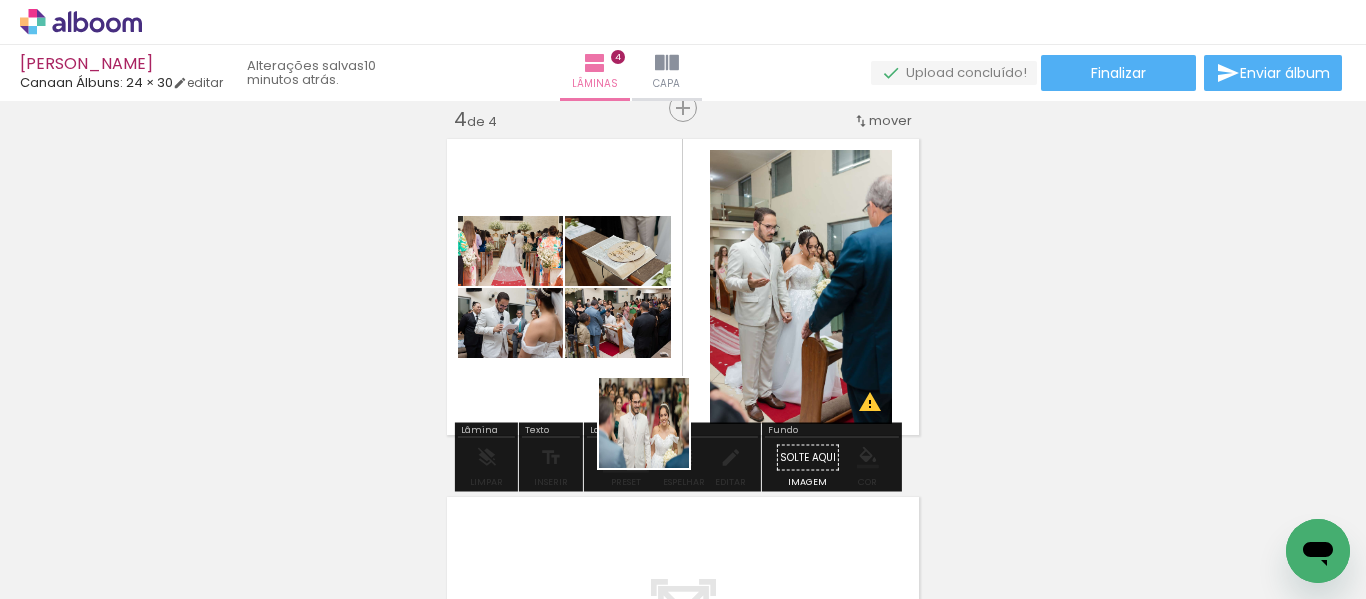 drag, startPoint x: 641, startPoint y: 541, endPoint x: 653, endPoint y: 344, distance: 197.36514 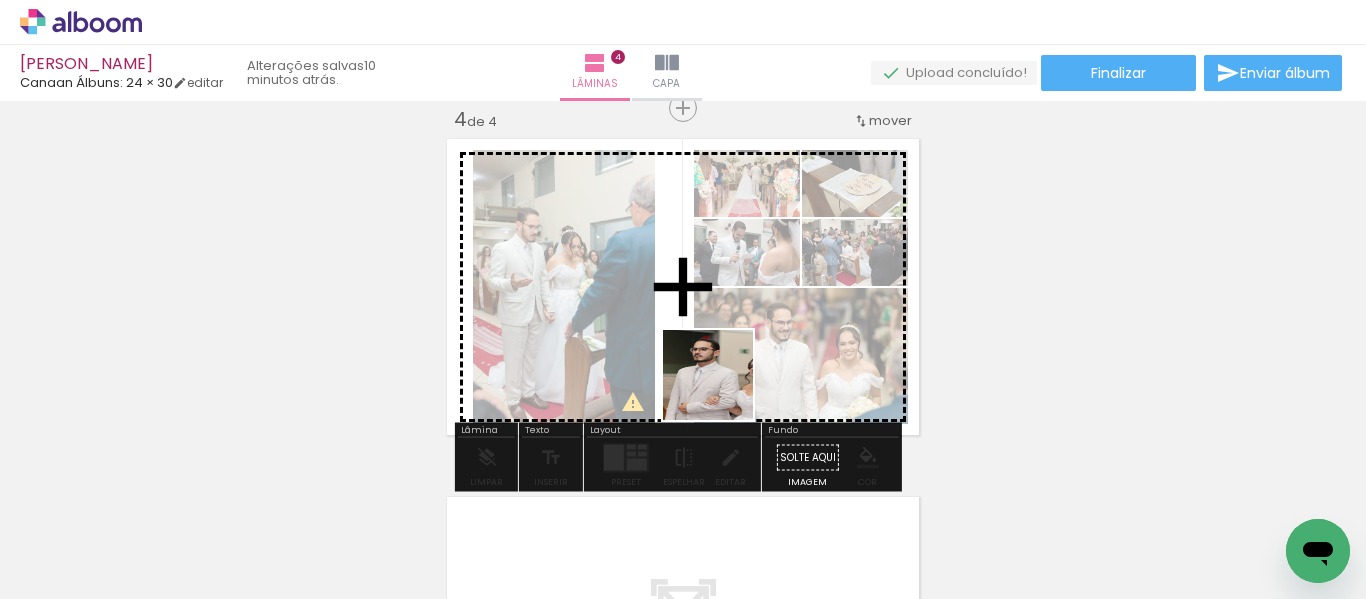 drag, startPoint x: 742, startPoint y: 427, endPoint x: 700, endPoint y: 355, distance: 83.35467 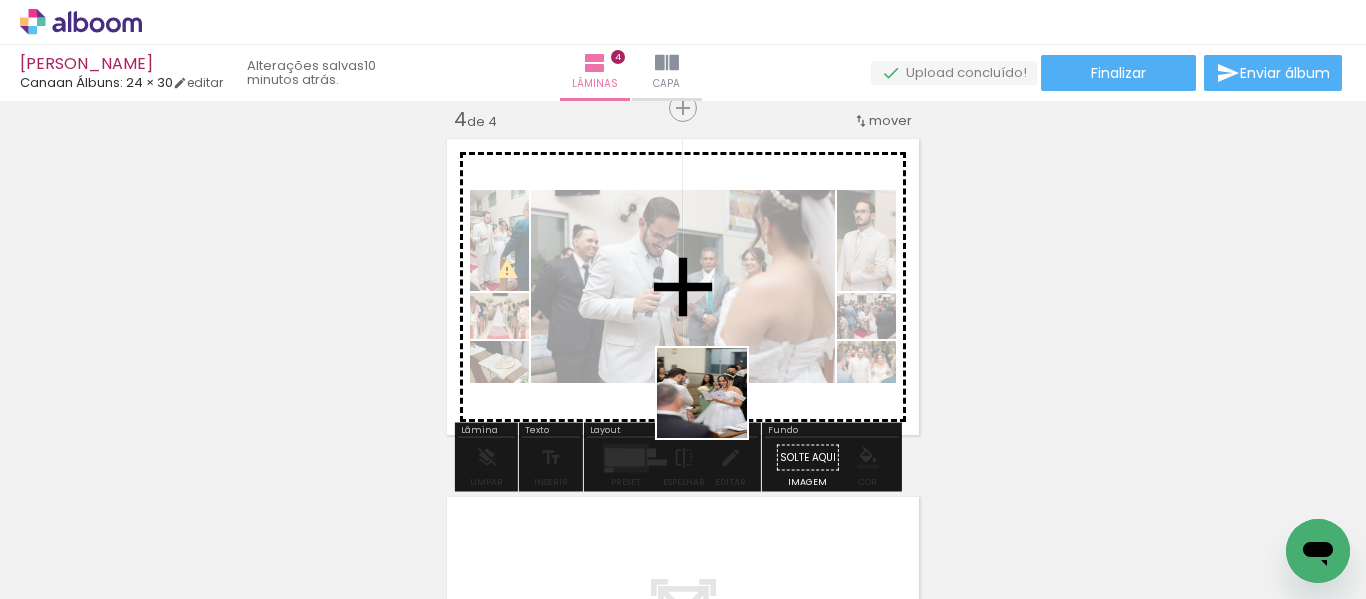 drag, startPoint x: 872, startPoint y: 523, endPoint x: 715, endPoint y: 407, distance: 195.20502 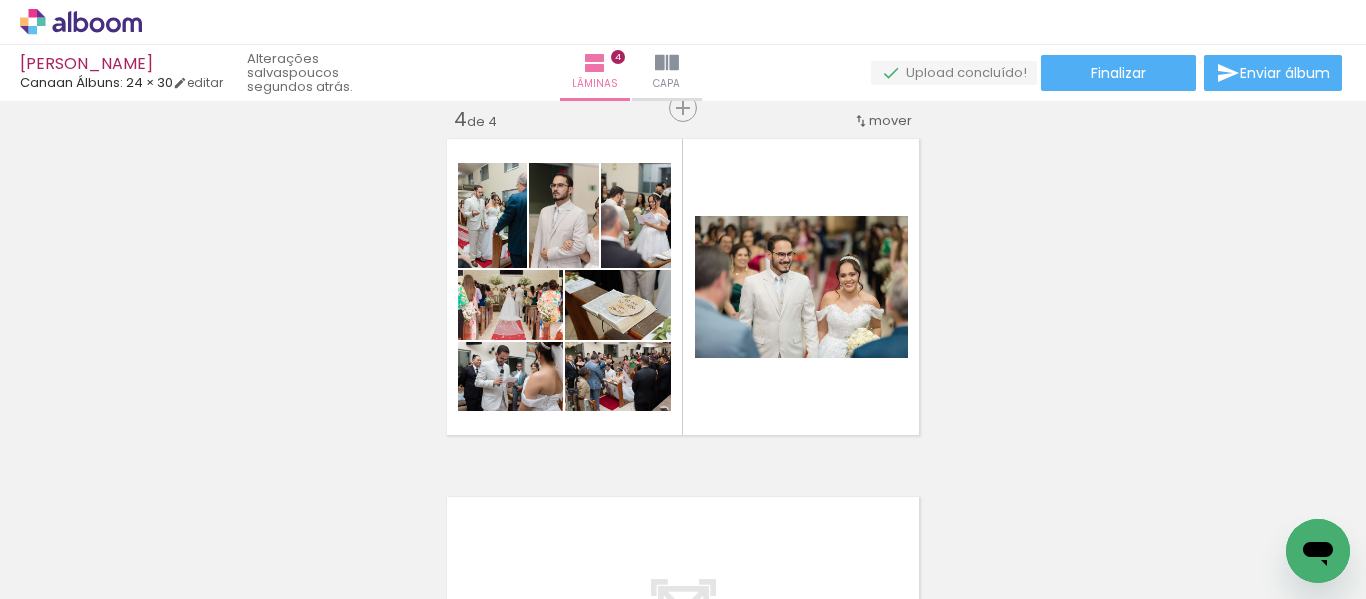 scroll, scrollTop: 0, scrollLeft: 710, axis: horizontal 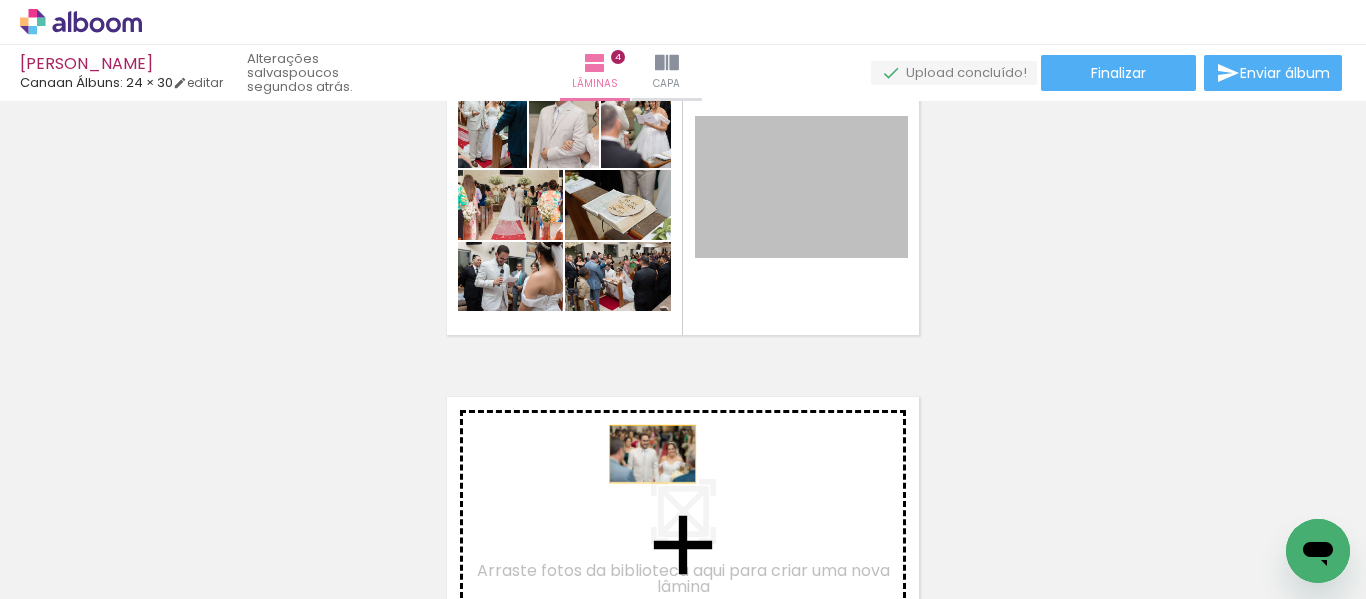 drag, startPoint x: 807, startPoint y: 168, endPoint x: 645, endPoint y: 454, distance: 328.6944 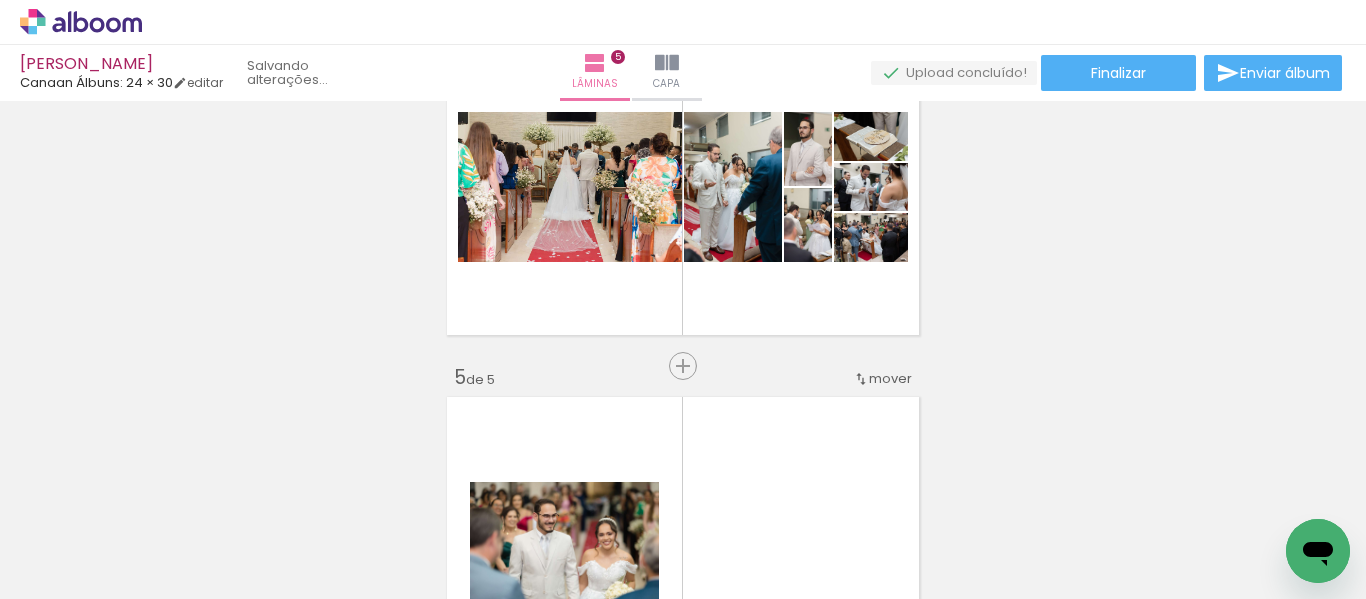 scroll, scrollTop: 1458, scrollLeft: 0, axis: vertical 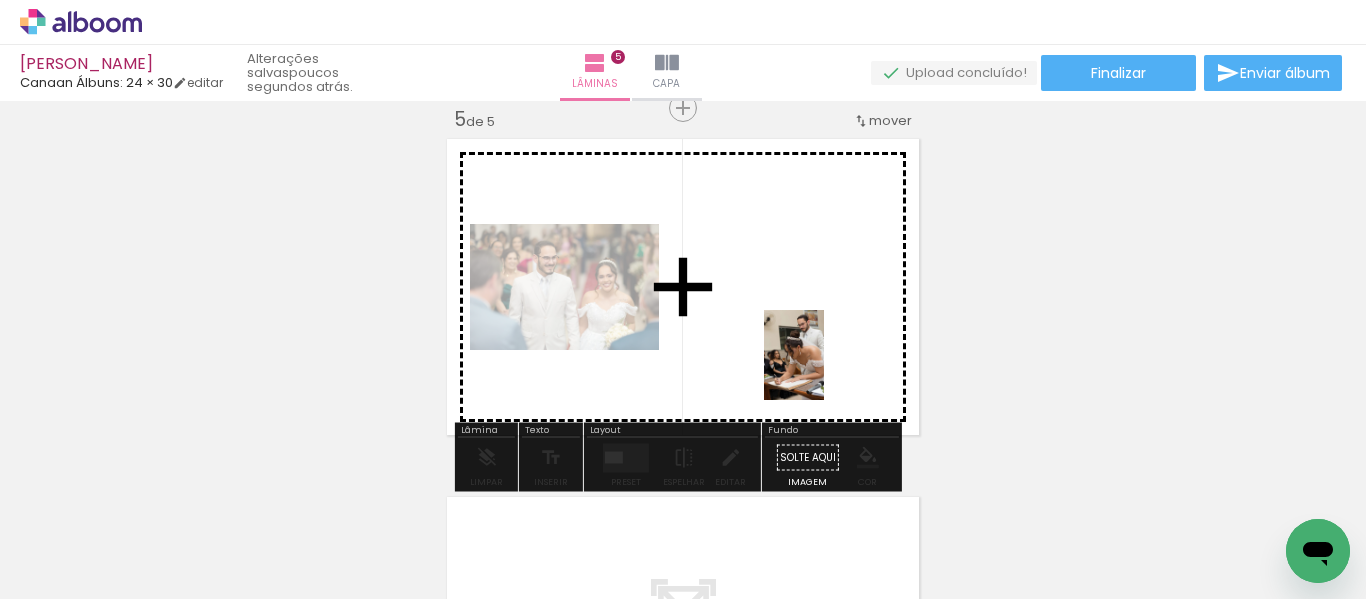 drag, startPoint x: 515, startPoint y: 543, endPoint x: 824, endPoint y: 368, distance: 355.11407 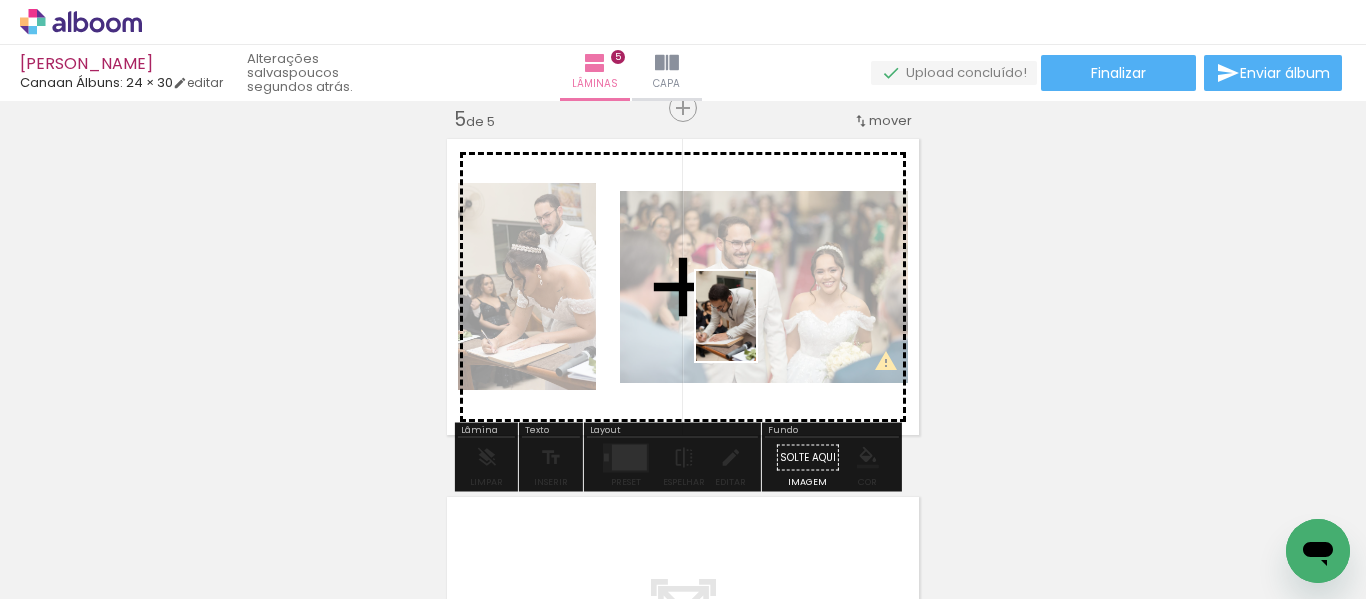 drag, startPoint x: 410, startPoint y: 550, endPoint x: 756, endPoint y: 331, distance: 409.48383 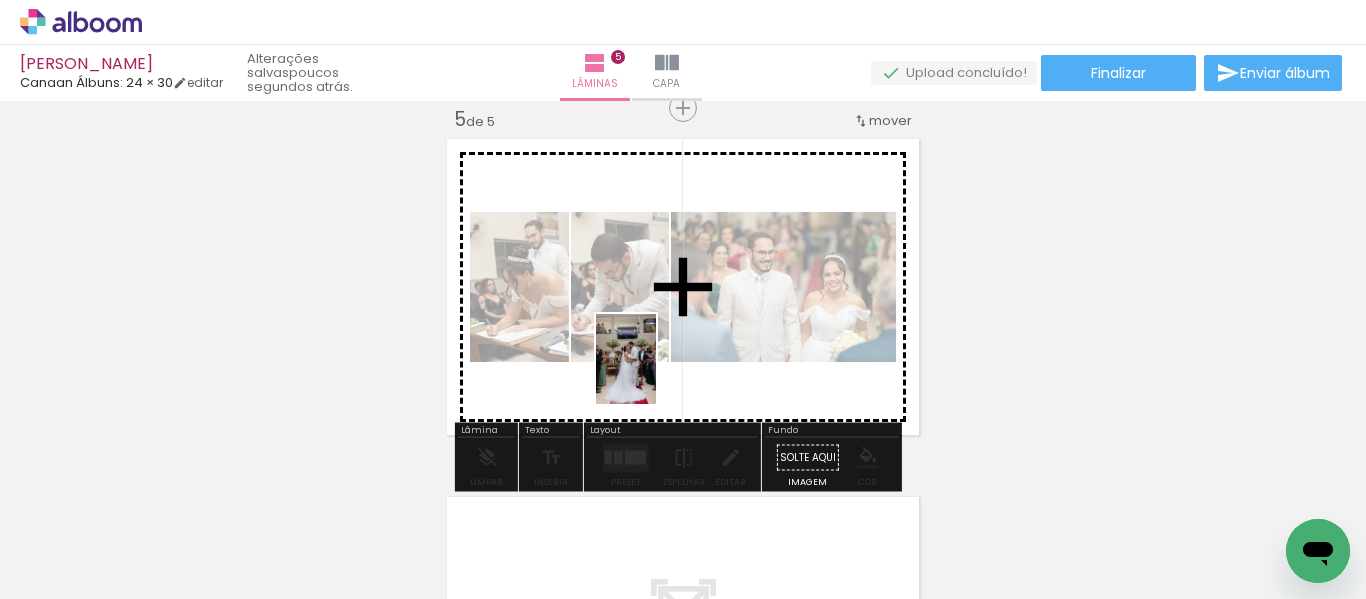 drag, startPoint x: 293, startPoint y: 538, endPoint x: 656, endPoint y: 374, distance: 398.32776 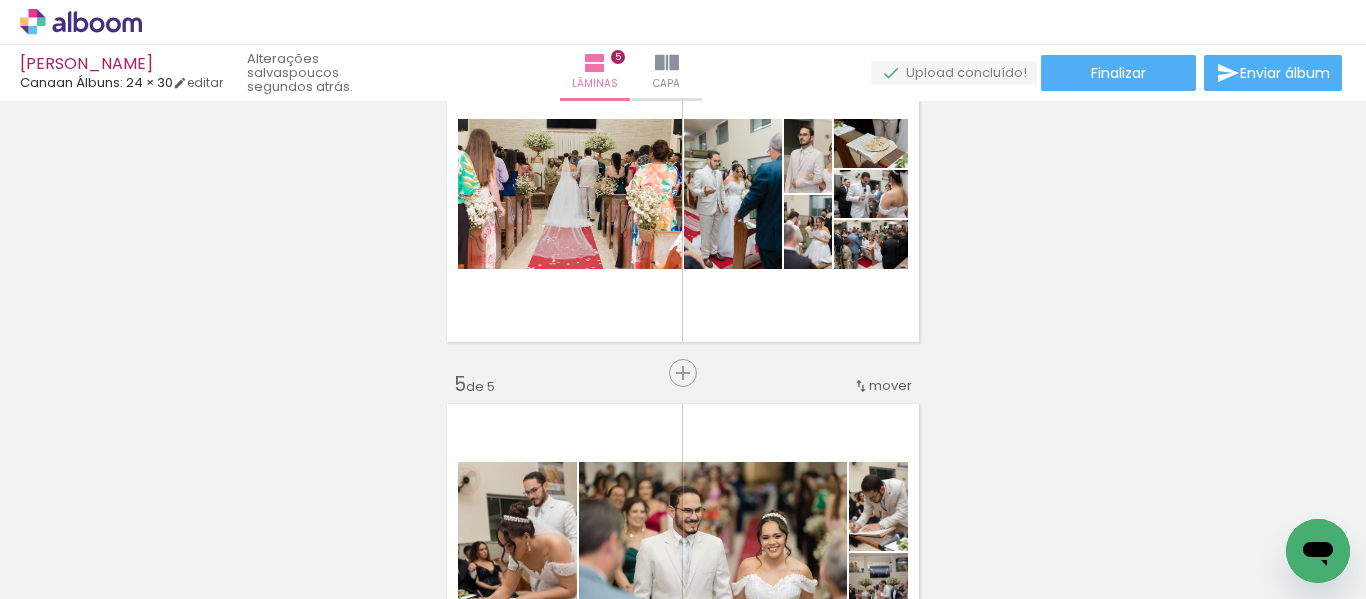 scroll, scrollTop: 1158, scrollLeft: 0, axis: vertical 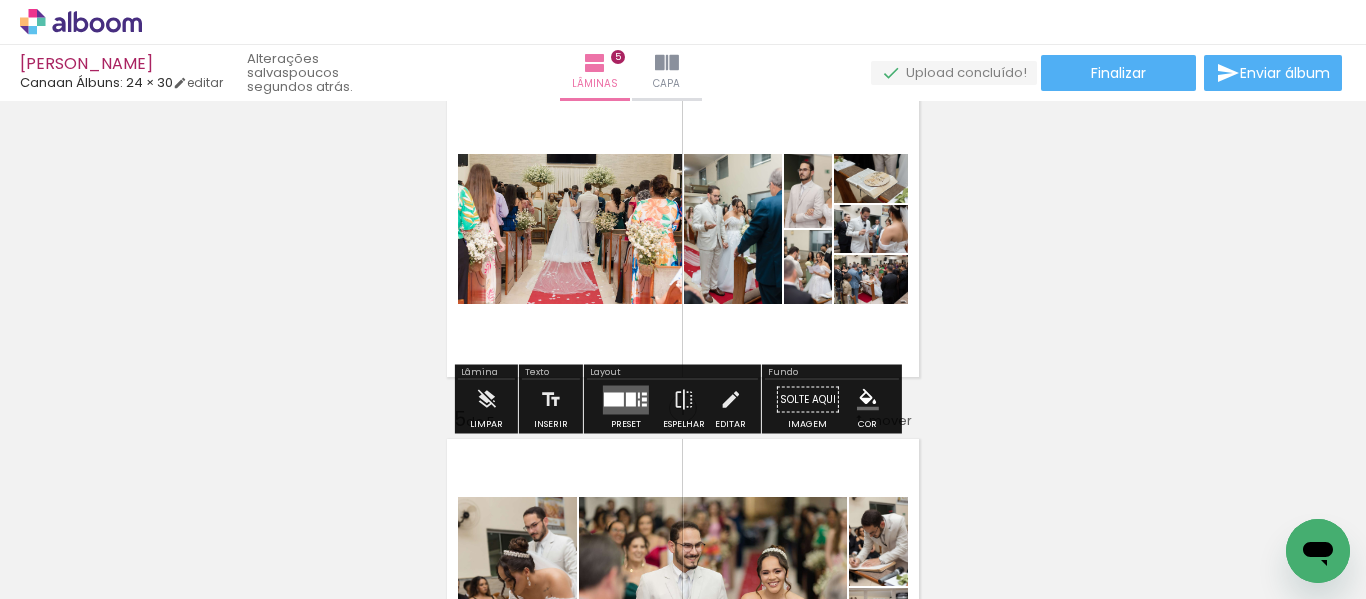 click at bounding box center [626, 399] 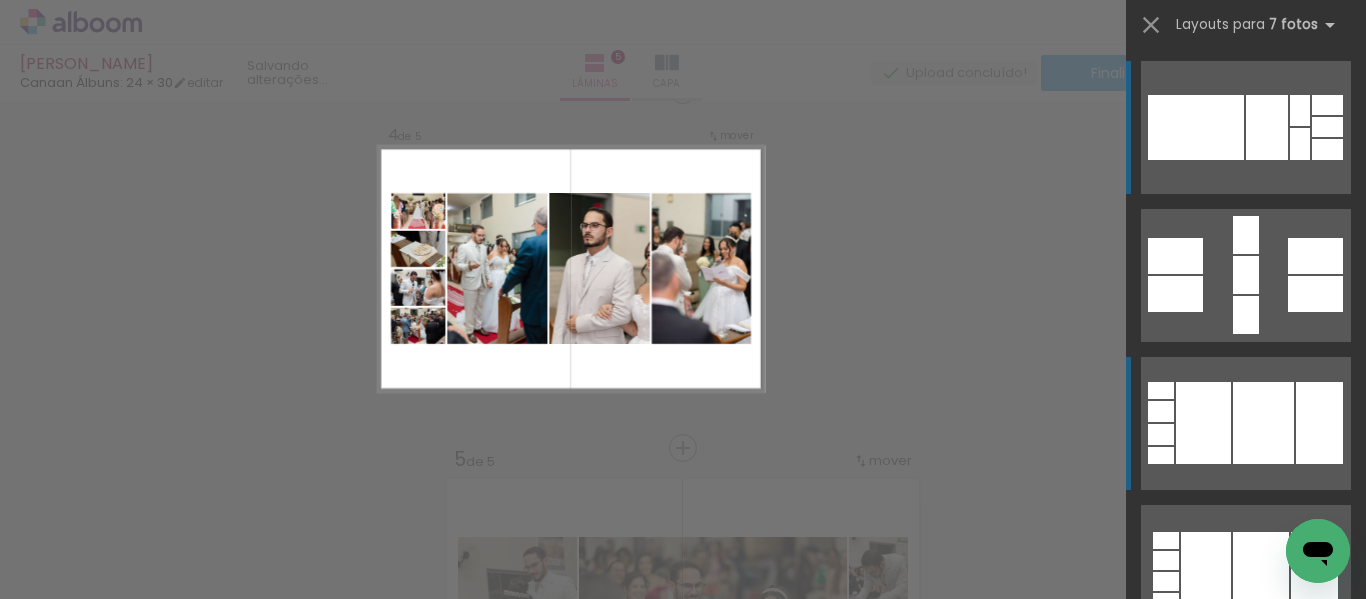 scroll, scrollTop: 1100, scrollLeft: 0, axis: vertical 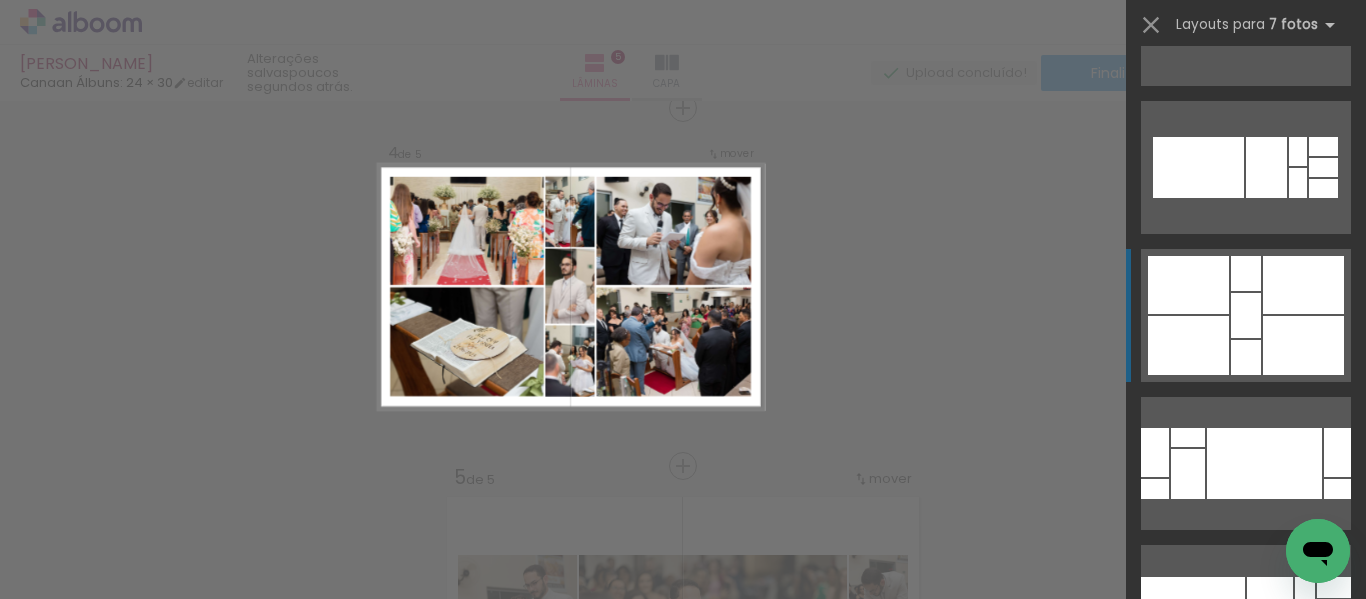 click at bounding box center (1327, -10551) 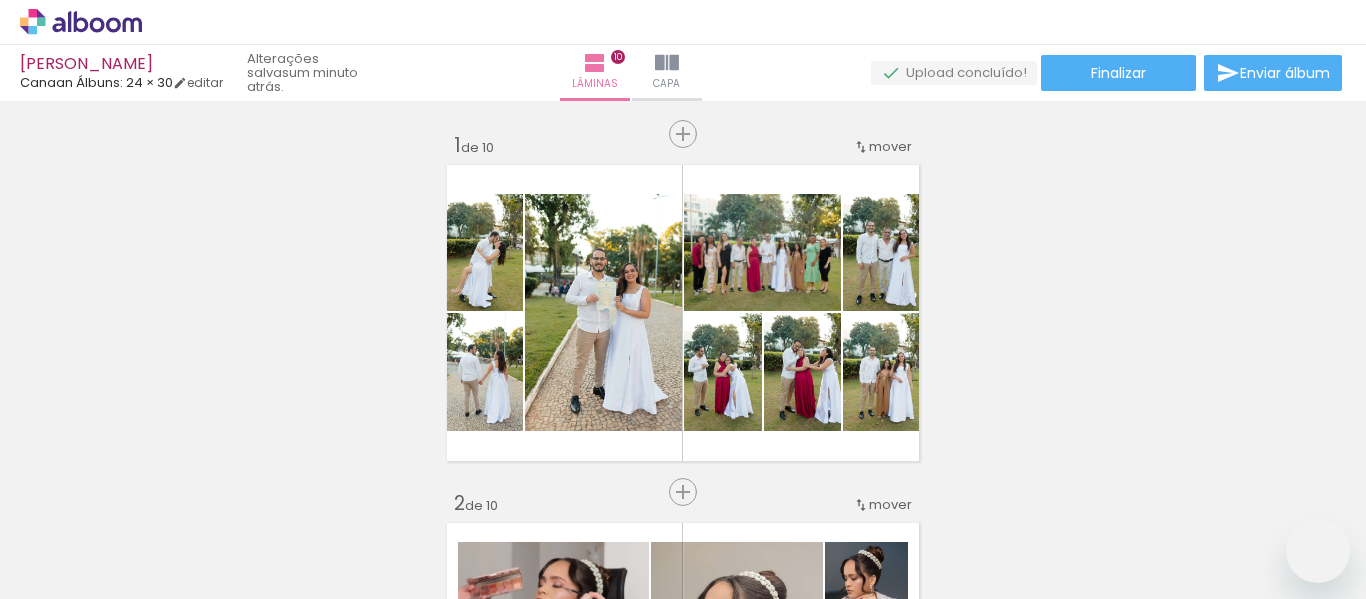 click at bounding box center (0, 0) 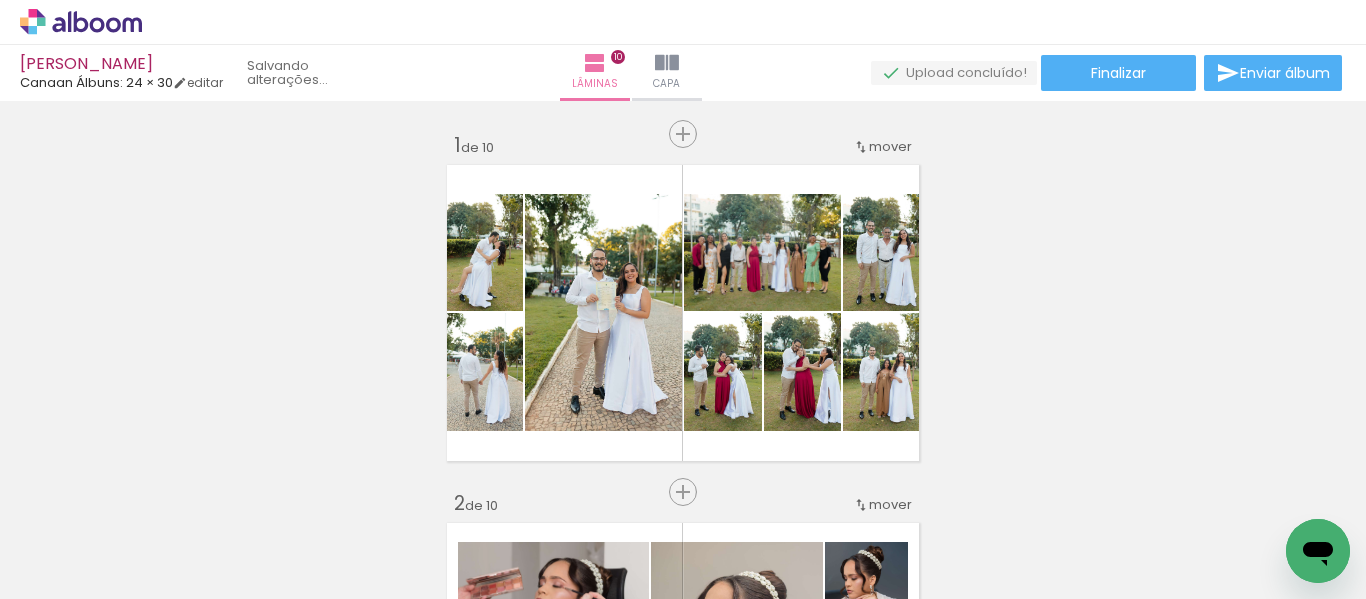 scroll, scrollTop: 0, scrollLeft: 0, axis: both 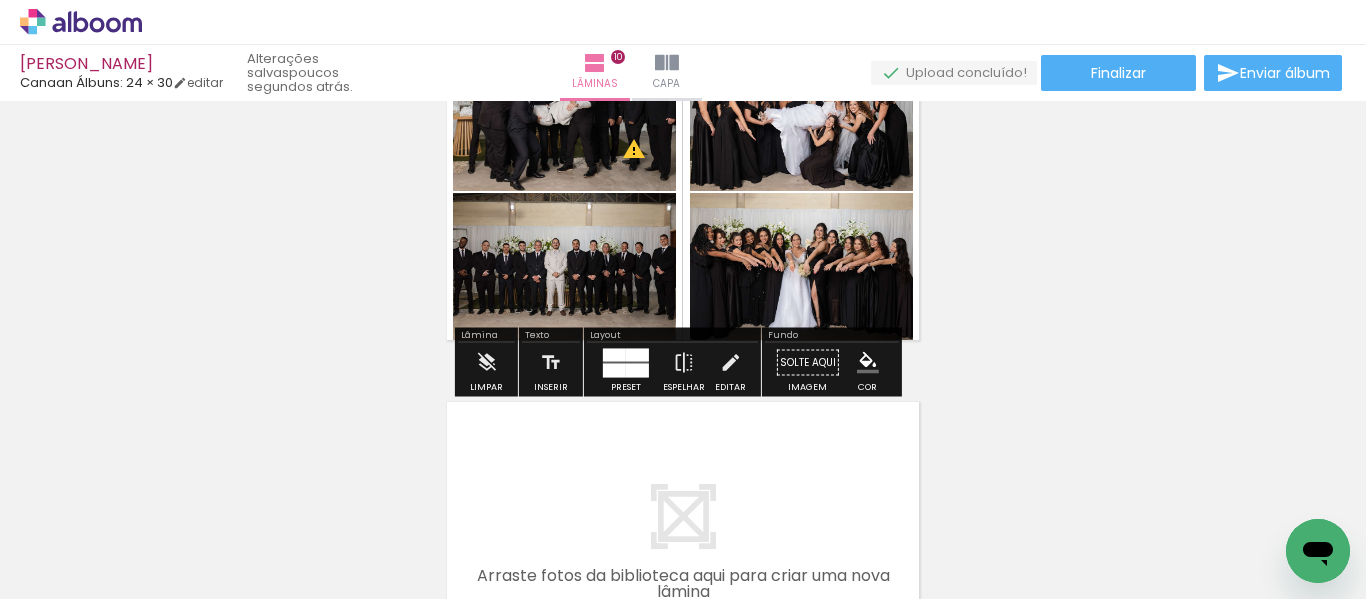 click on "Inserir lâmina 1  de 10  Inserir lâmina 2  de 10  Inserir lâmina 3  de 10  Inserir lâmina 4  de 10  Inserir lâmina 5  de 10  Inserir lâmina 6  de 10  Inserir lâmina 7  de 10  Inserir lâmina 8  de 10  Inserir lâmina 9  de 10  Inserir lâmina 10  de 10 O Designbox precisará aumentar a sua imagem em 162% para exportar para impressão. O Designbox precisará aumentar a sua imagem em 157% para exportar para impressão. O Designbox precisará aumentar a sua imagem em 264% para exportar para impressão. O Designbox precisará aumentar a sua imagem em 176% para exportar para impressão. O Designbox precisará aumentar a sua imagem em 166% para exportar para impressão. O Designbox precisará aumentar a sua imagem em 164% para exportar para impressão. O Designbox precisará aumentar a sua imagem em 157% para exportar para impressão. O Designbox precisará aumentar a sua imagem em 176% para exportar para impressão." at bounding box center (683, -1266) 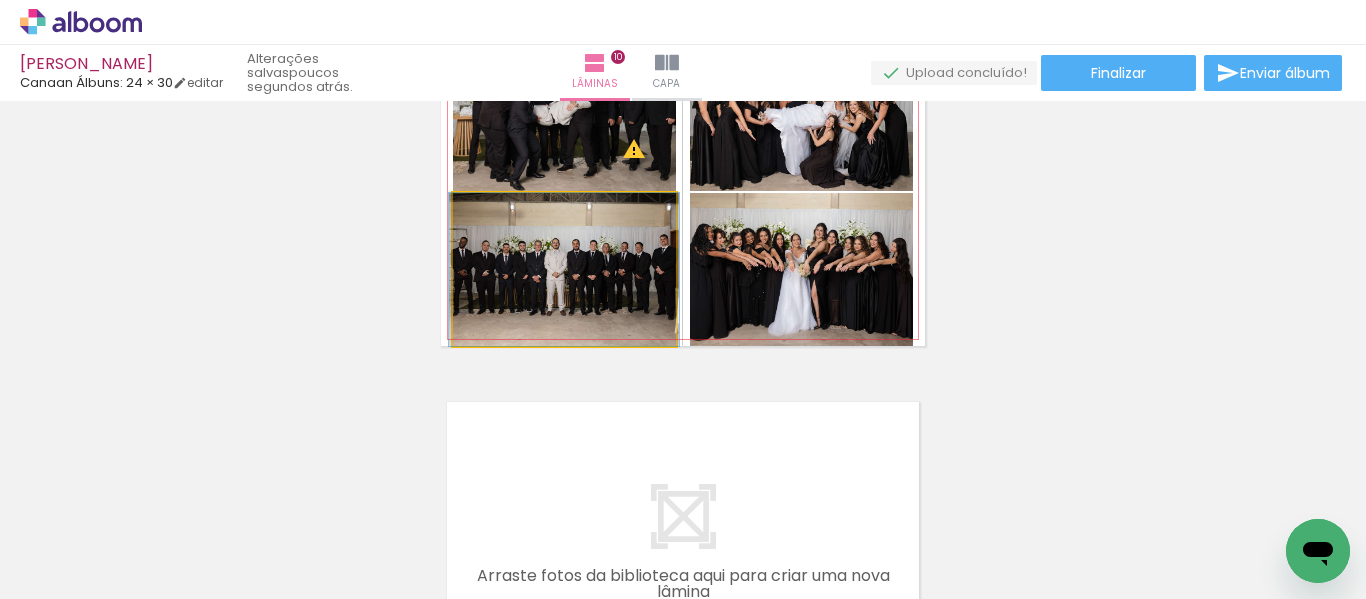 click 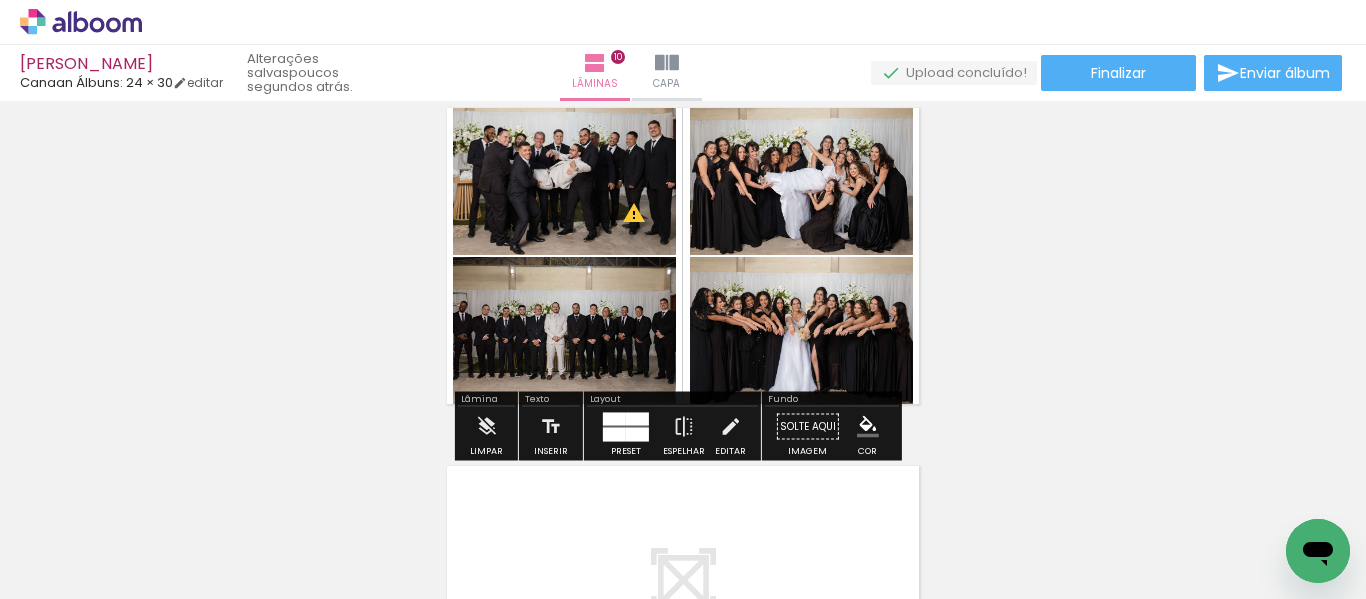 scroll, scrollTop: 3243, scrollLeft: 0, axis: vertical 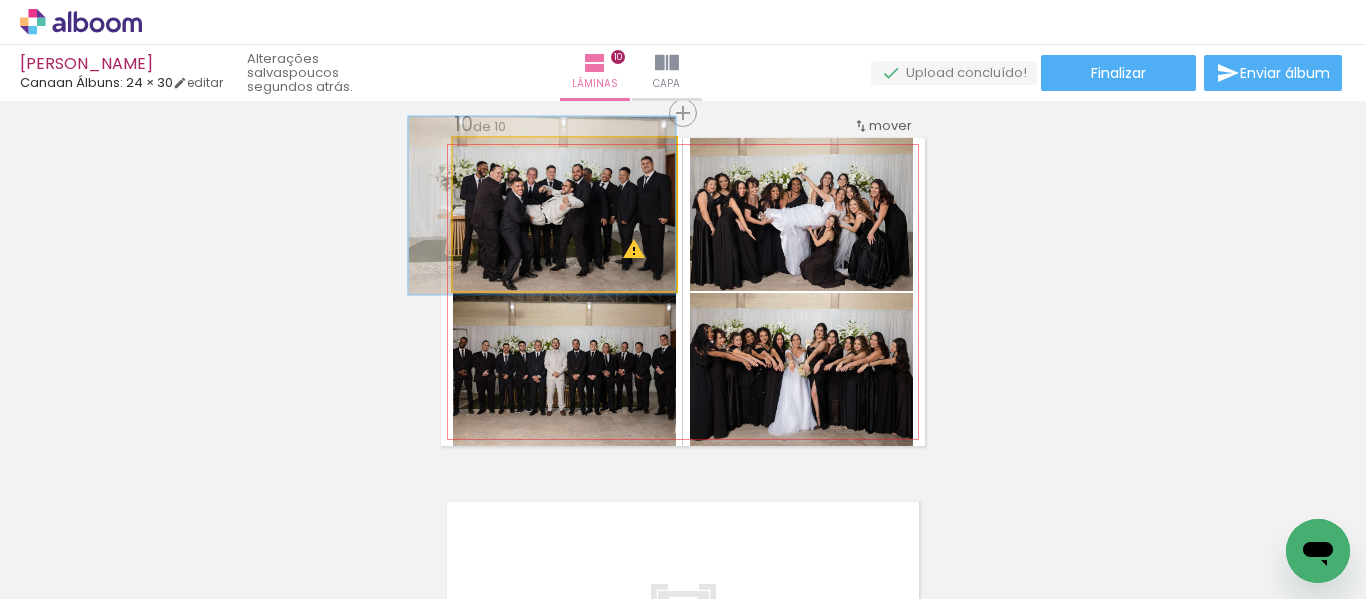 drag, startPoint x: 647, startPoint y: 260, endPoint x: 630, endPoint y: 260, distance: 17 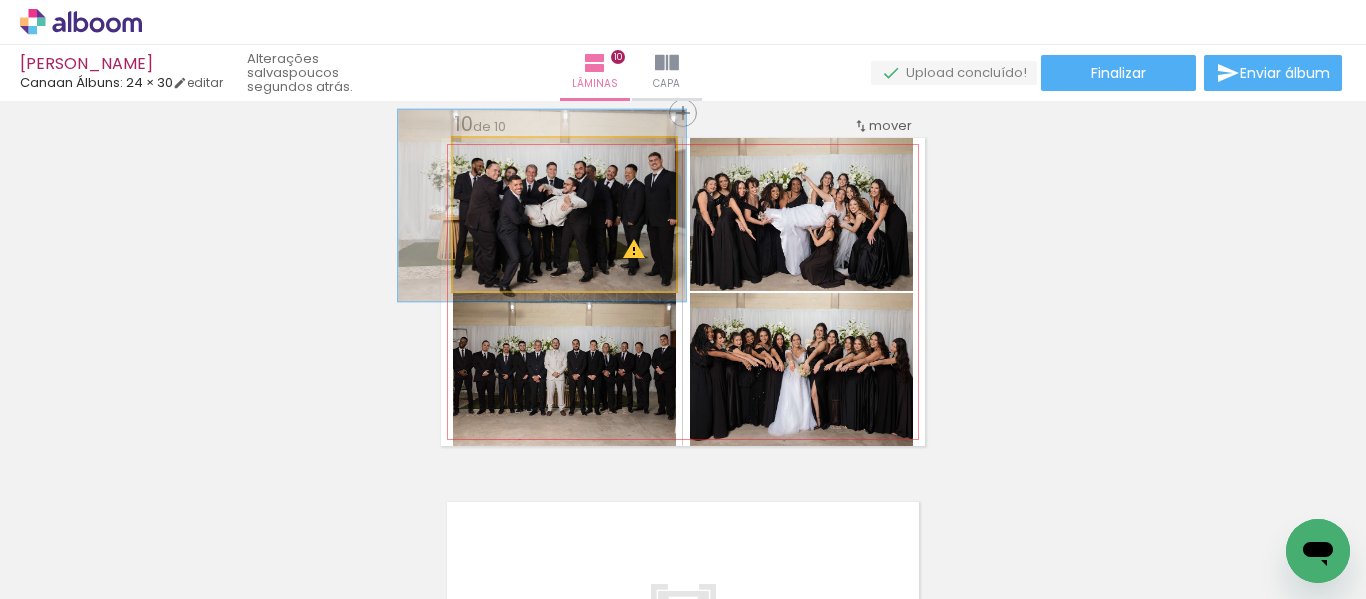 type on "125" 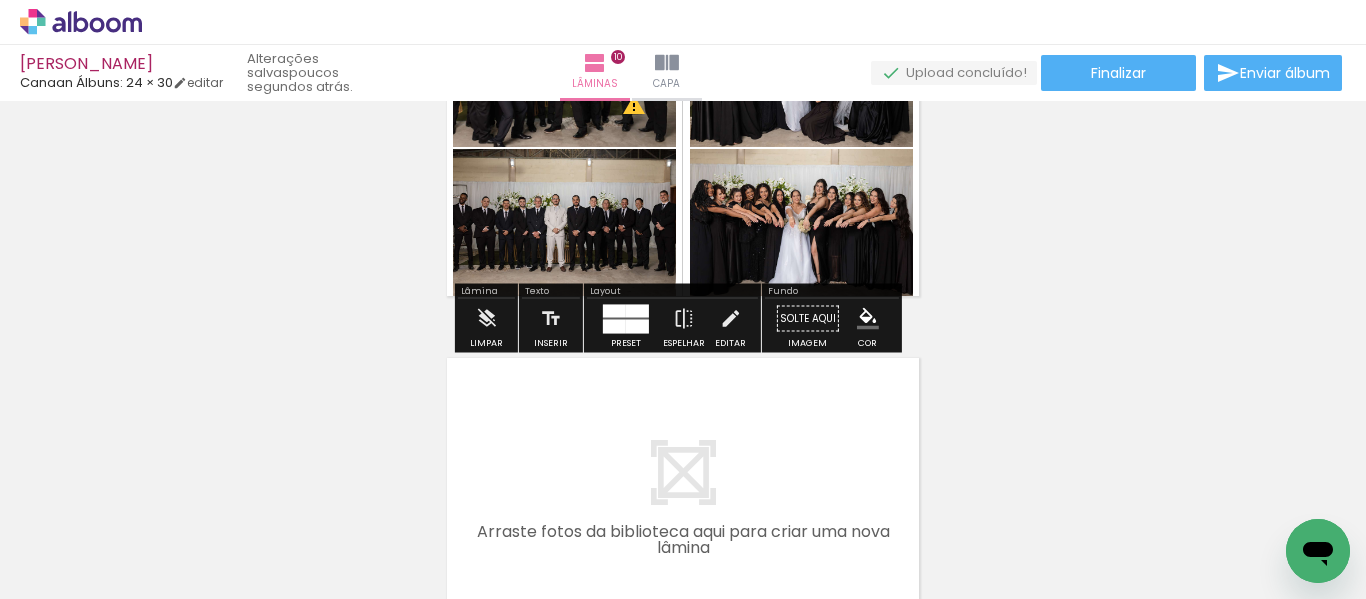 scroll, scrollTop: 3643, scrollLeft: 0, axis: vertical 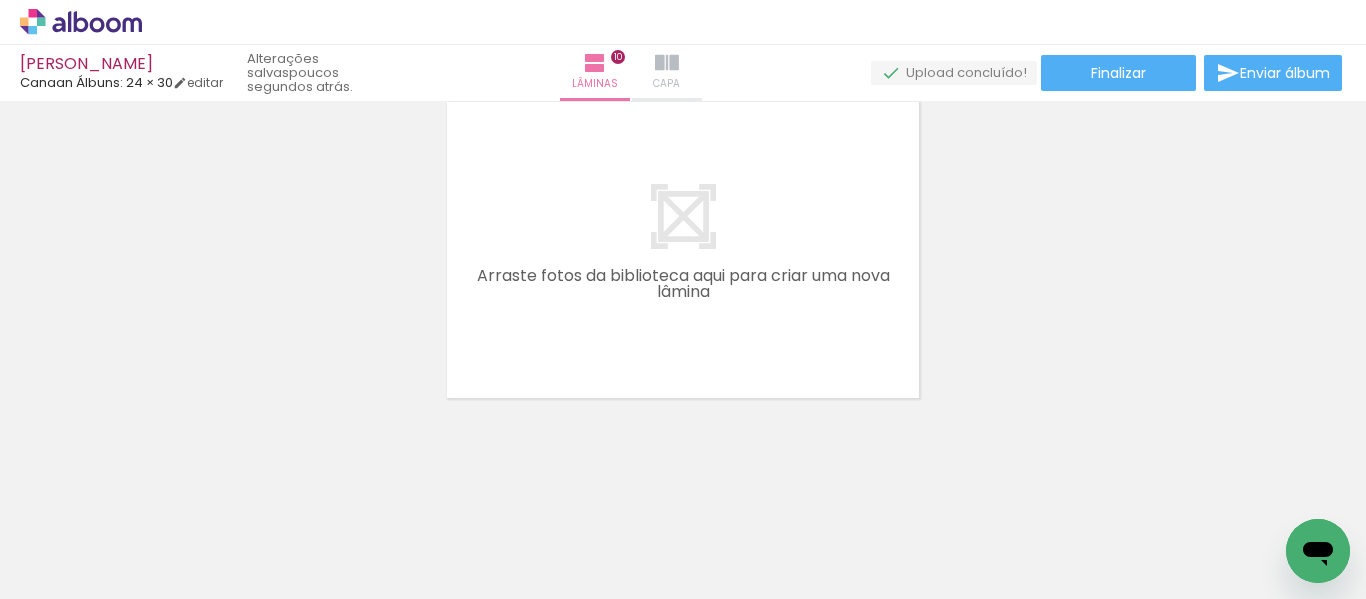 click at bounding box center [667, 63] 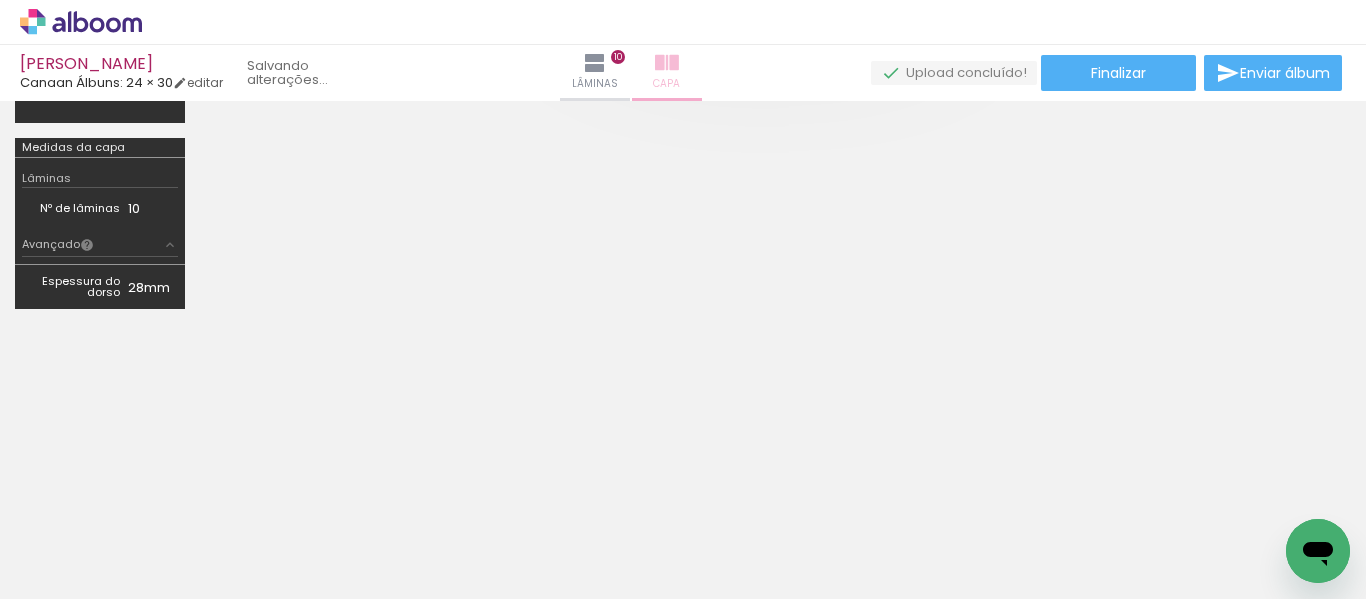 scroll, scrollTop: 457, scrollLeft: 0, axis: vertical 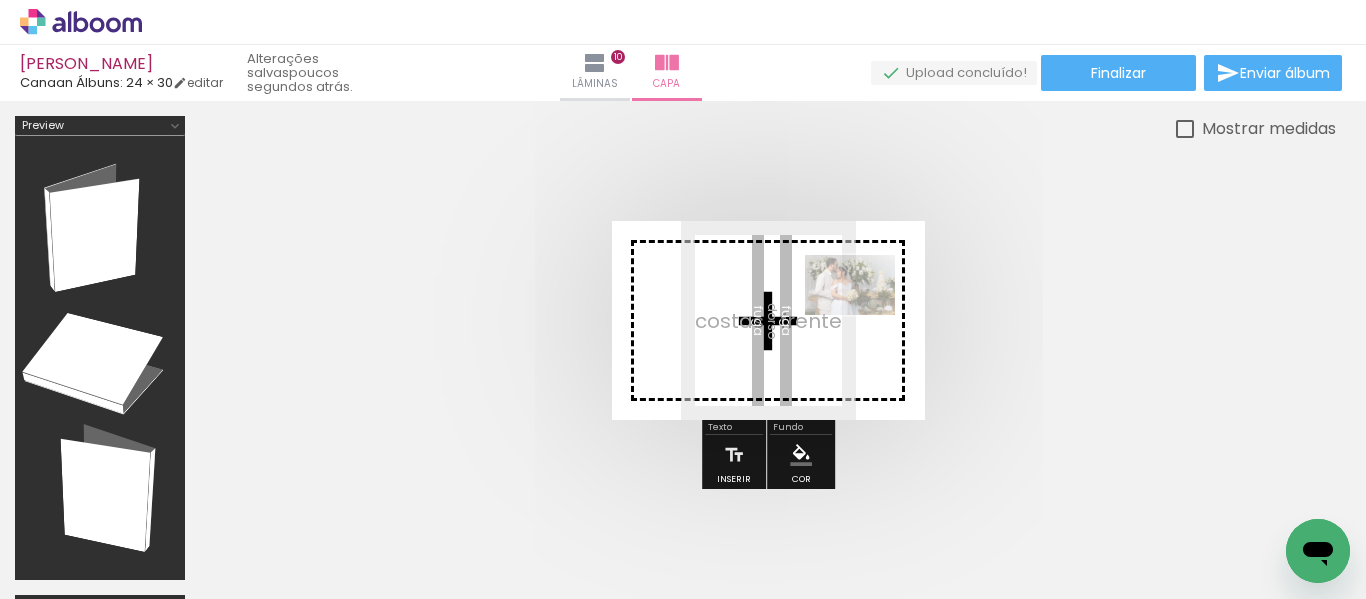 drag, startPoint x: 738, startPoint y: 528, endPoint x: 865, endPoint y: 315, distance: 247.9879 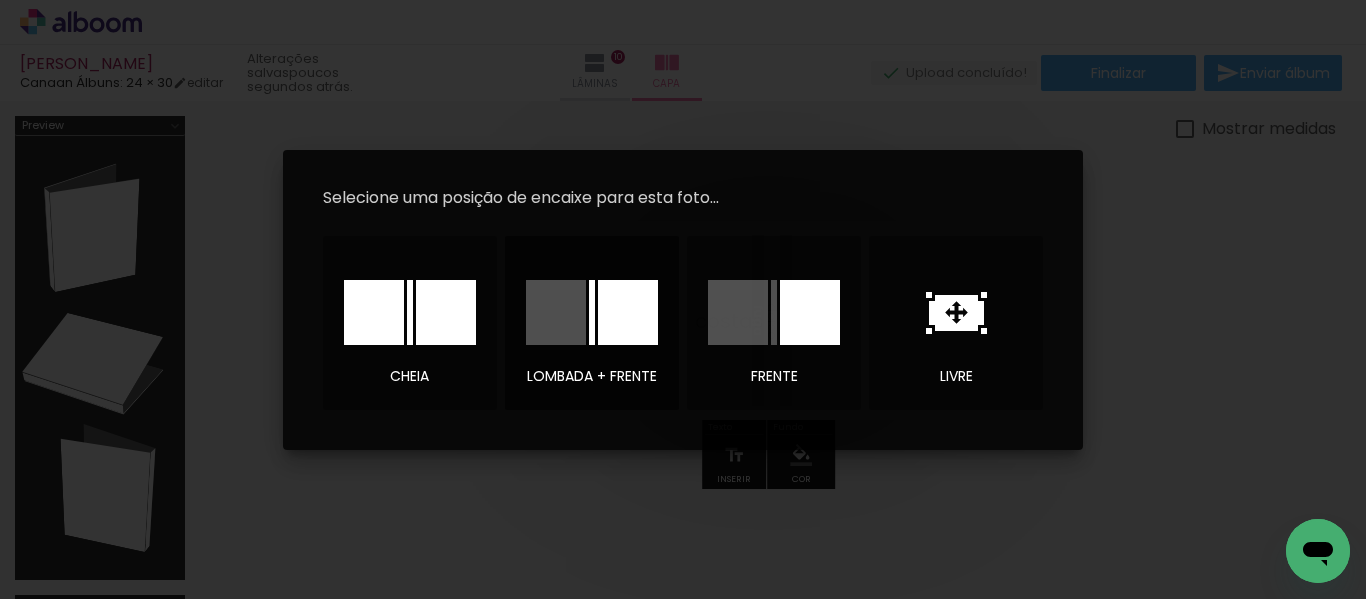click at bounding box center (628, 312) 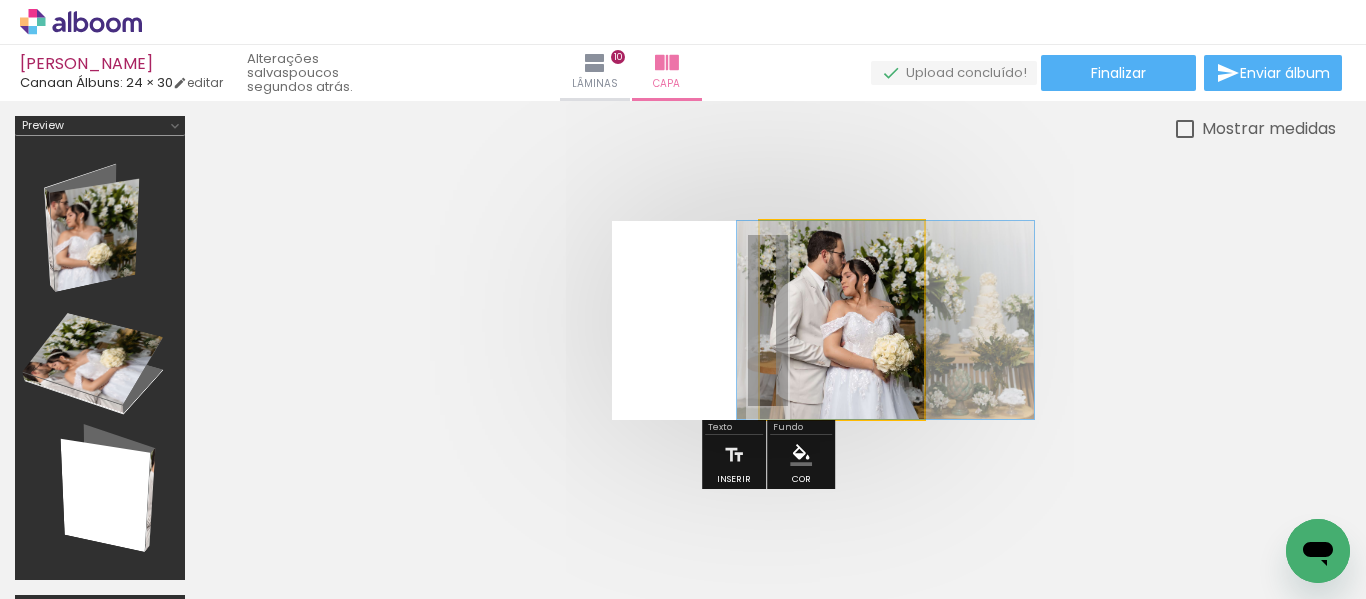 drag, startPoint x: 877, startPoint y: 392, endPoint x: 921, endPoint y: 387, distance: 44.28318 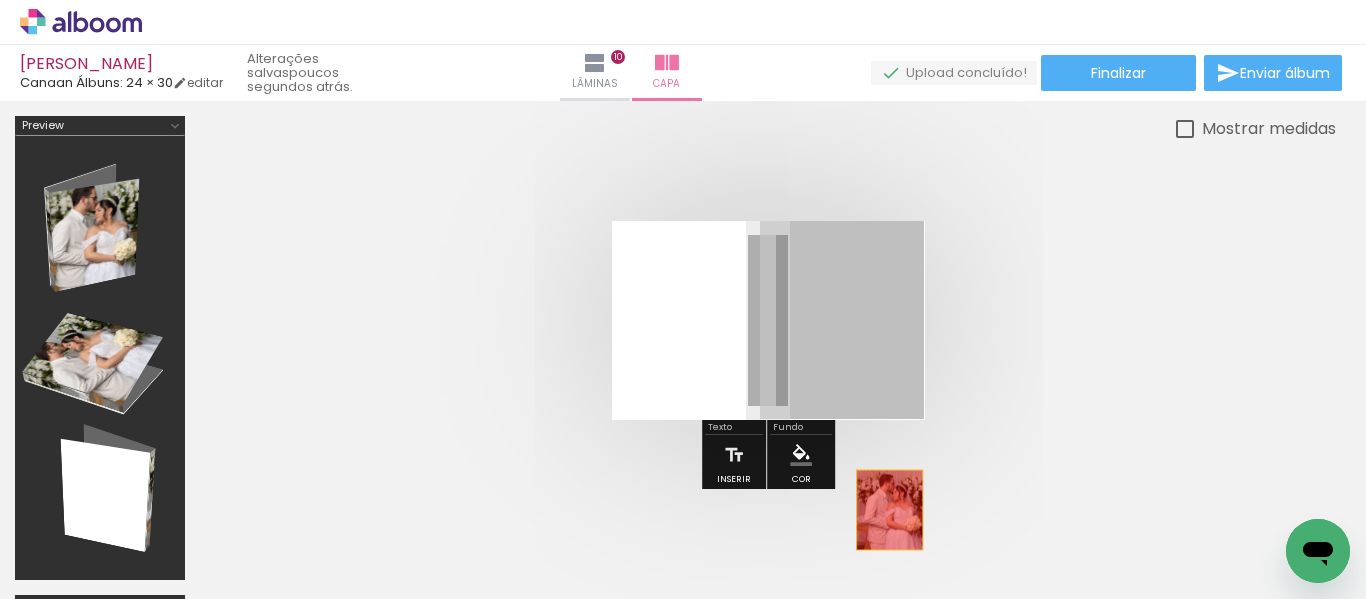drag, startPoint x: 866, startPoint y: 378, endPoint x: 890, endPoint y: 510, distance: 134.16408 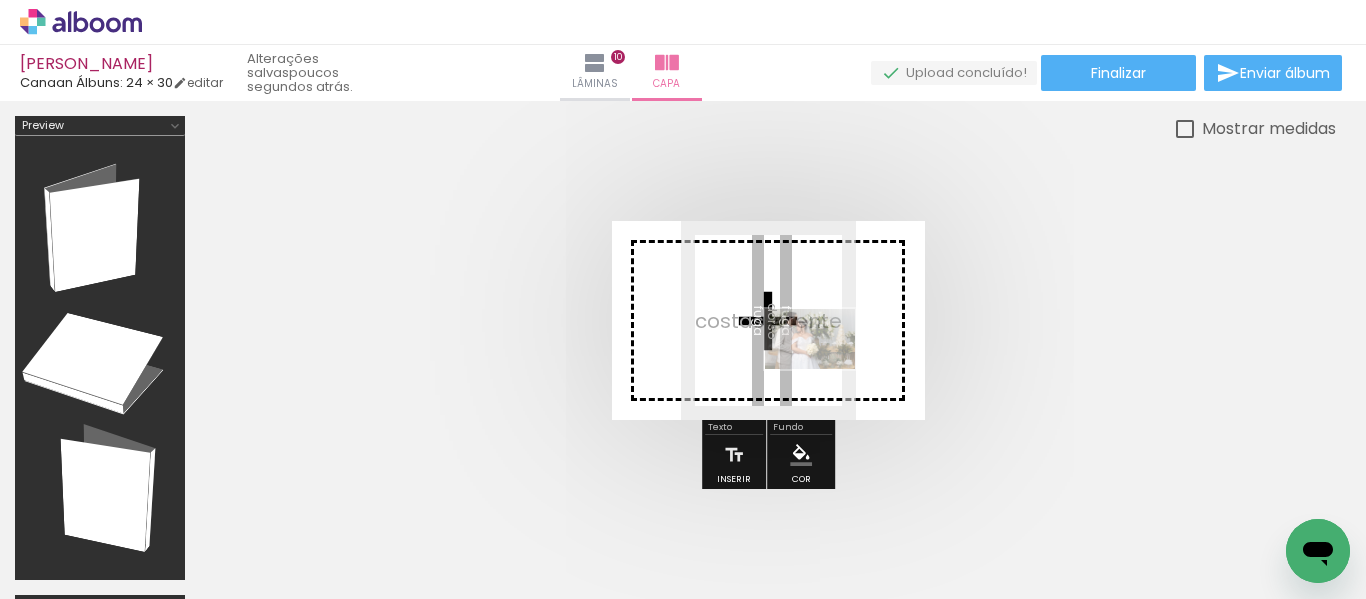 drag, startPoint x: 742, startPoint y: 541, endPoint x: 826, endPoint y: 364, distance: 195.9209 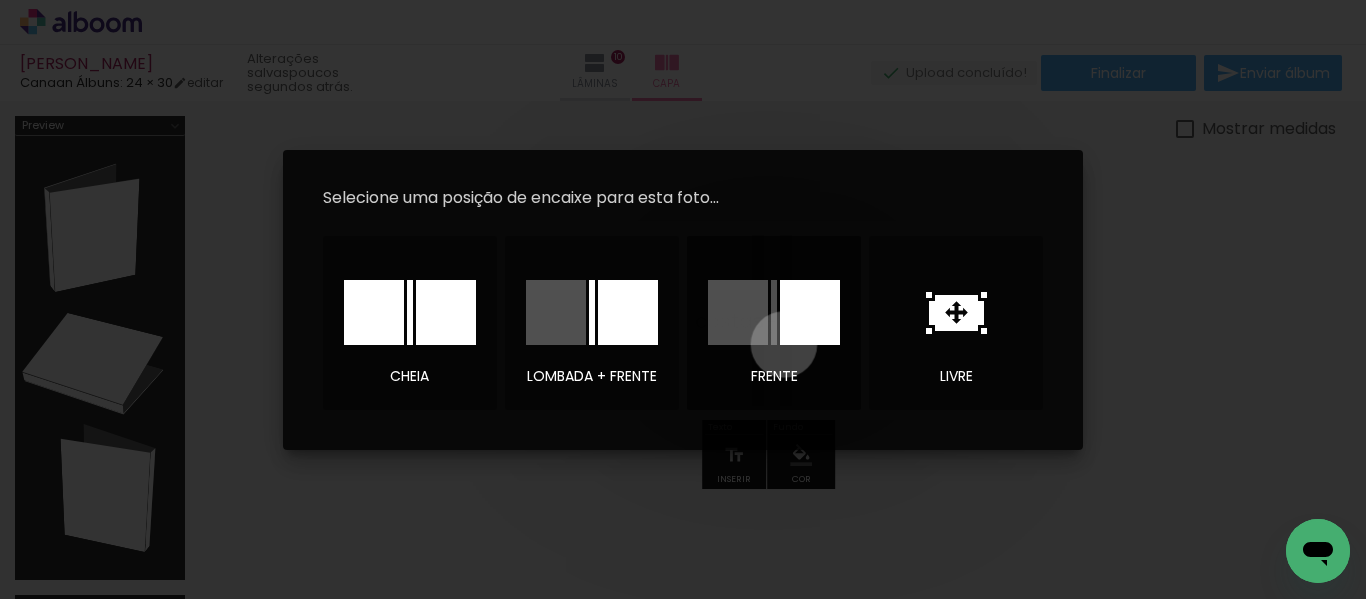 click at bounding box center (810, 312) 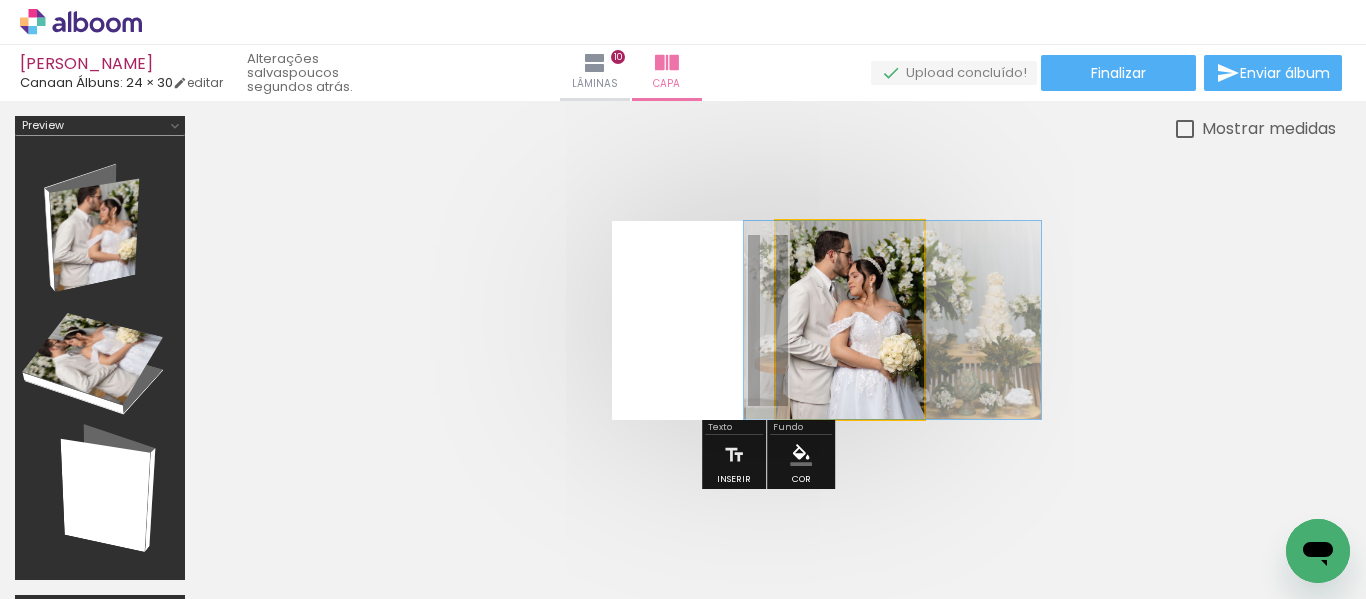 drag, startPoint x: 840, startPoint y: 379, endPoint x: 882, endPoint y: 379, distance: 42 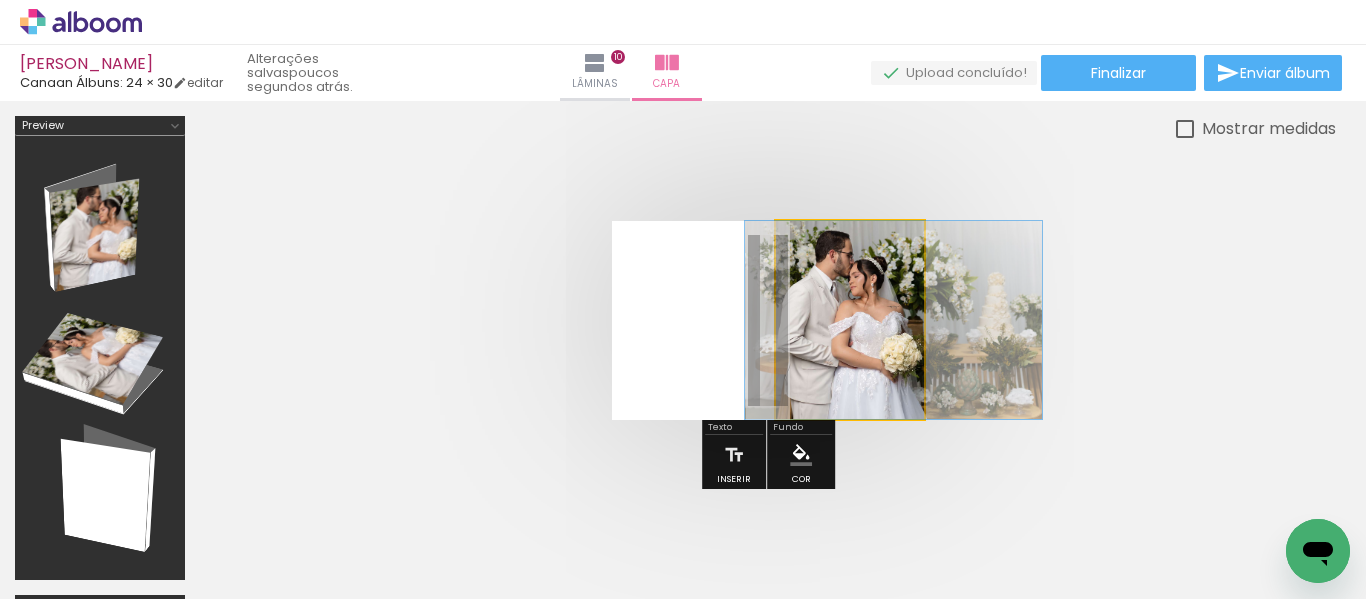 drag, startPoint x: 874, startPoint y: 365, endPoint x: 875, endPoint y: 410, distance: 45.01111 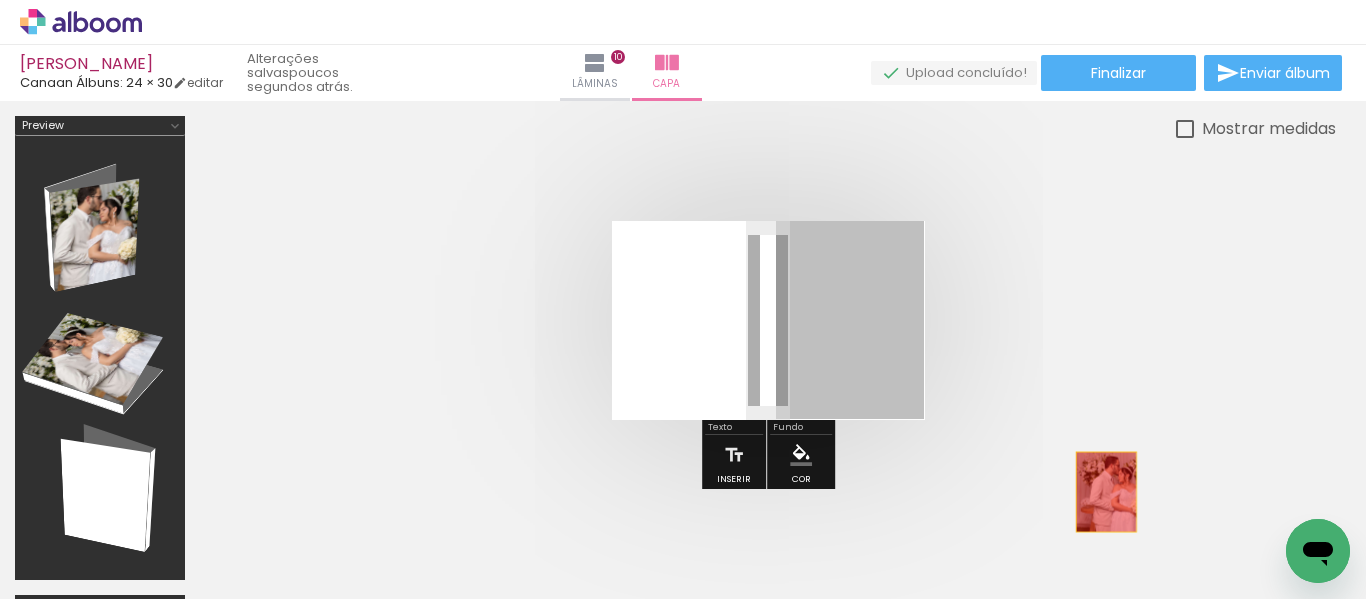 drag, startPoint x: 854, startPoint y: 369, endPoint x: 1047, endPoint y: 565, distance: 275.07272 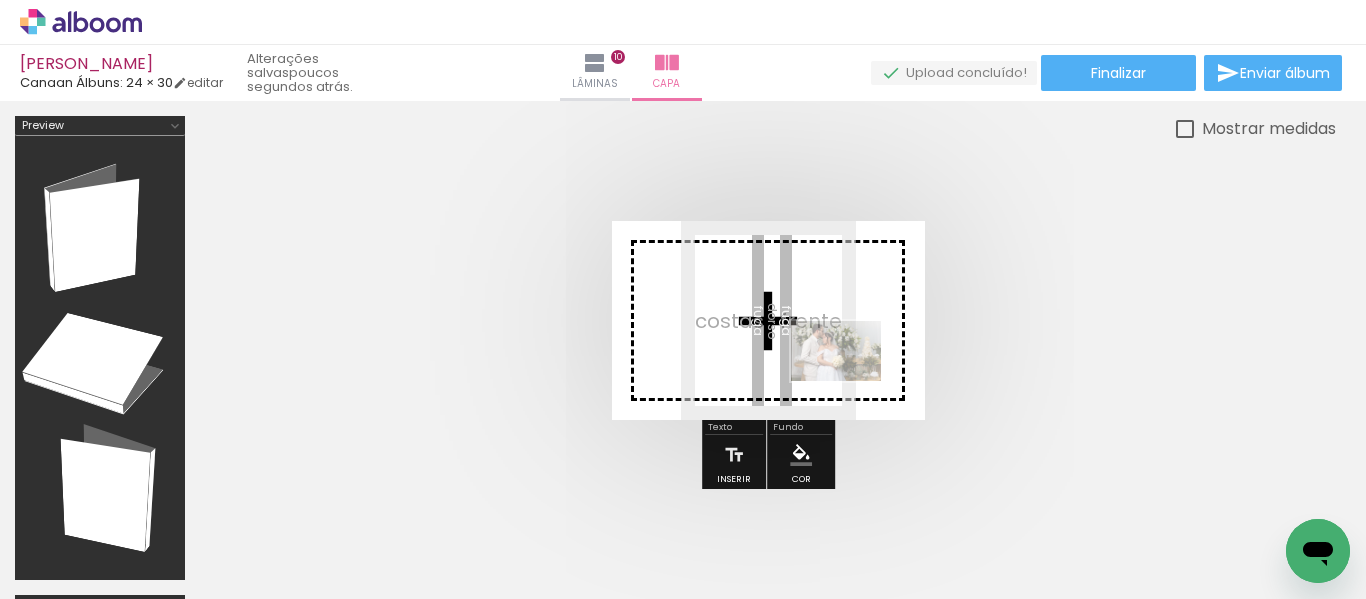 drag, startPoint x: 748, startPoint y: 551, endPoint x: 851, endPoint y: 381, distance: 198.7687 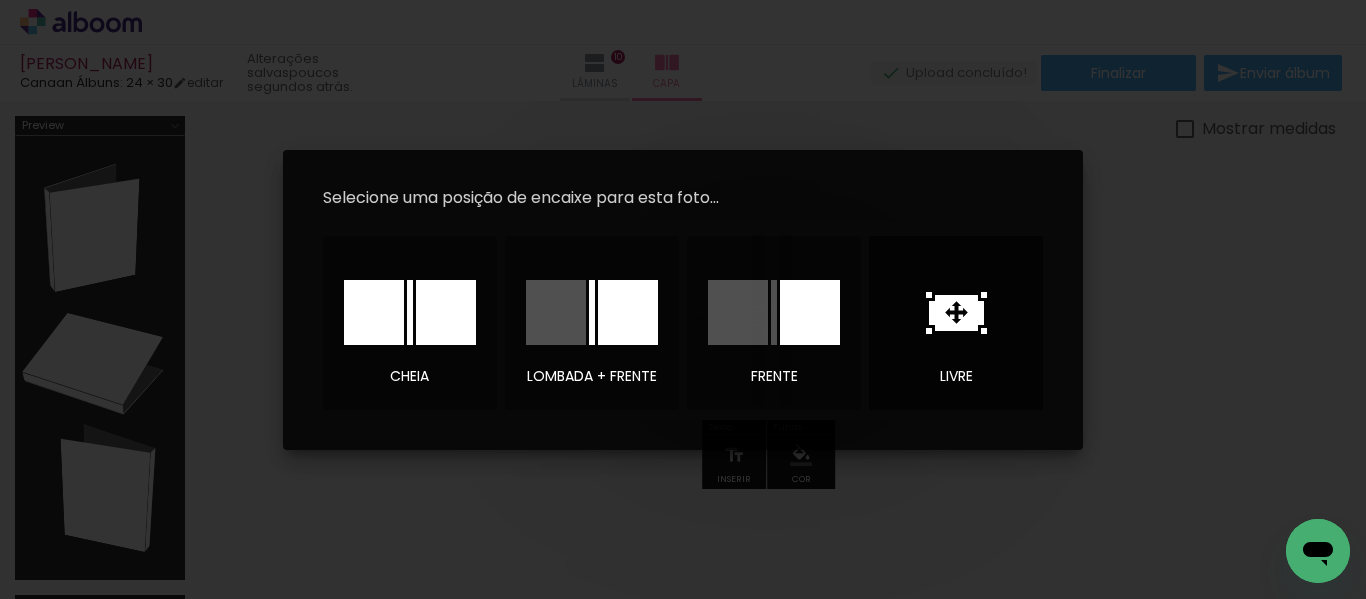 click 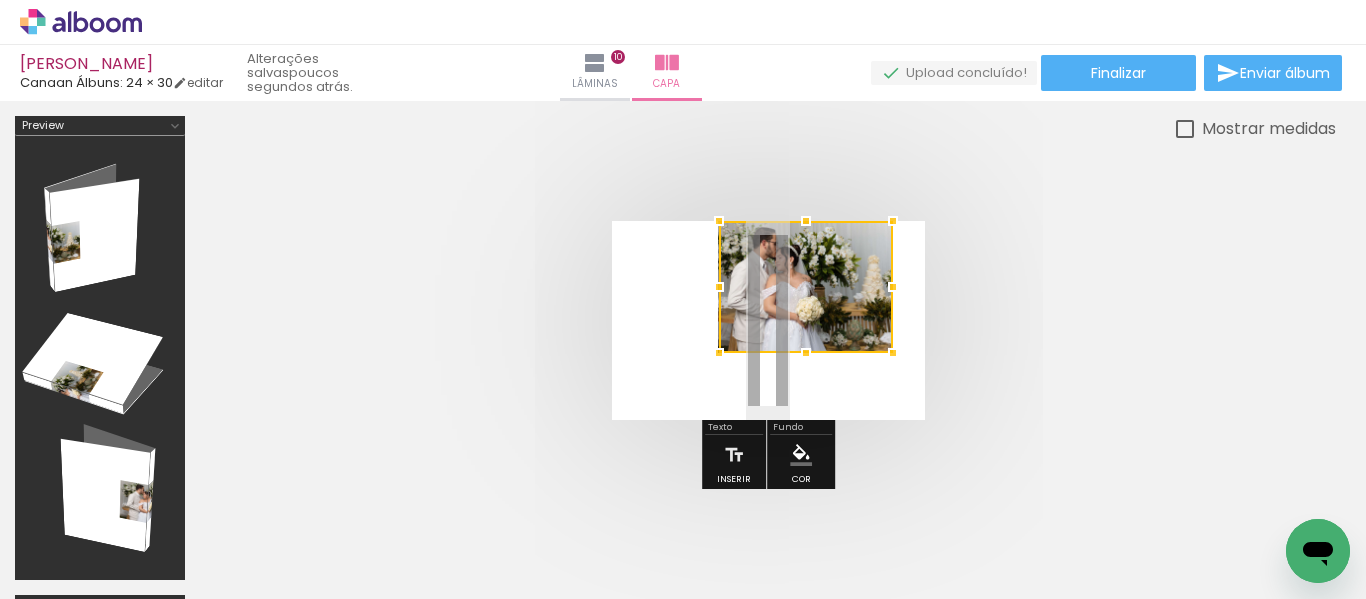 drag, startPoint x: 829, startPoint y: 281, endPoint x: 898, endPoint y: 230, distance: 85.8021 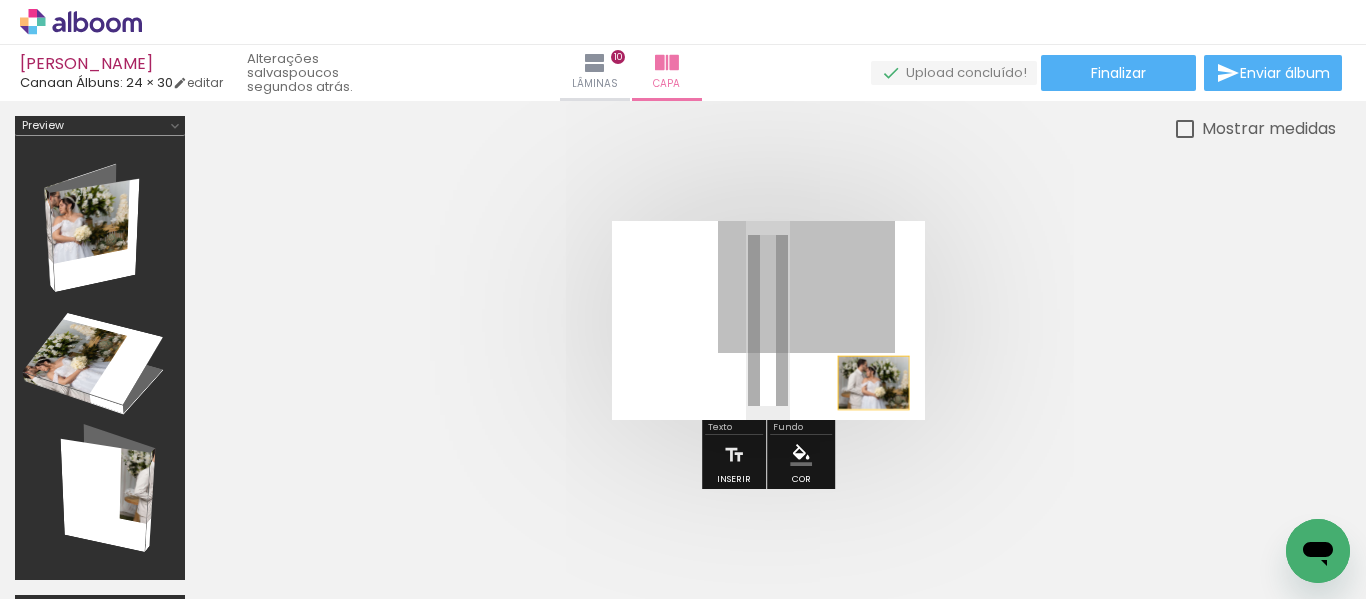 drag, startPoint x: 856, startPoint y: 299, endPoint x: 871, endPoint y: 379, distance: 81.394104 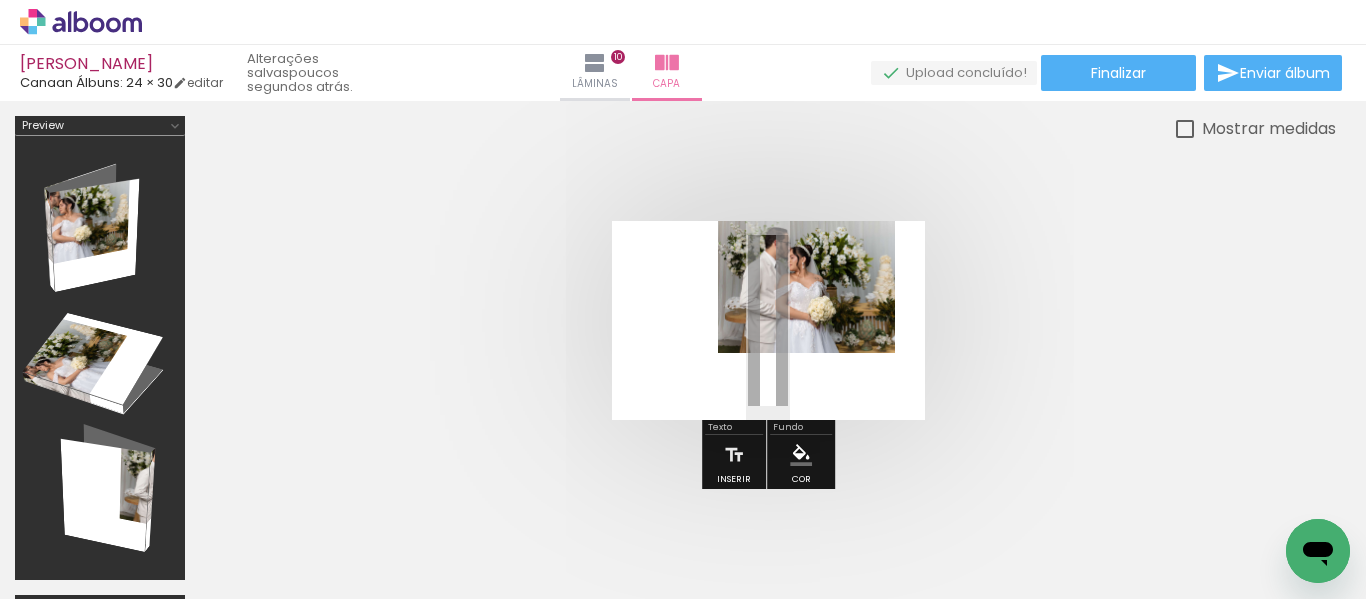click at bounding box center [806, 287] 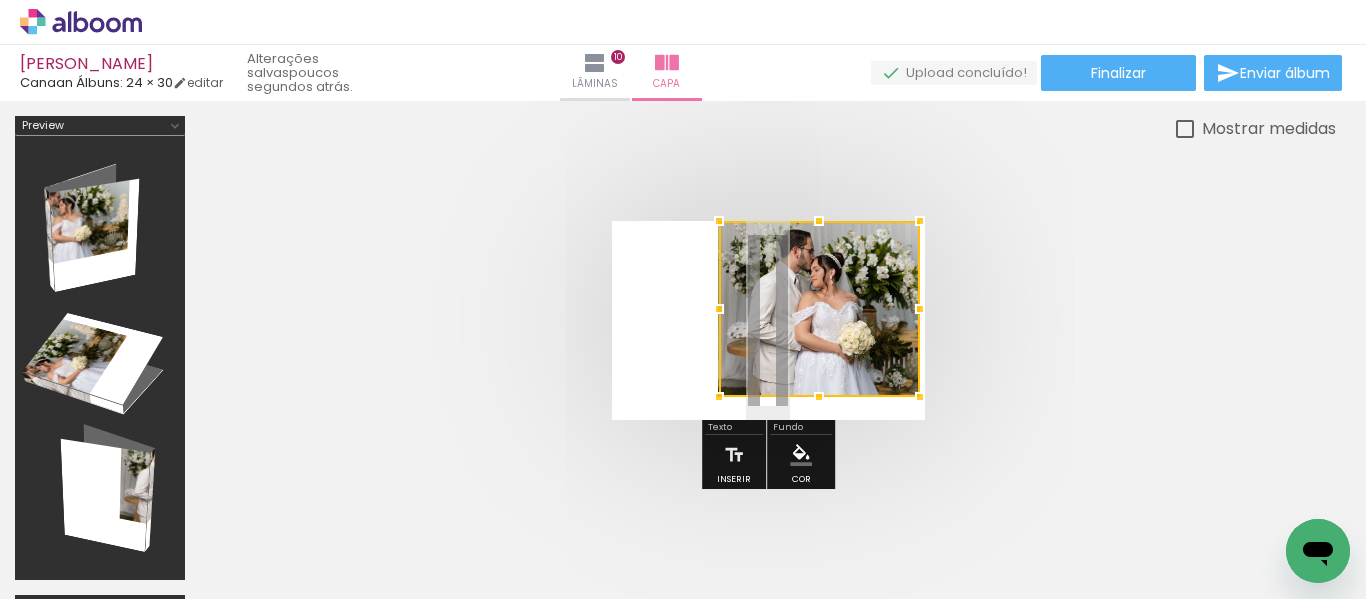 drag, startPoint x: 900, startPoint y: 359, endPoint x: 961, endPoint y: 394, distance: 70.327805 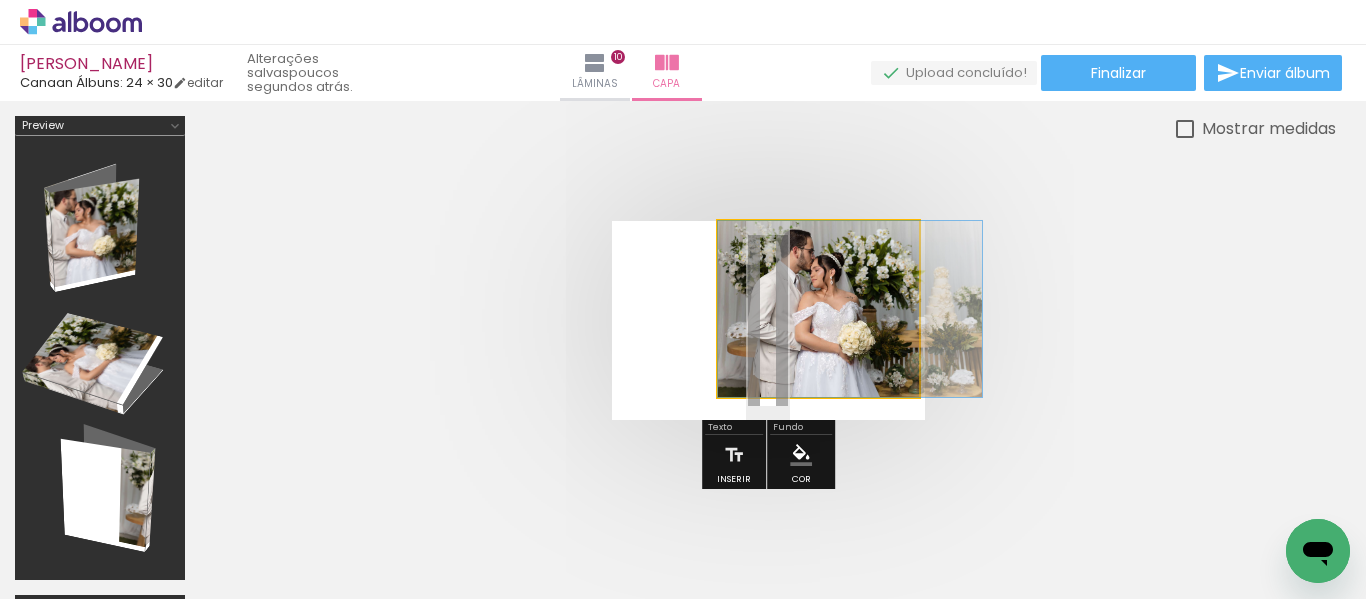 drag, startPoint x: 836, startPoint y: 354, endPoint x: 888, endPoint y: 368, distance: 53.851646 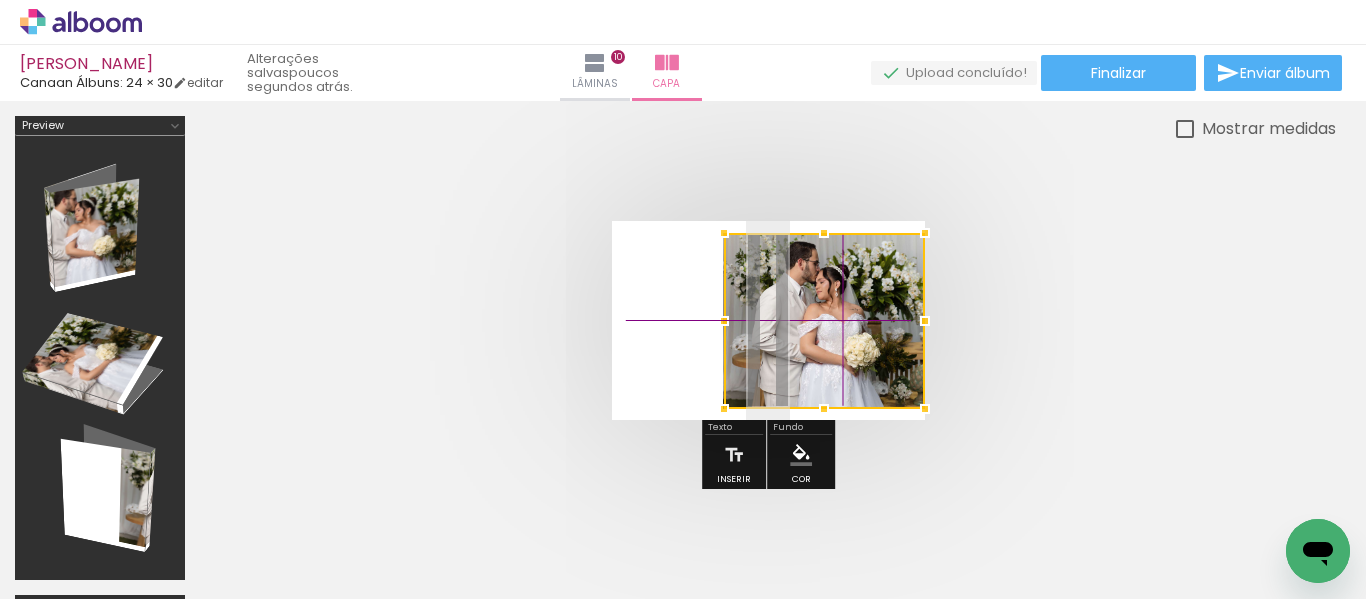 drag, startPoint x: 835, startPoint y: 288, endPoint x: 835, endPoint y: 329, distance: 41 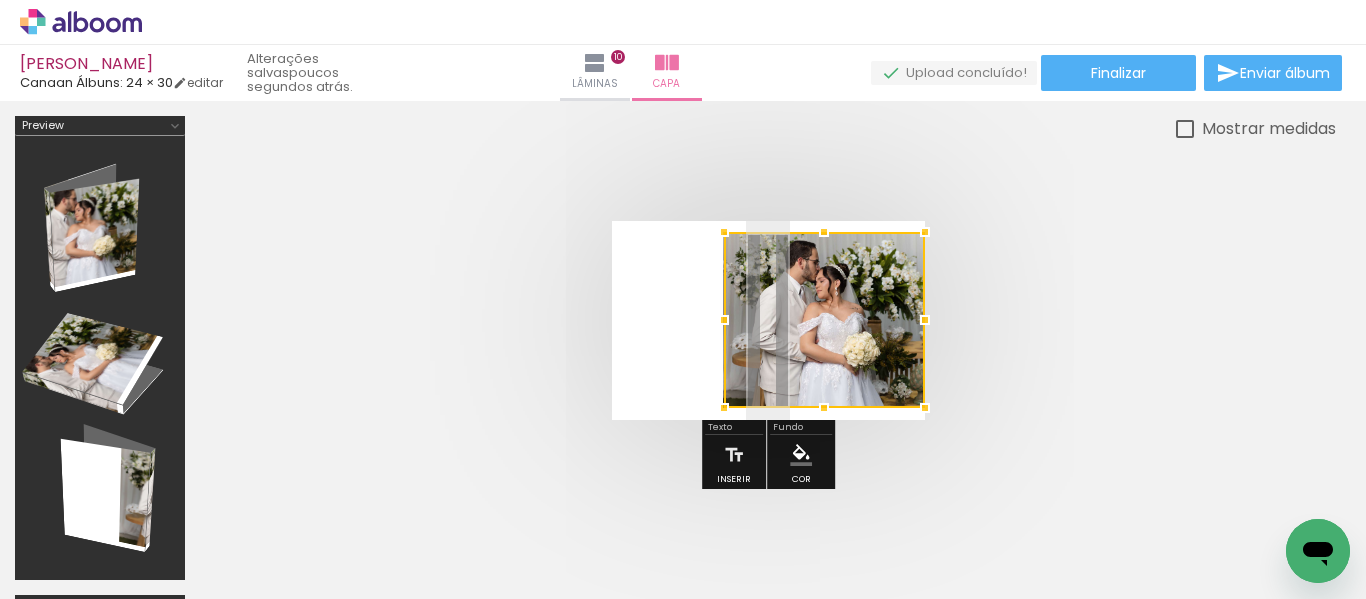 drag, startPoint x: 835, startPoint y: 365, endPoint x: 861, endPoint y: 365, distance: 26 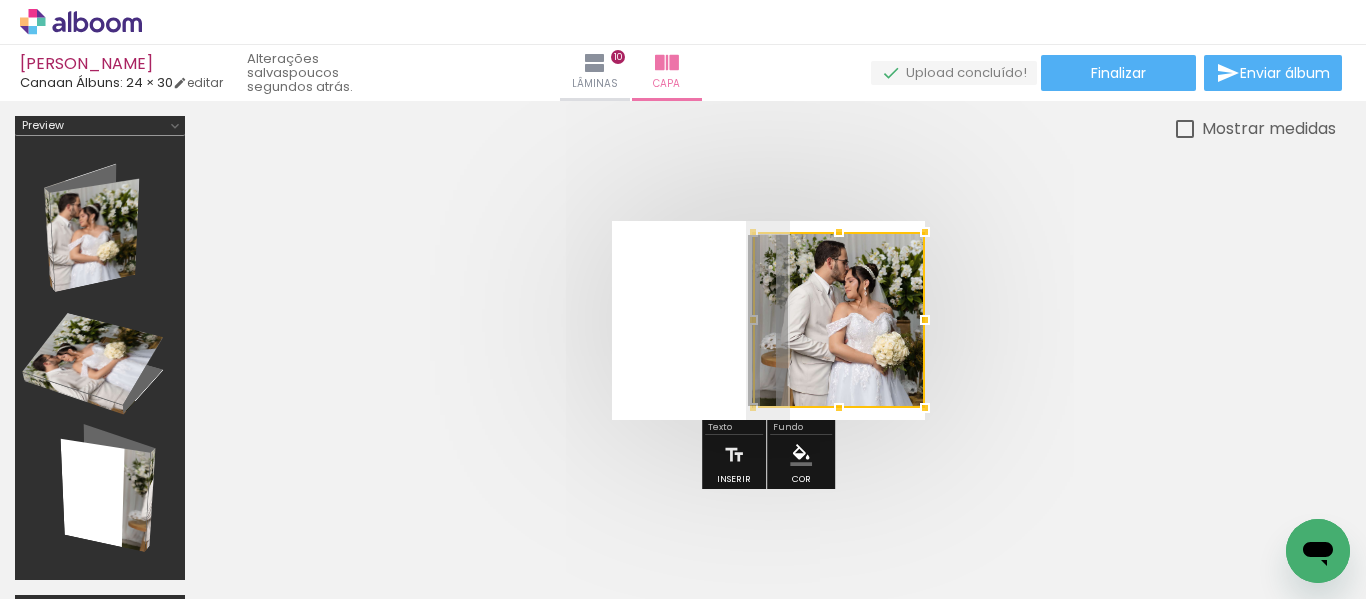 click at bounding box center (768, 320) 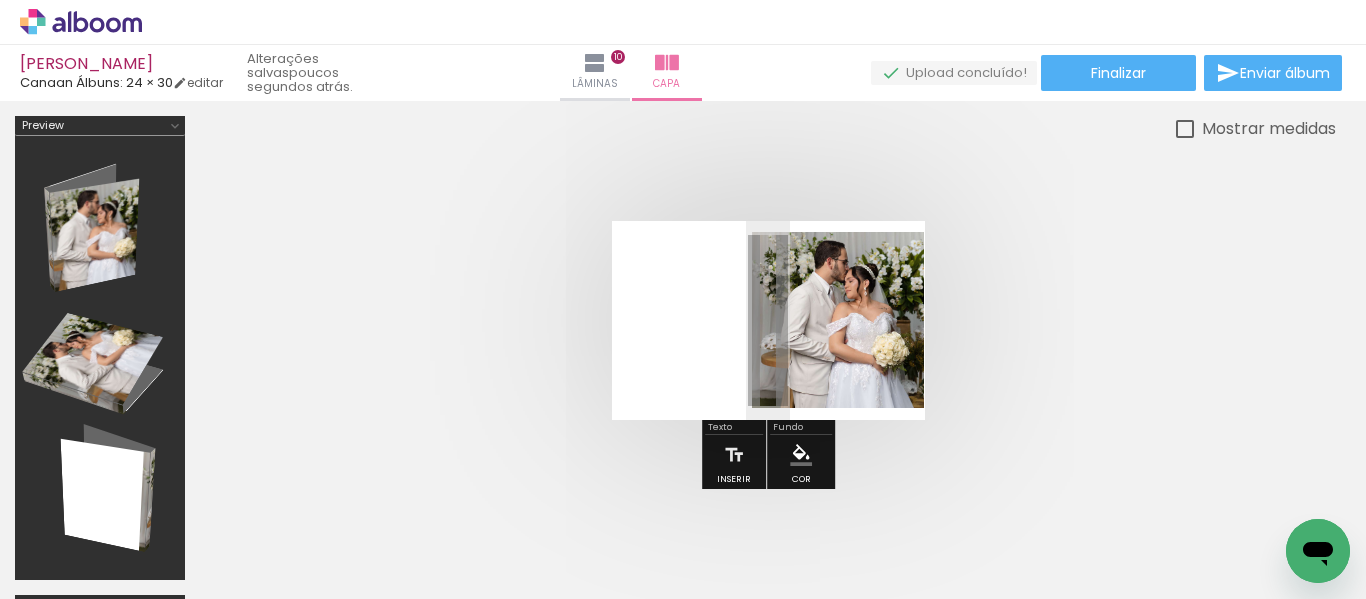 click at bounding box center [768, 320] 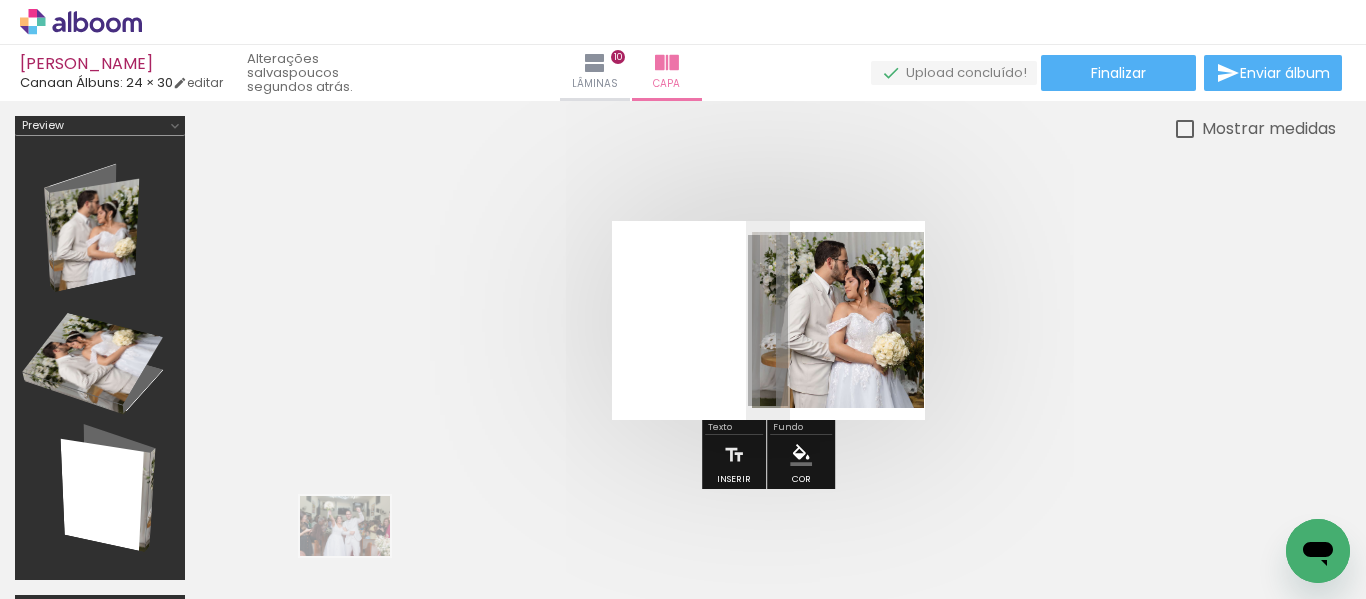 drag, startPoint x: 340, startPoint y: 548, endPoint x: 360, endPoint y: 556, distance: 21.540659 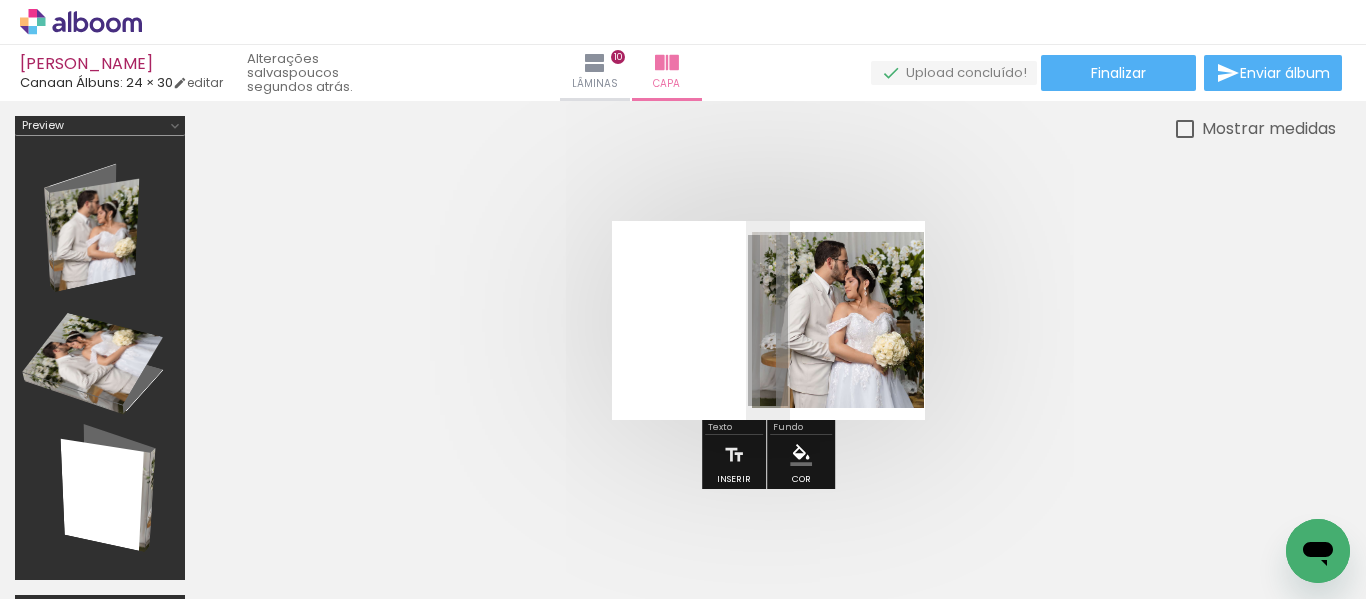 click at bounding box center [-1005, 532] 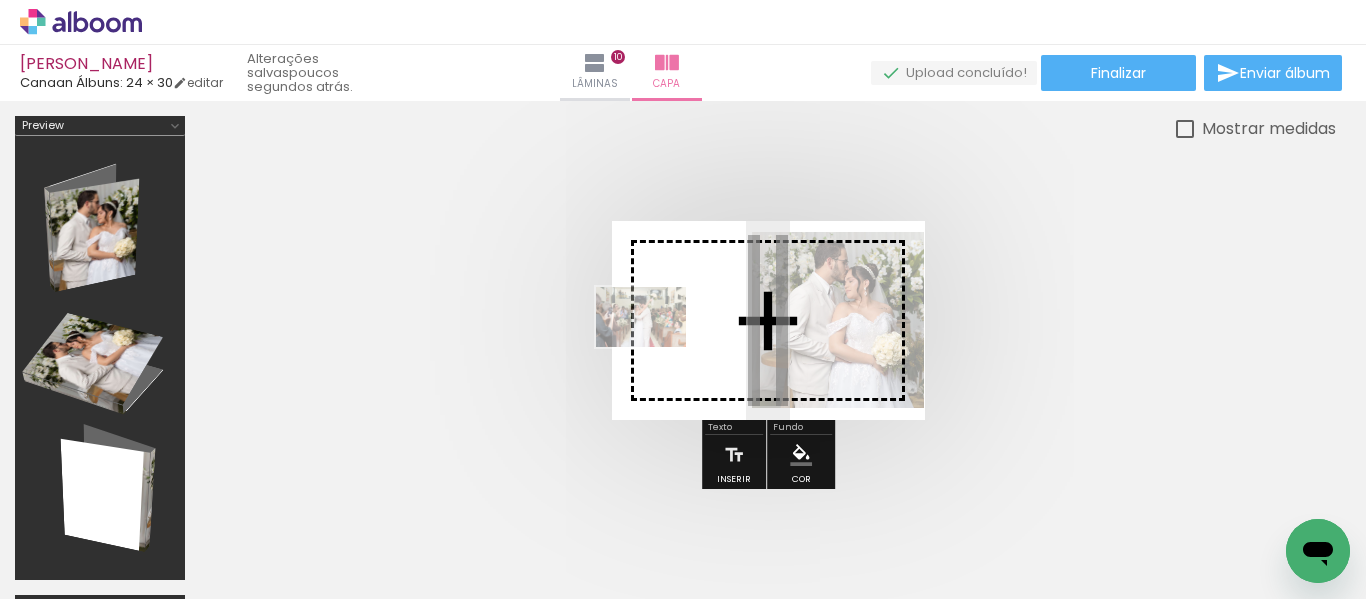 drag, startPoint x: 235, startPoint y: 552, endPoint x: 657, endPoint y: 345, distance: 470.0351 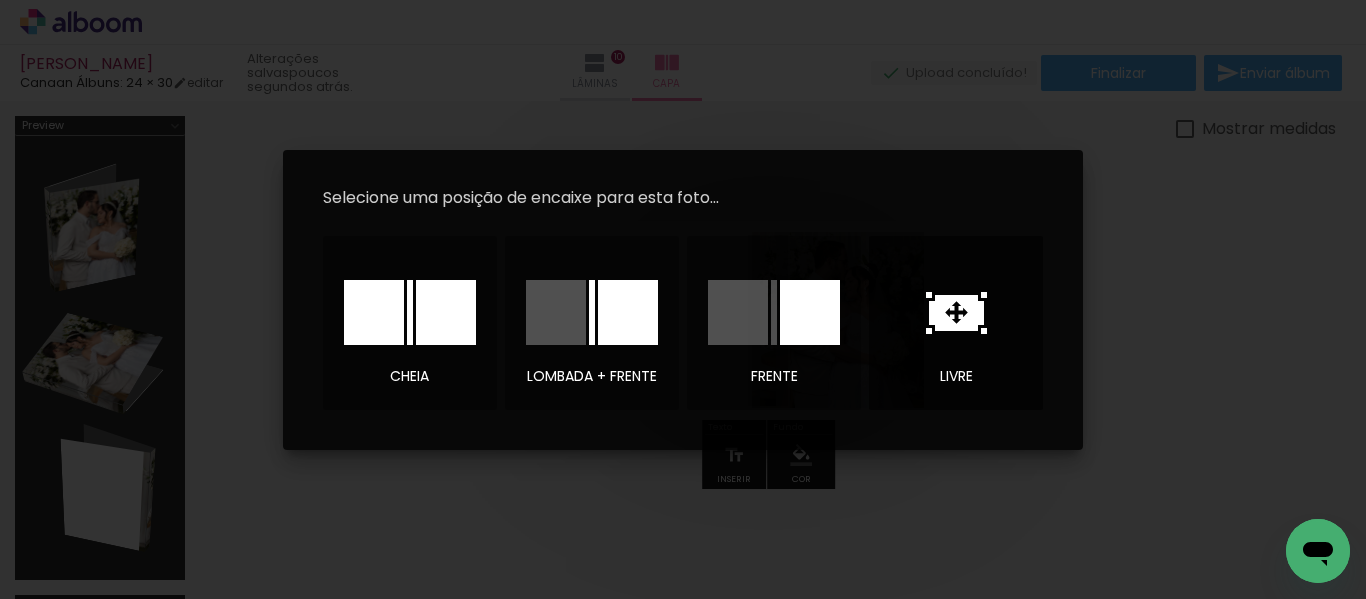 click 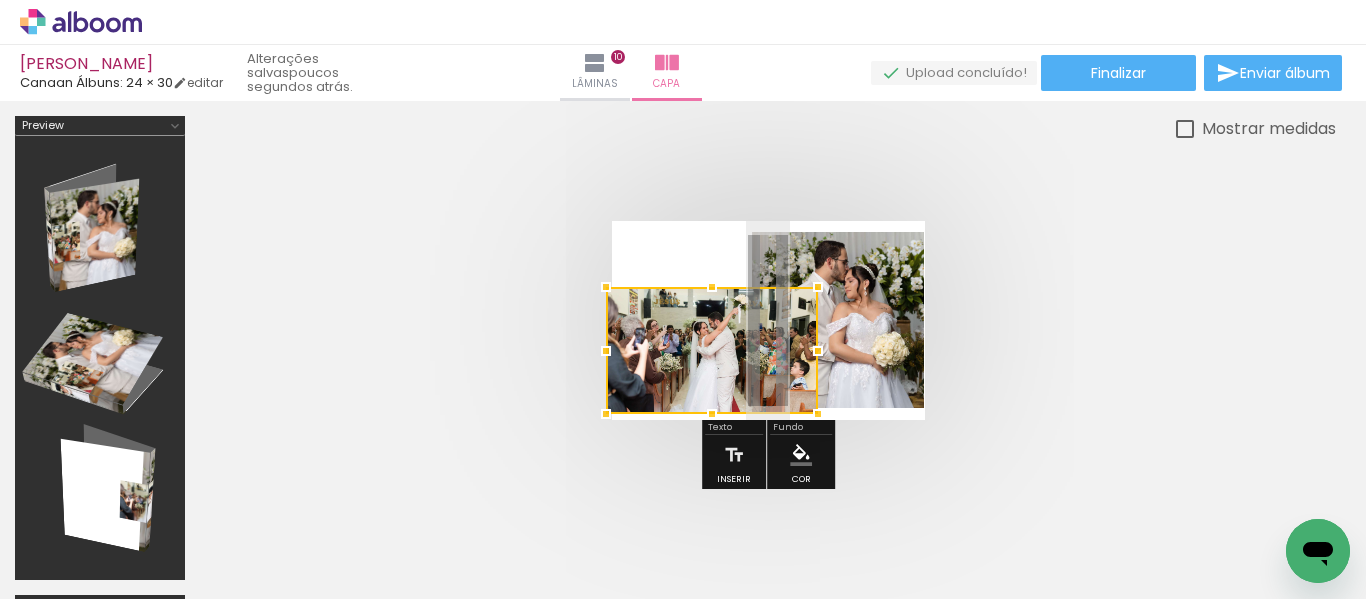 drag, startPoint x: 724, startPoint y: 353, endPoint x: 611, endPoint y: 414, distance: 128.41339 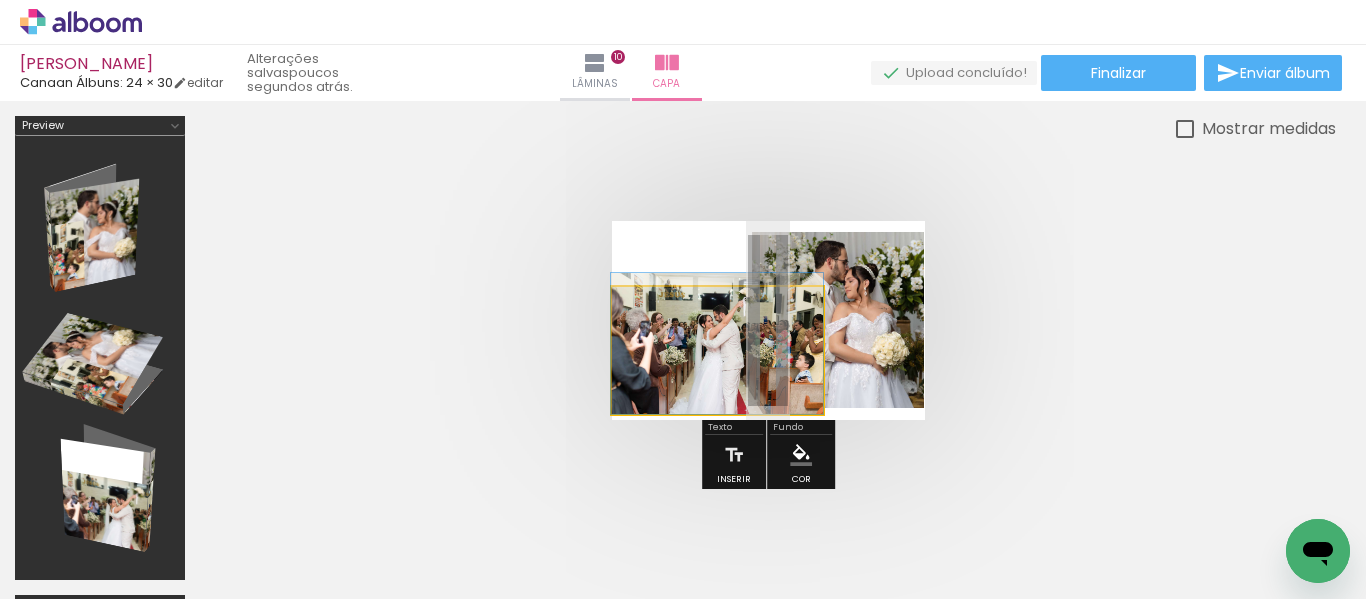 drag, startPoint x: 716, startPoint y: 364, endPoint x: 649, endPoint y: 313, distance: 84.20214 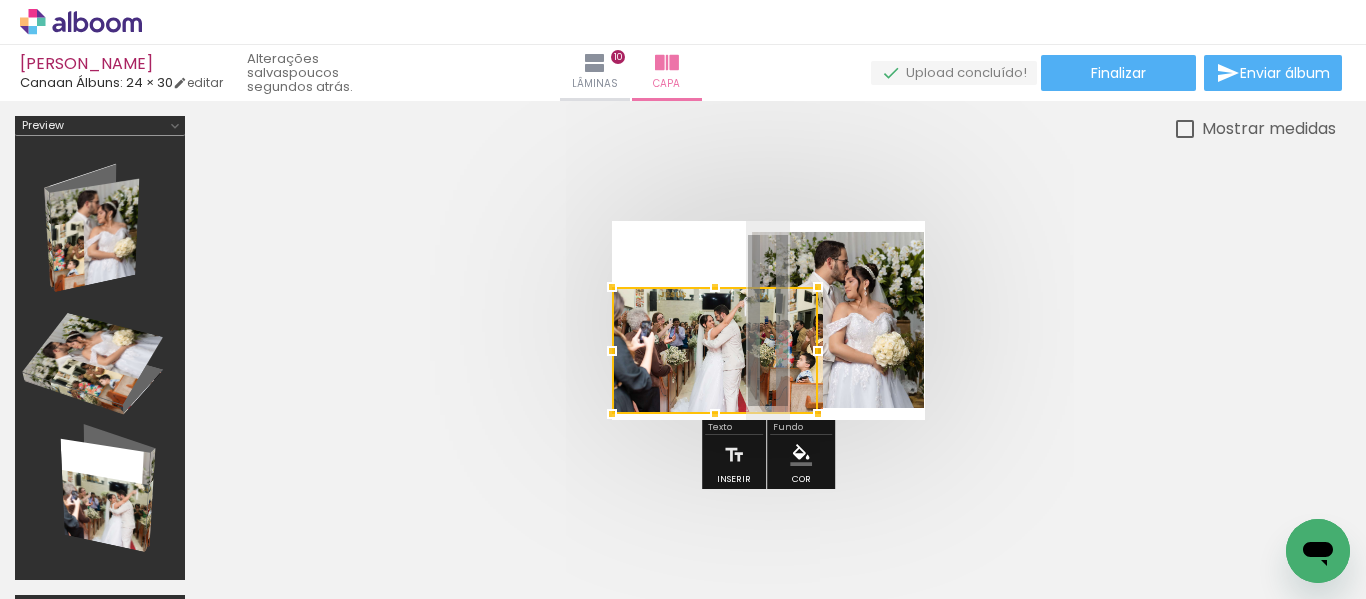 click at bounding box center (715, 350) 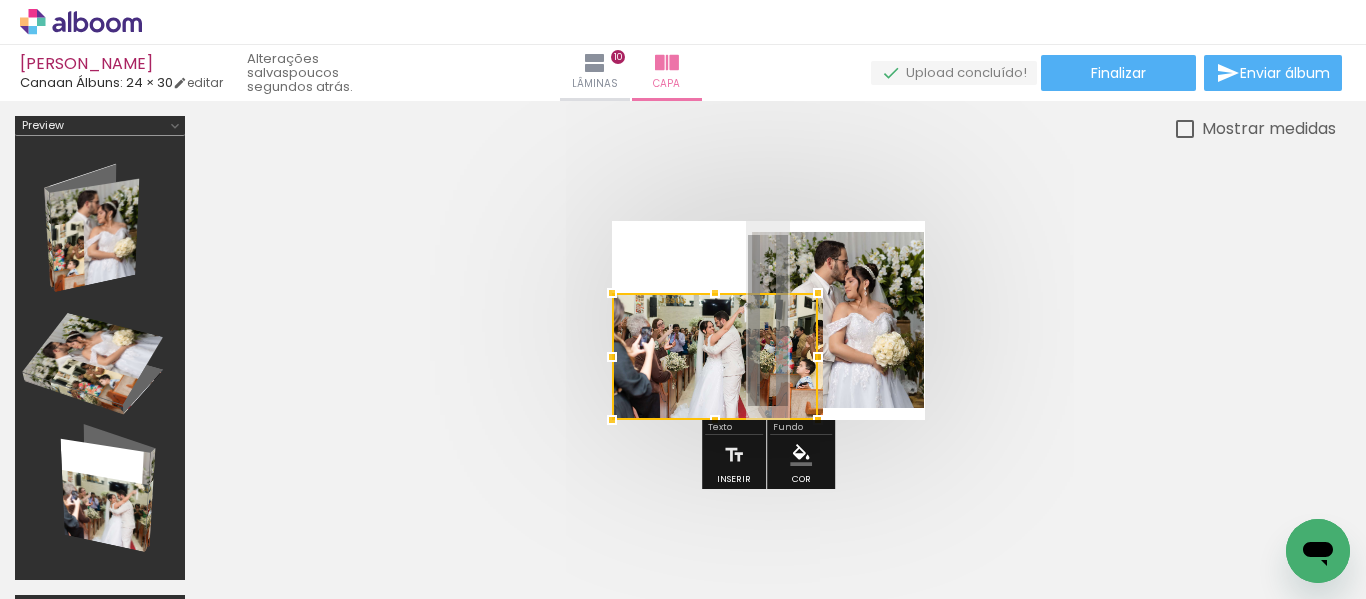 drag, startPoint x: 706, startPoint y: 352, endPoint x: 783, endPoint y: 573, distance: 234.0299 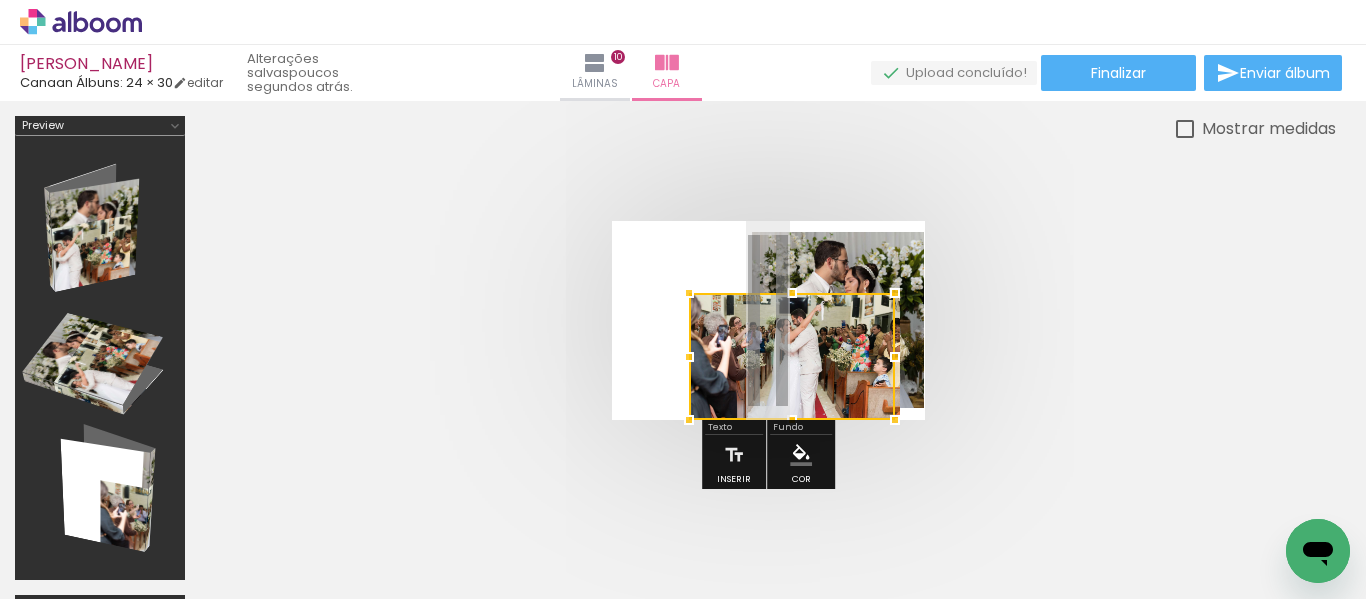 drag, startPoint x: 726, startPoint y: 308, endPoint x: 650, endPoint y: 393, distance: 114.02193 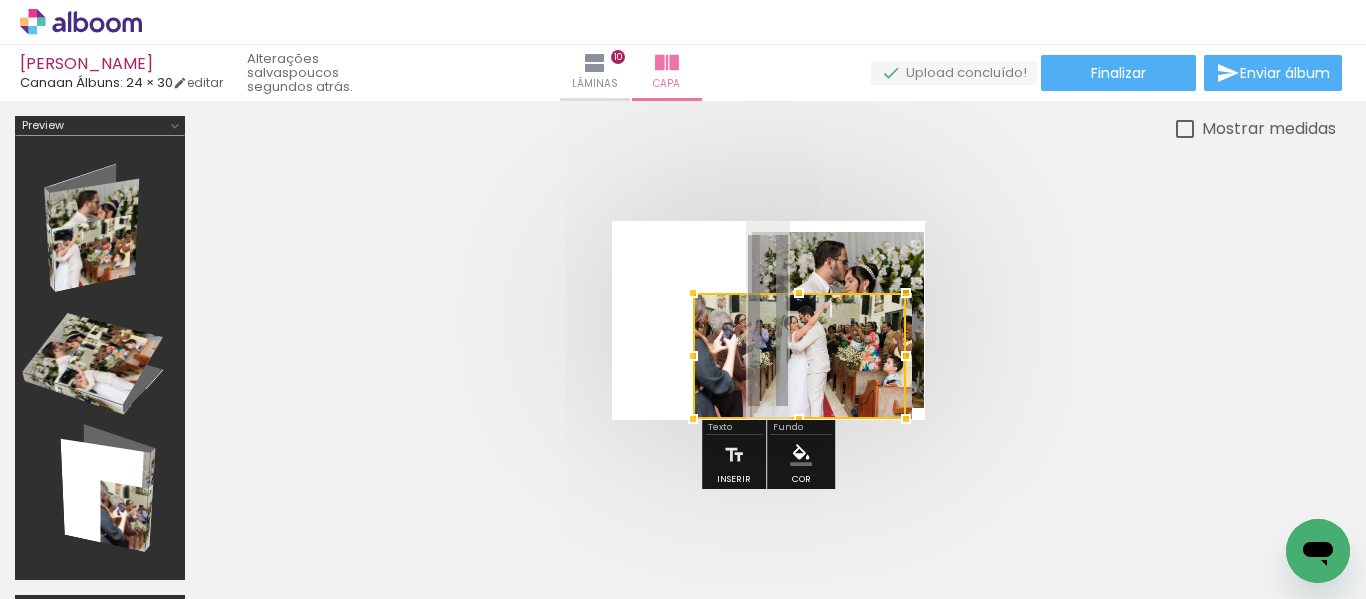 click at bounding box center (693, 356) 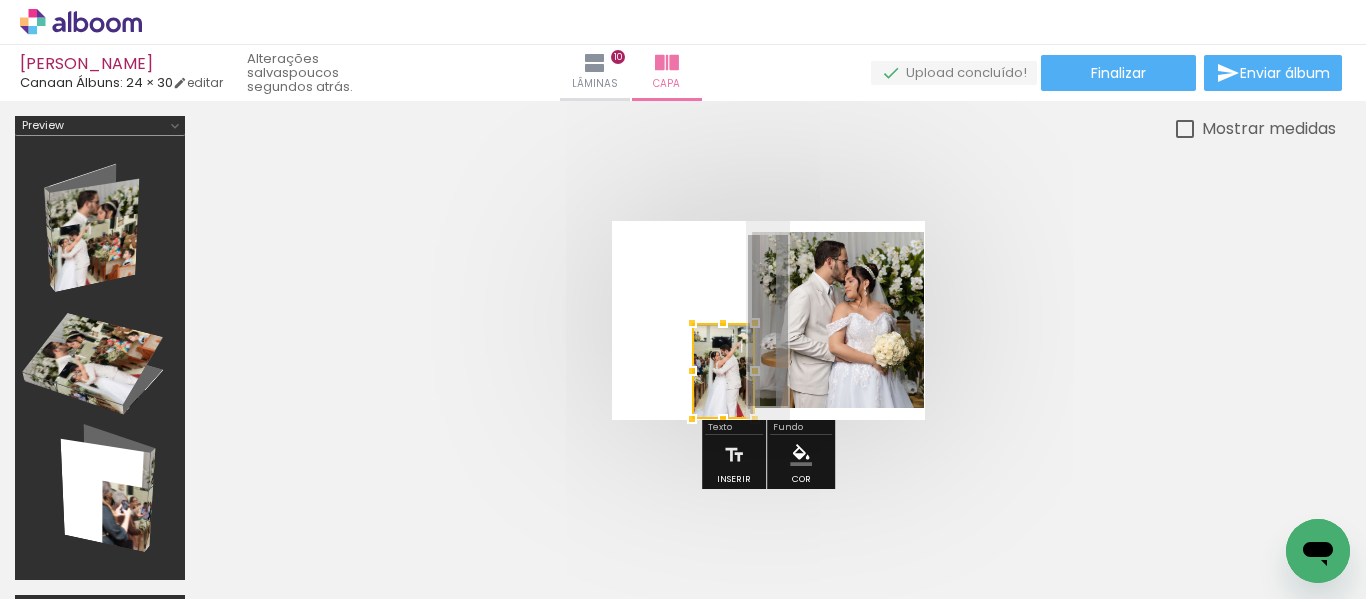 drag, startPoint x: 918, startPoint y: 298, endPoint x: 755, endPoint y: 328, distance: 165.73775 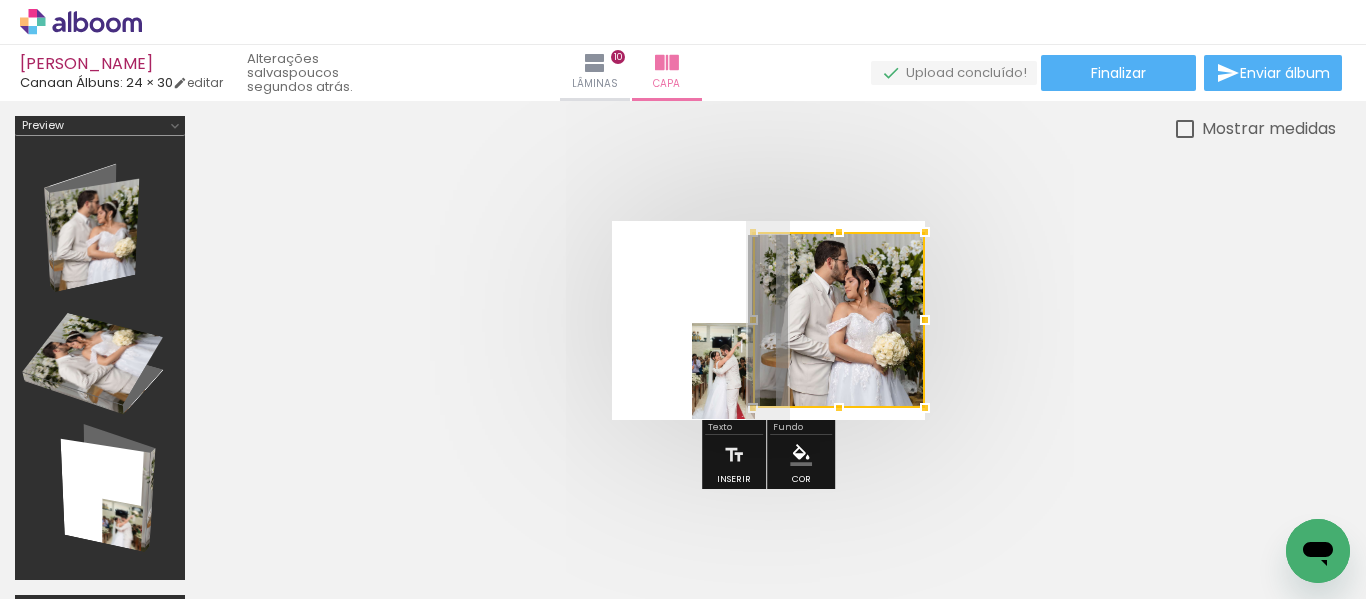 click at bounding box center (768, 320) 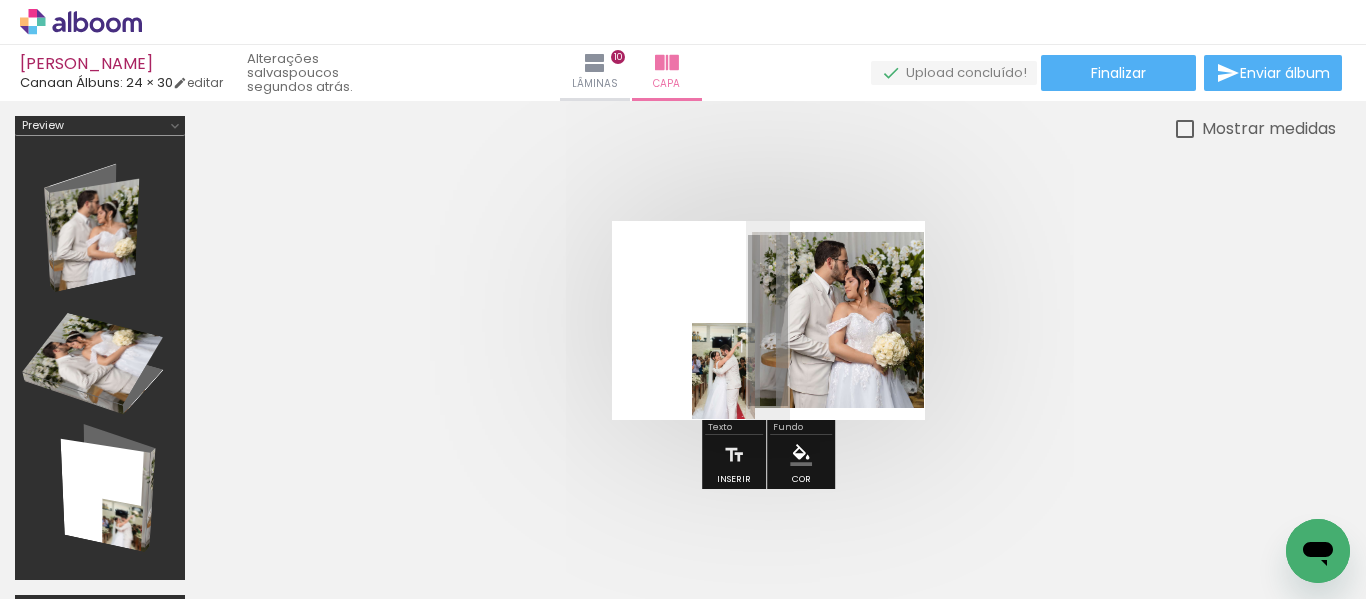 click at bounding box center [827, 253] 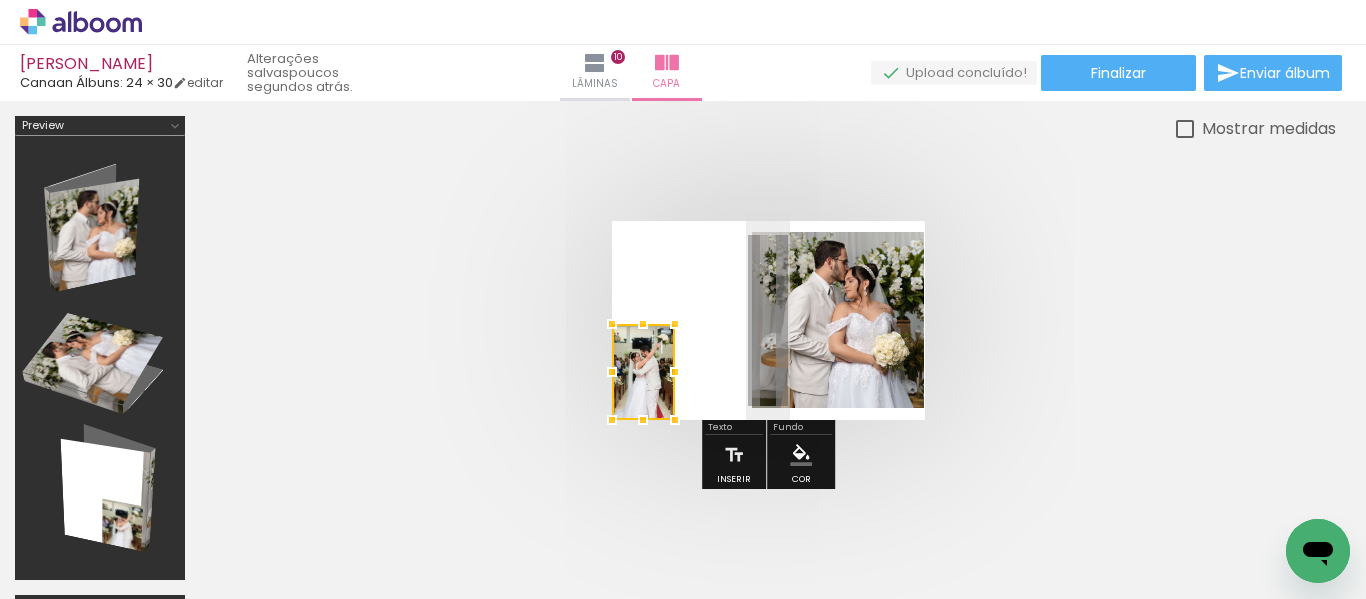 drag, startPoint x: 718, startPoint y: 358, endPoint x: 301, endPoint y: 551, distance: 459.49756 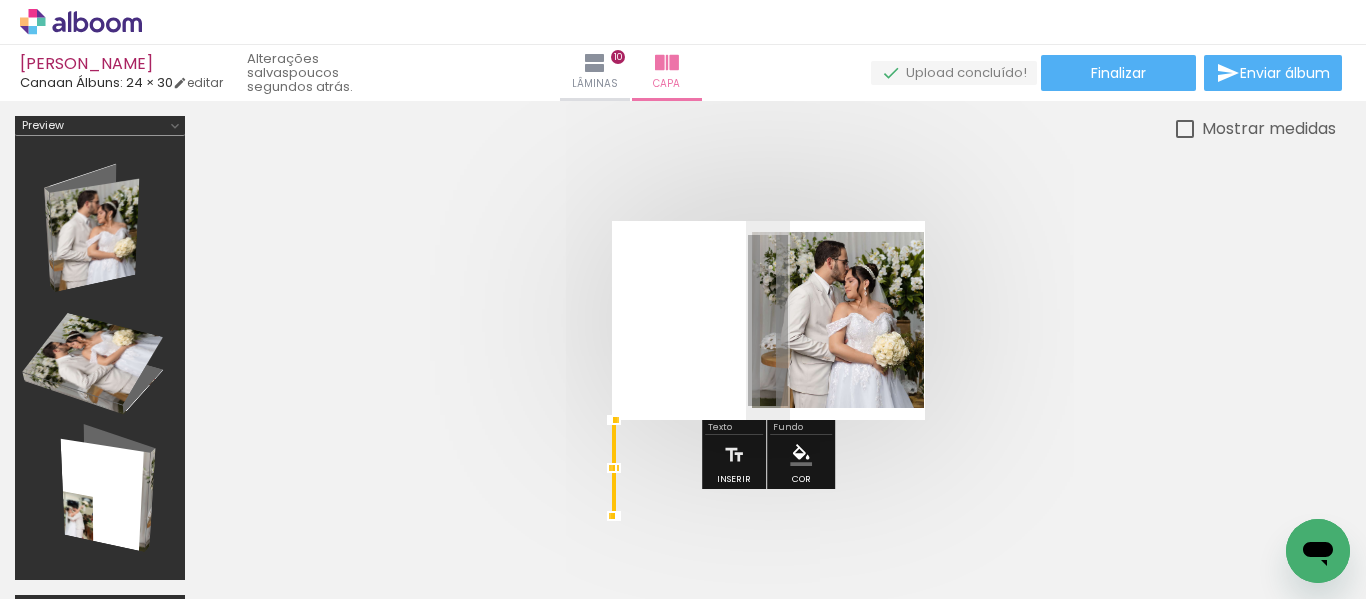 drag, startPoint x: 674, startPoint y: 331, endPoint x: 557, endPoint y: 436, distance: 157.20686 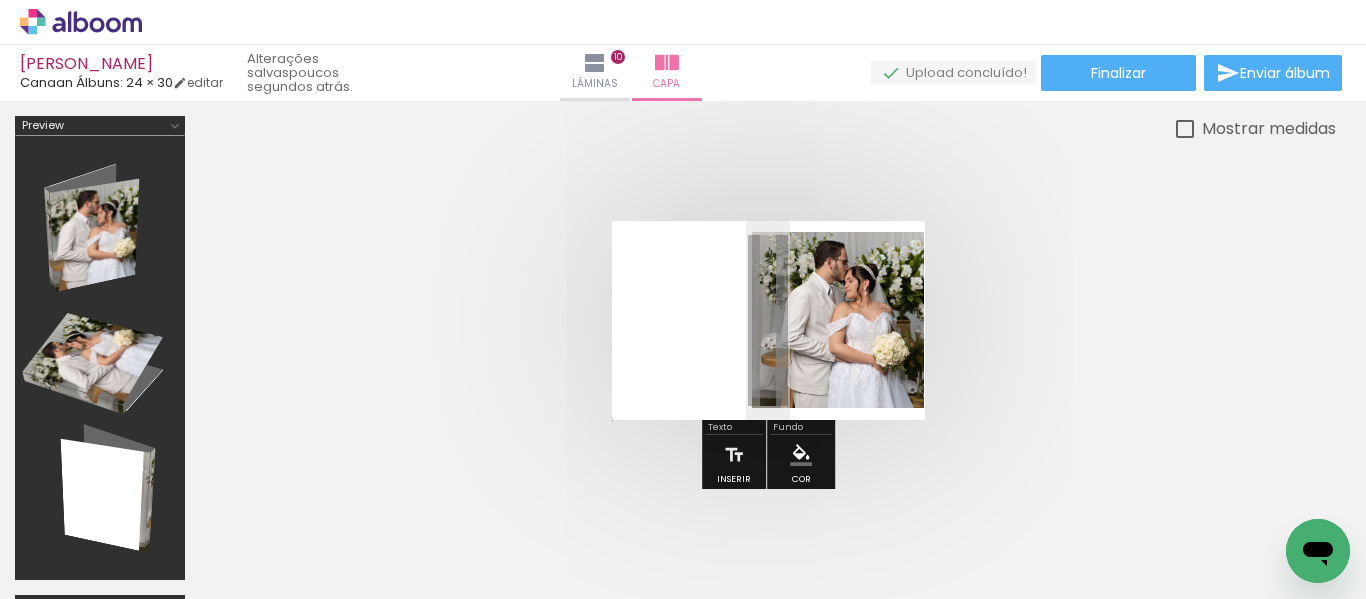 drag, startPoint x: 629, startPoint y: 457, endPoint x: 612, endPoint y: 426, distance: 35.35534 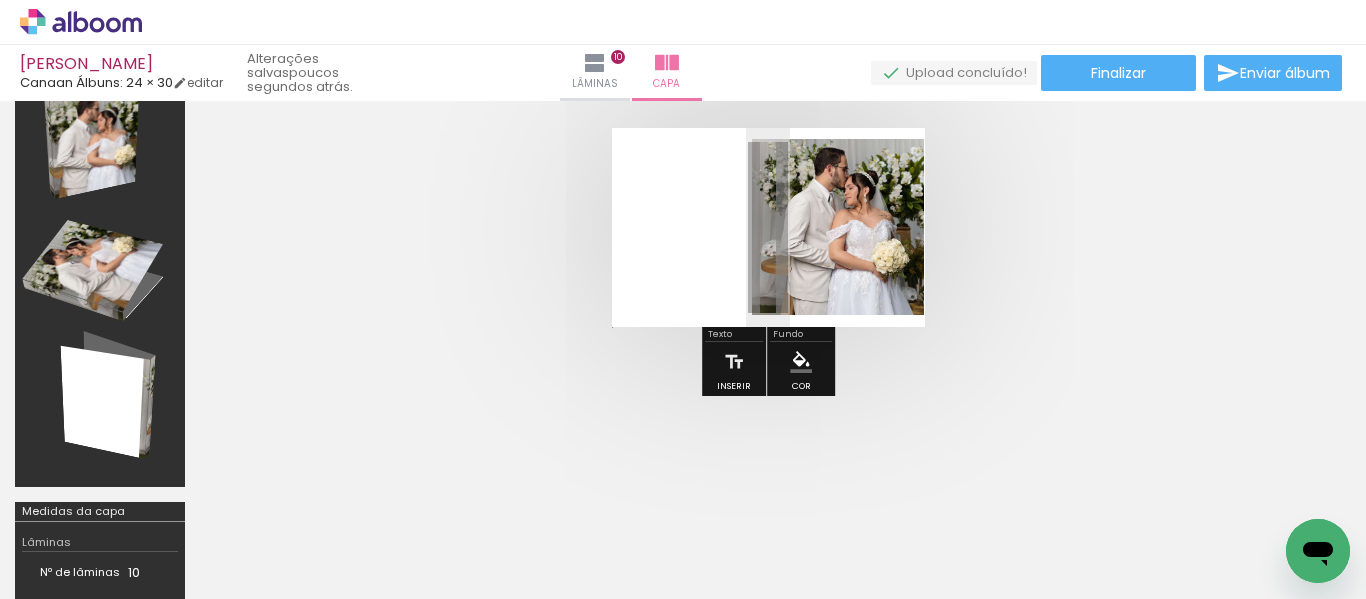 scroll, scrollTop: 57, scrollLeft: 0, axis: vertical 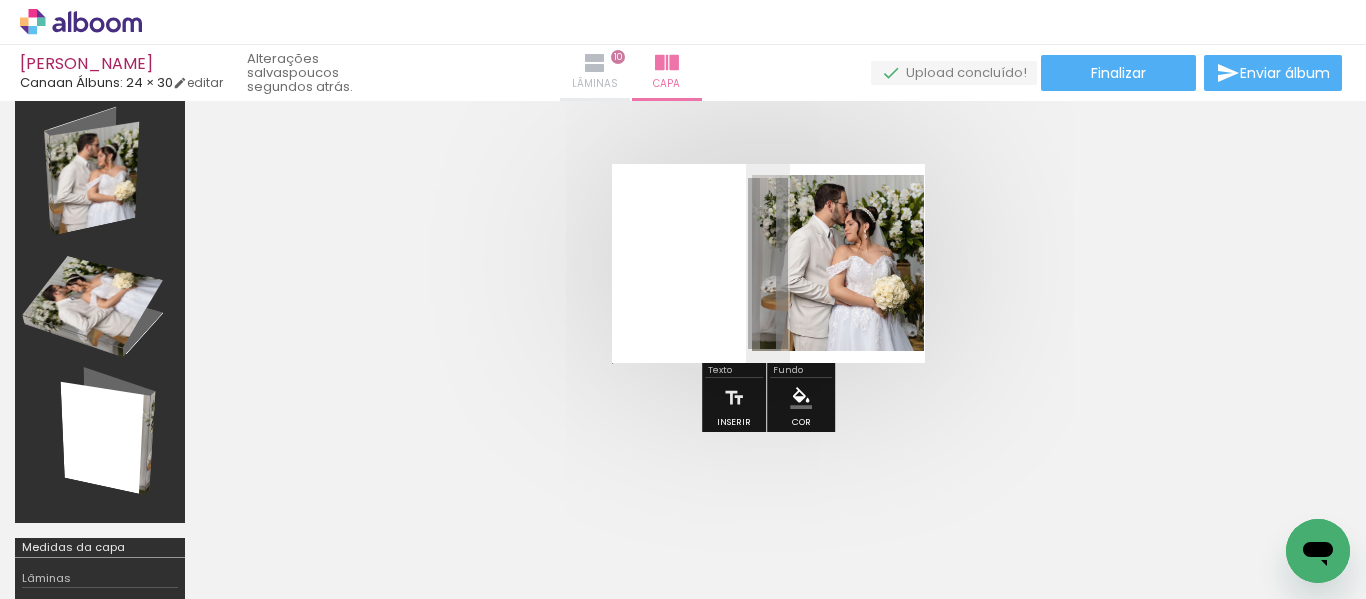 click on "10" at bounding box center [618, 57] 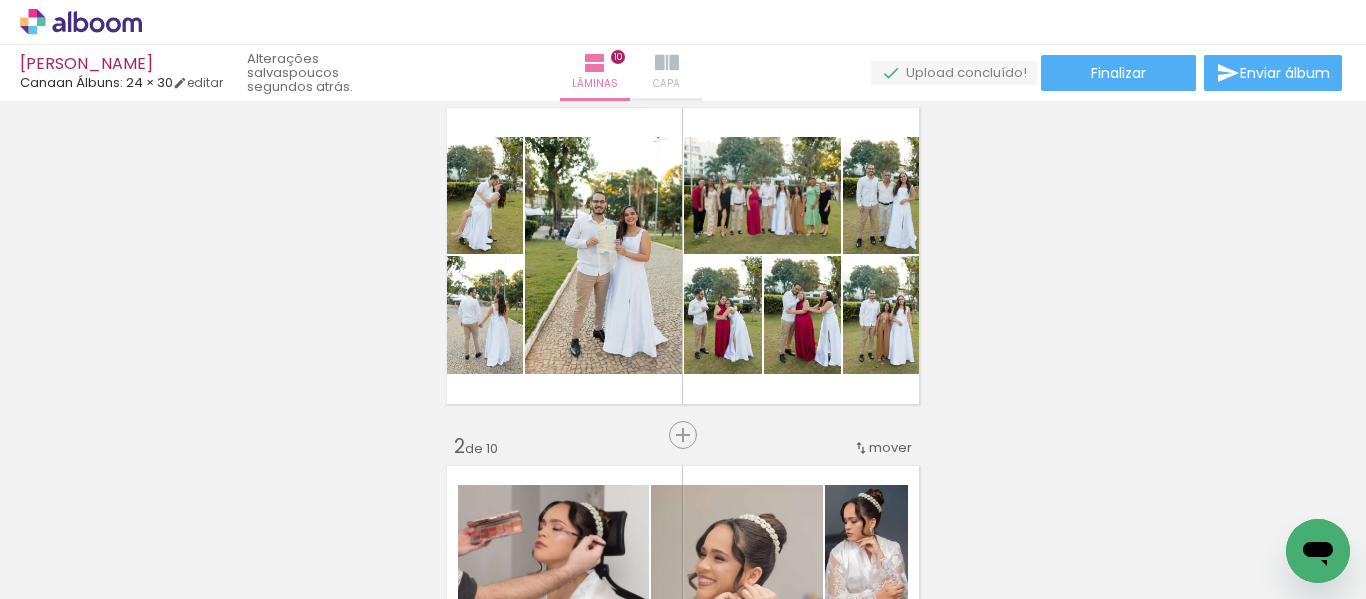click at bounding box center [667, 63] 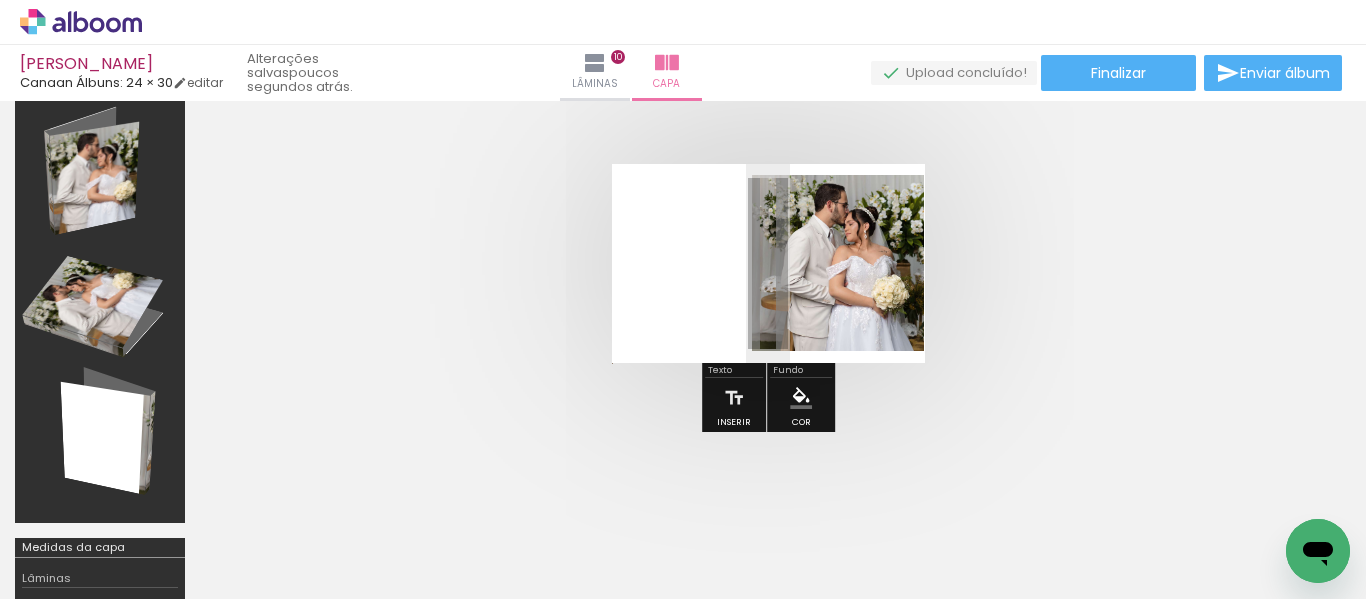 drag, startPoint x: 590, startPoint y: 369, endPoint x: 654, endPoint y: 398, distance: 70.26379 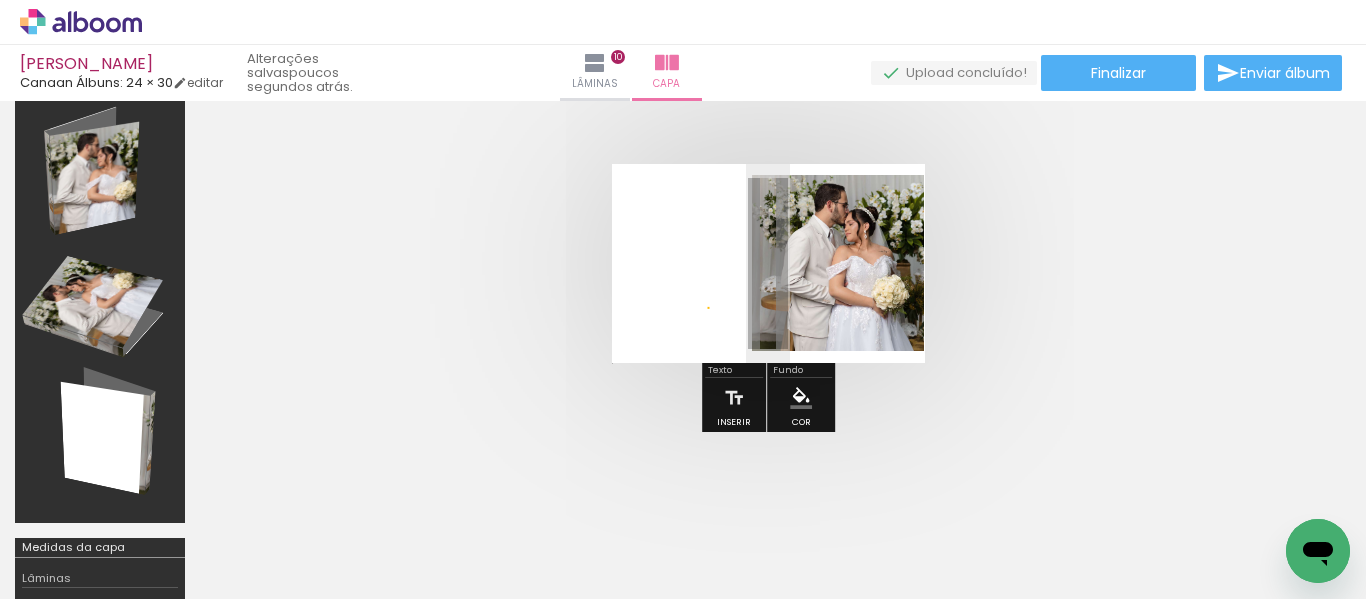 drag, startPoint x: 612, startPoint y: 363, endPoint x: 708, endPoint y: 308, distance: 110.63905 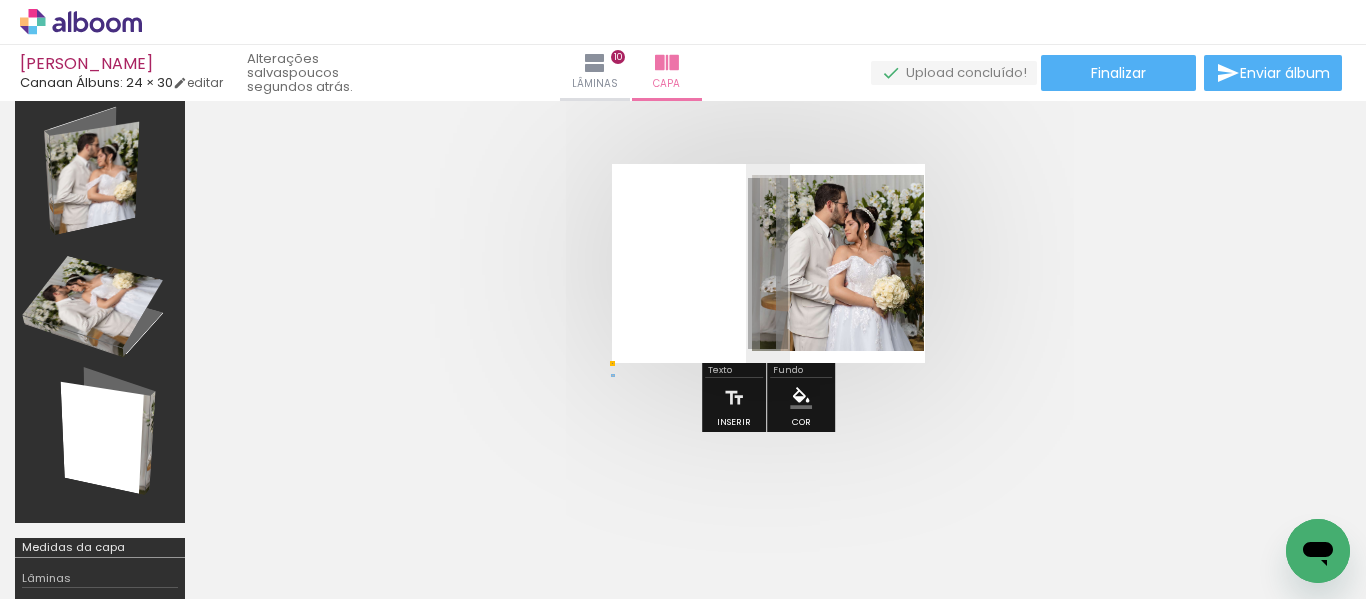 click at bounding box center [768, 263] 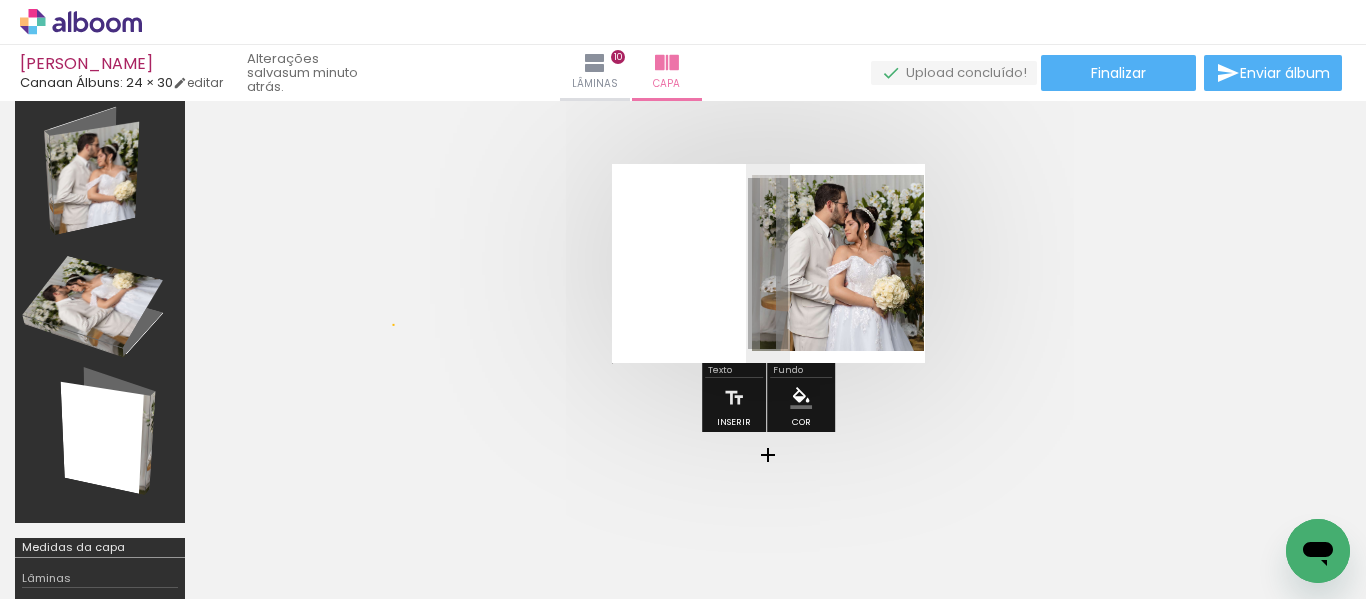 drag, startPoint x: 611, startPoint y: 363, endPoint x: 399, endPoint y: 270, distance: 231.50162 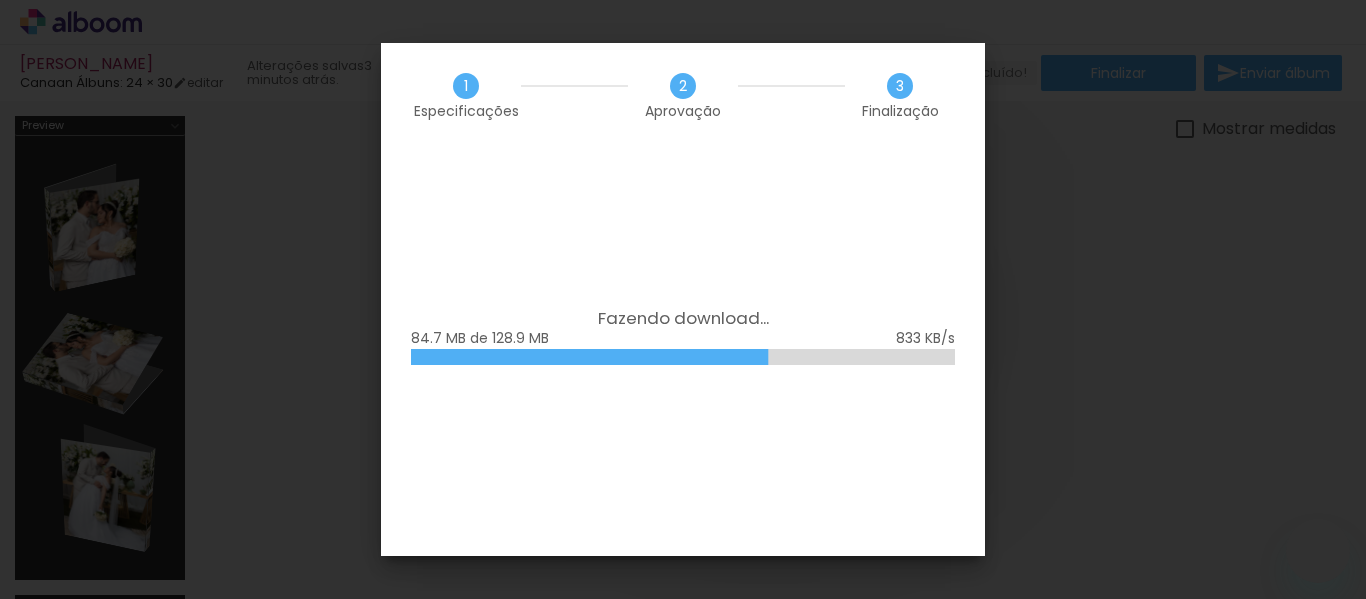scroll, scrollTop: 0, scrollLeft: 0, axis: both 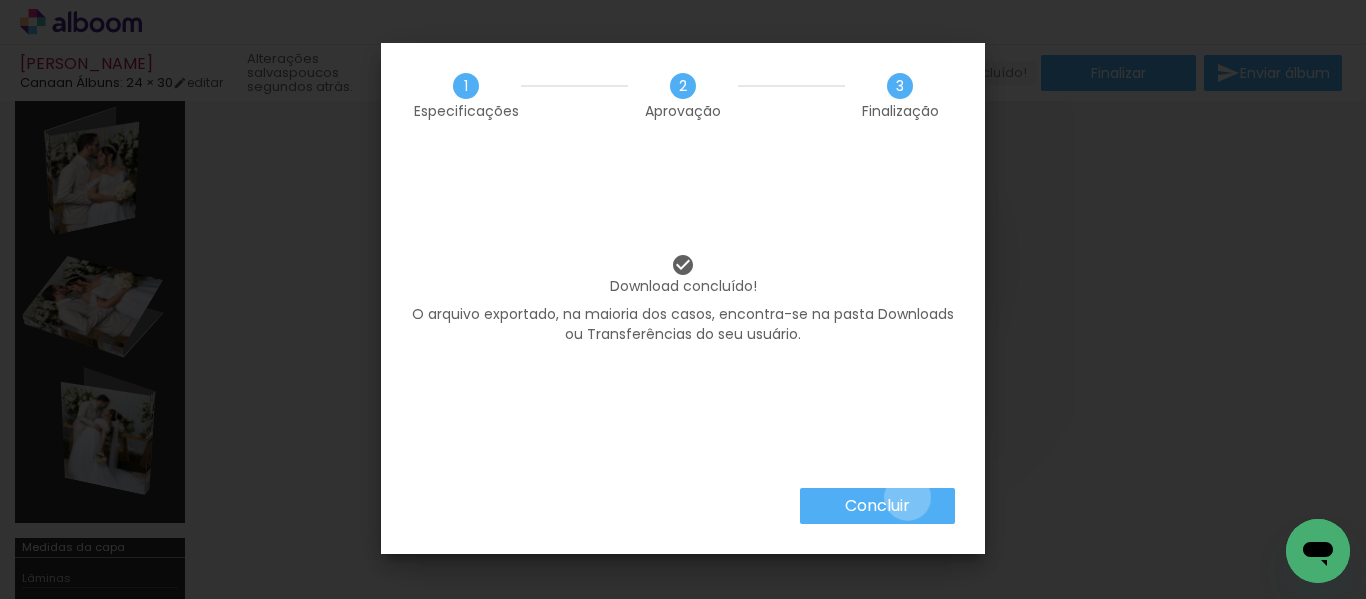 click on "Concluir" at bounding box center (0, 0) 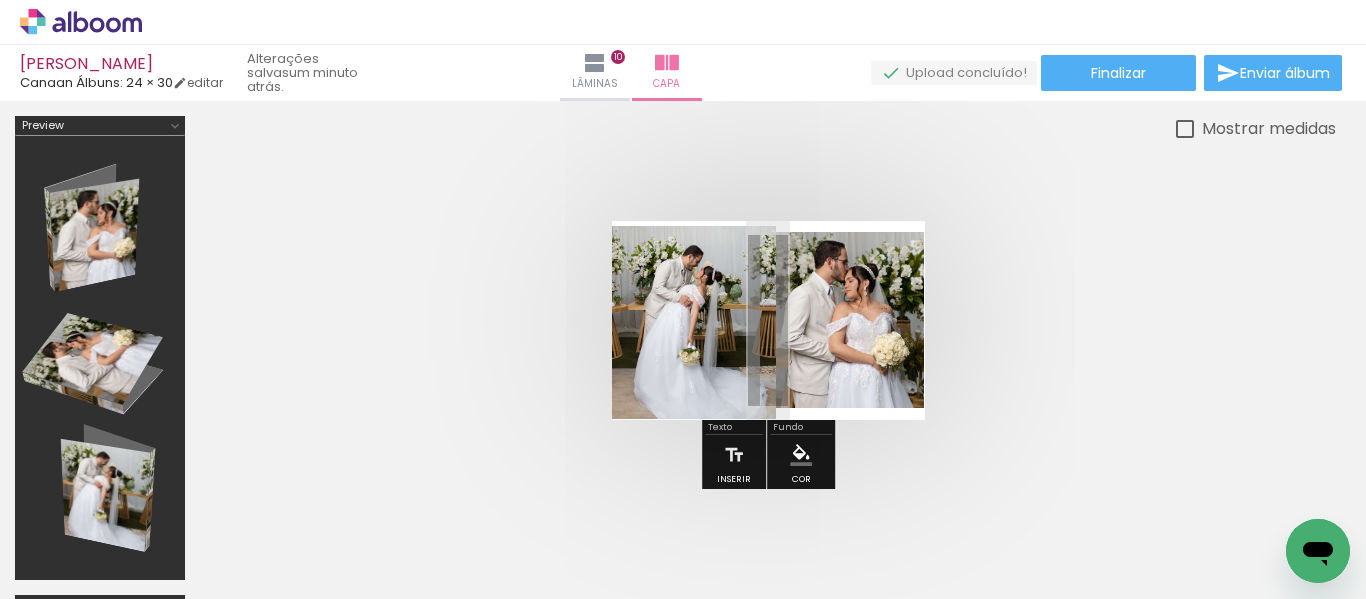 scroll, scrollTop: 0, scrollLeft: 0, axis: both 